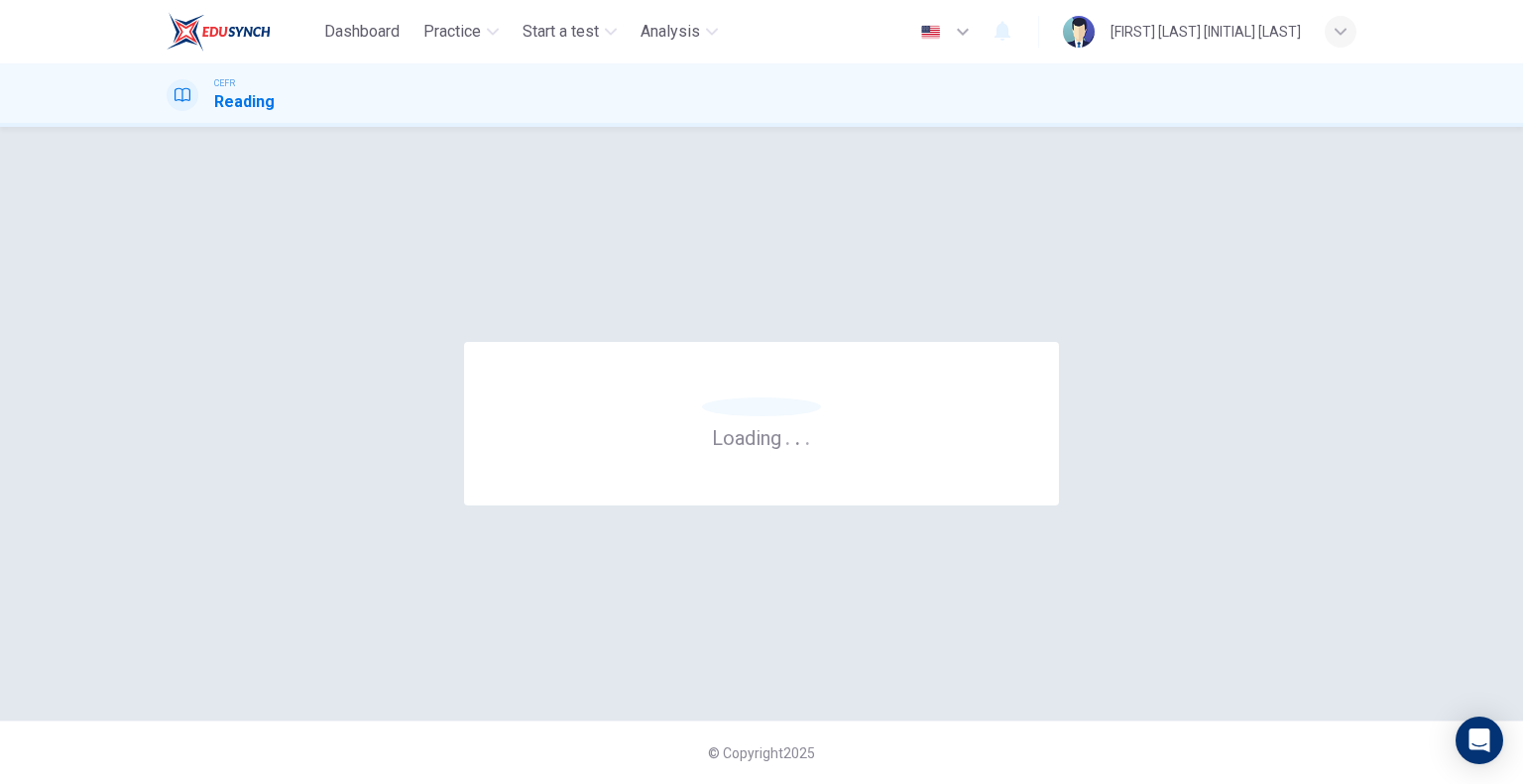 scroll, scrollTop: 0, scrollLeft: 0, axis: both 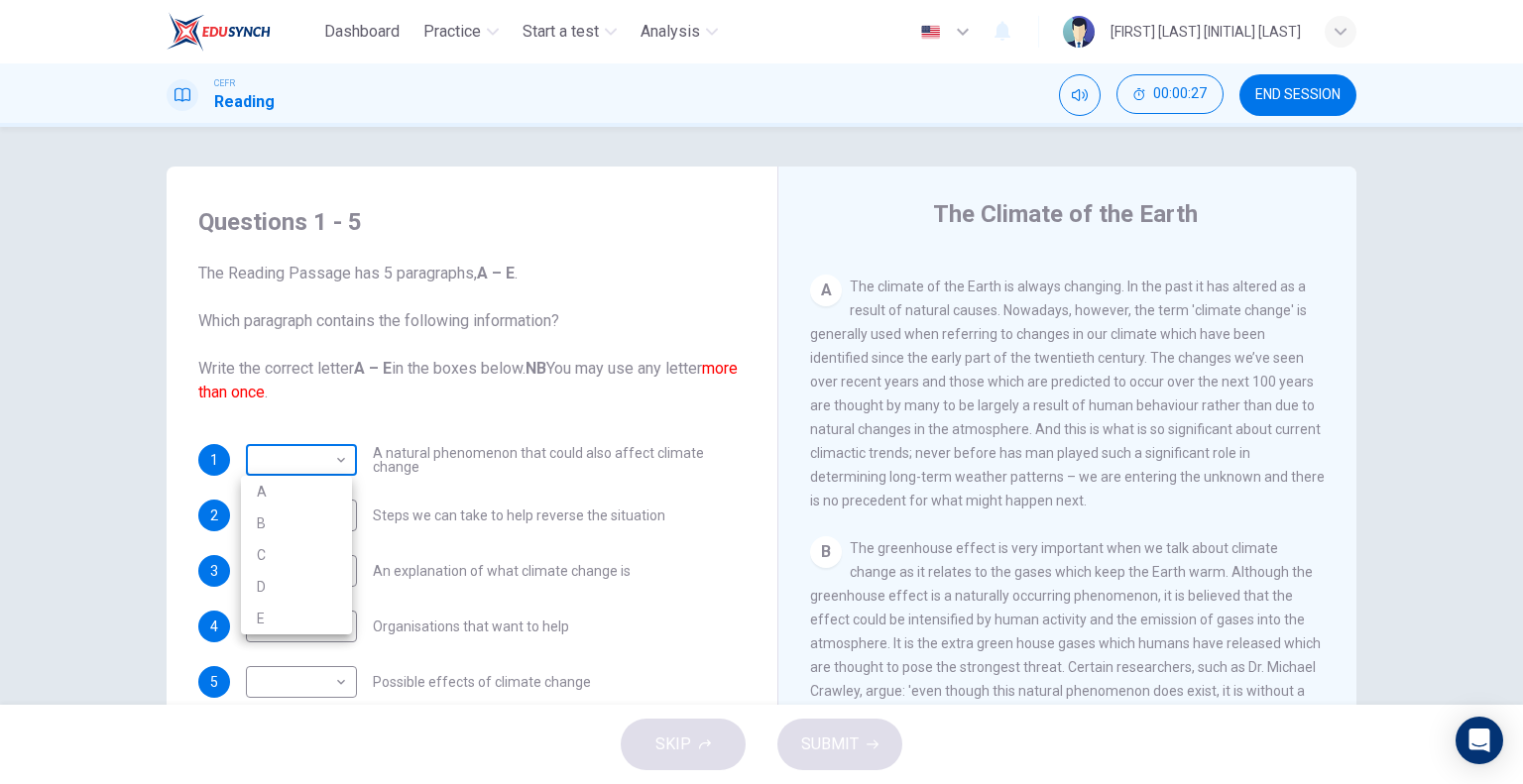 click on "Dashboard Practice Start a test Analysis English en ​ [NAME] A/L [NAME] CEFR Reading 00:00:27 END SESSION Questions 1 - 5 The Reading Passage has 5 paragraphs,  A – E . Which paragraph contains the following information?  Write the correct letter  A – E  in the boxes below.
NB  You may use any letter  more than once . 1 ​ ​ A natural phenomenon that could also affect climate change 2 ​ ​ Steps we can take to help reverse the situation 3 ​ ​ An explanation of what climate change is 4 ​ ​ Organisations that want to help 5 ​ ​ Possible effects of climate change The Climate of the Earth CLICK TO ZOOM Click to Zoom A B C D E SKIP SUBMIT EduSynch - Online Language Proficiency Testing
Dashboard Practice Start a test Analysis Notifications © Copyright  2025 A B C D E" at bounding box center [762, 392] 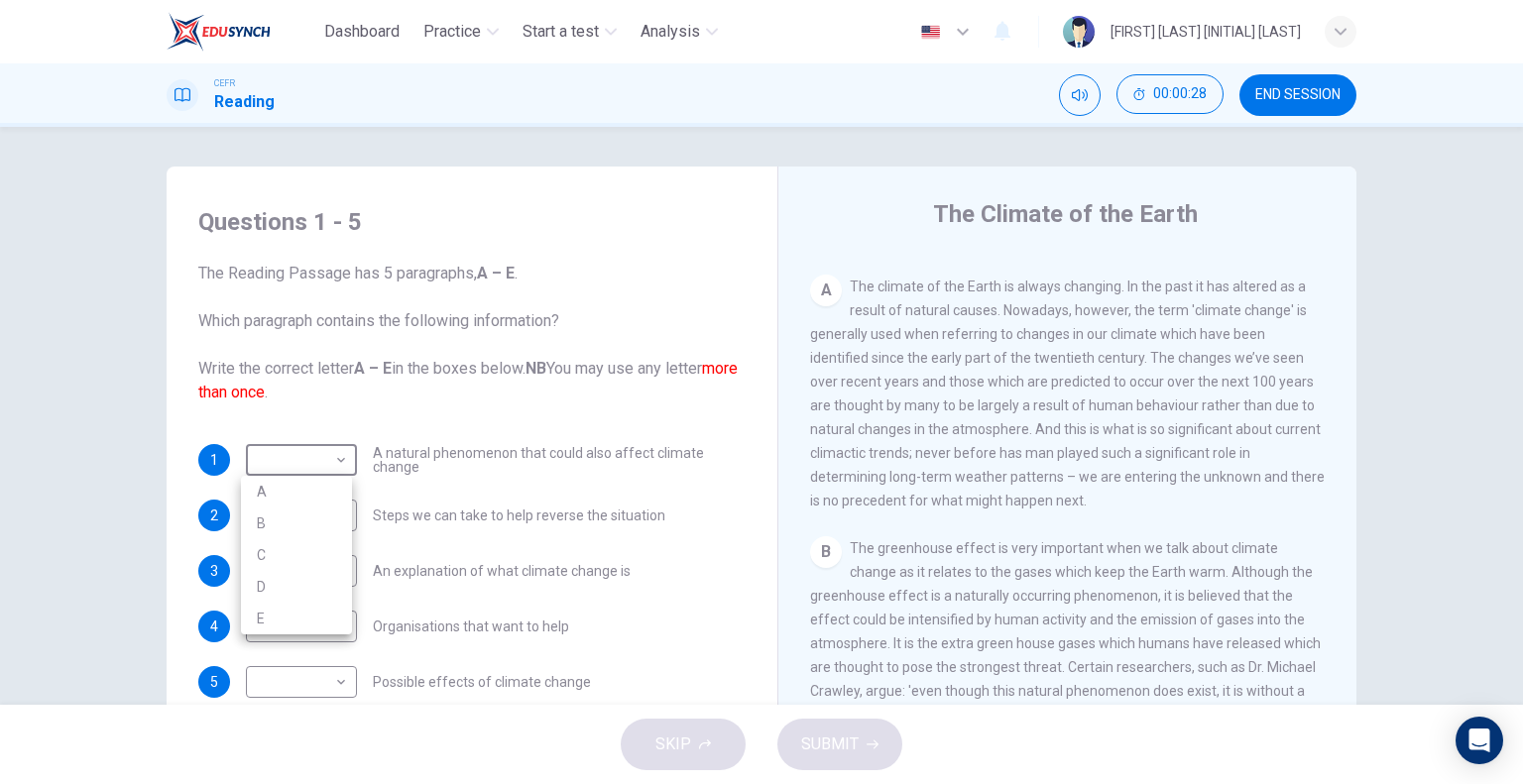 click at bounding box center (762, 392) 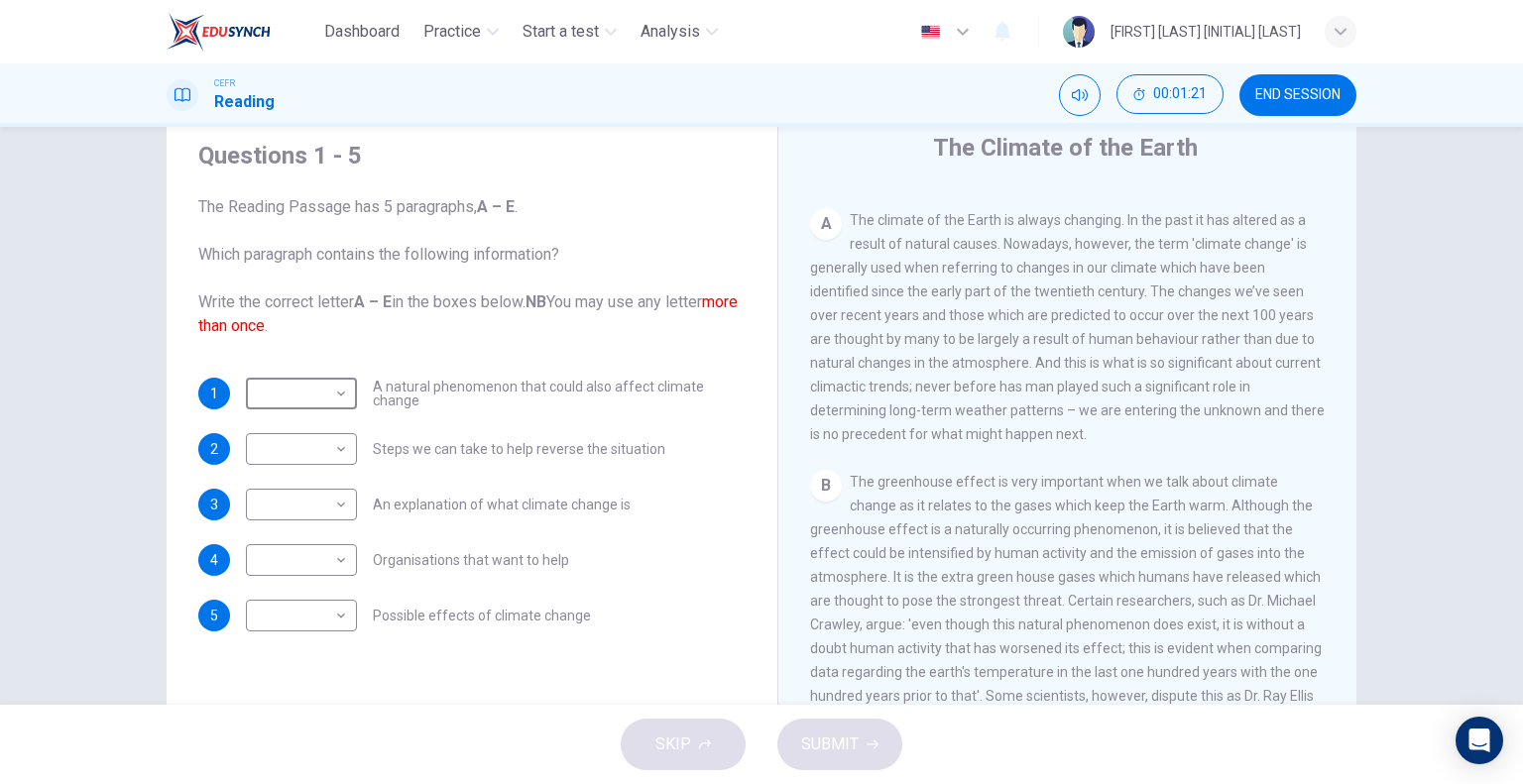 scroll, scrollTop: 99, scrollLeft: 0, axis: vertical 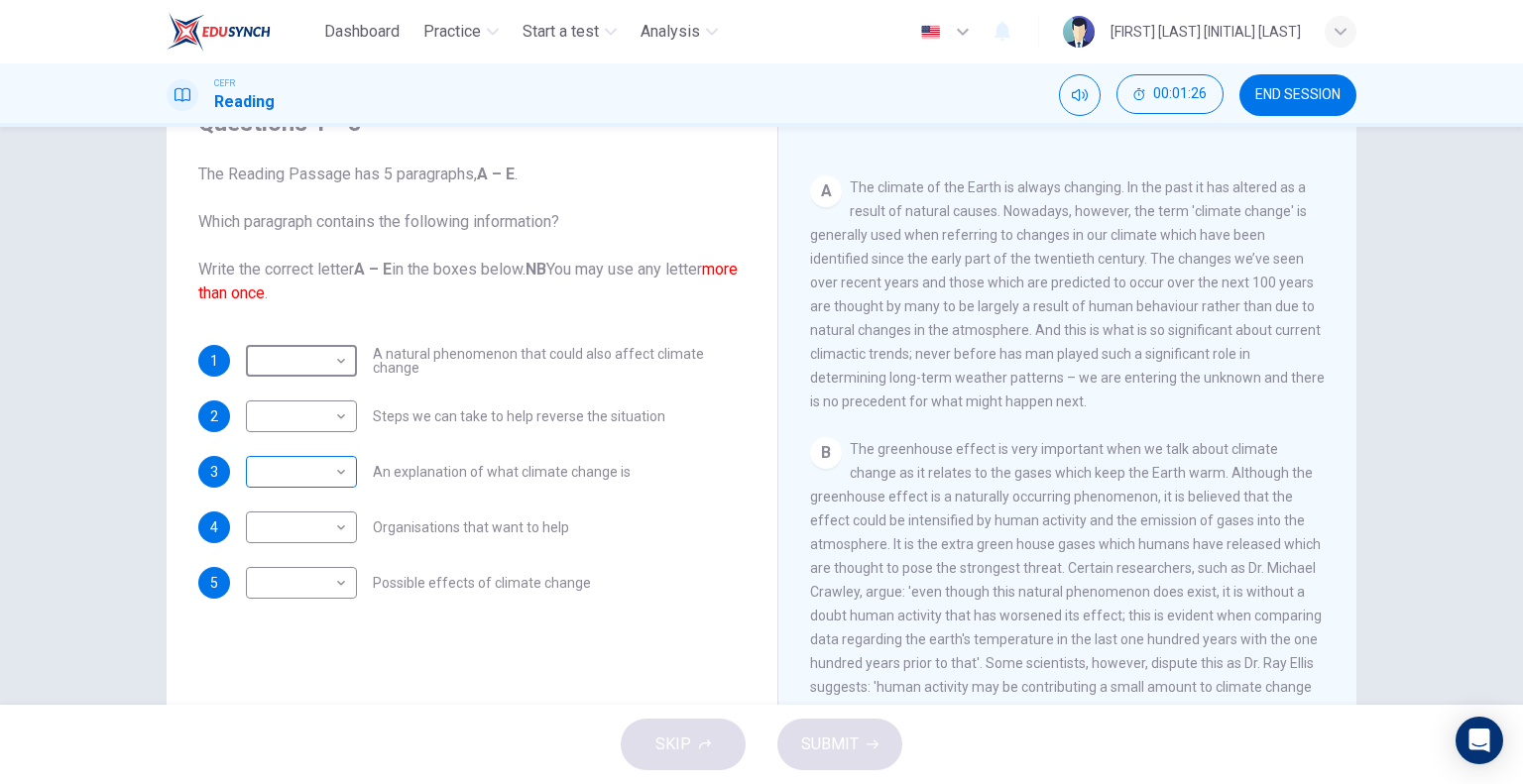 click on "Dashboard Practice Start a test Analysis English en ​ [PERSON] [PERSON] CEFR Reading 00:01:26 END SESSION Questions 1 - 5 The Reading Passage has 5 paragraphs,  A – E . Which paragraph contains the following information?  Write the correct letter  A – E  in the boxes below.
NB  You may use any letter  more than once . 1 ​ ​ A natural phenomenon that could also affect climate change 2 ​ ​ Steps we can take to help reverse the situation 3 ​ ​ An explanation of what climate change is 4 ​ ​ Organisations that want to help 5 ​ ​ Possible effects of climate change The Climate of the Earth CLICK TO ZOOM Click to Zoom A B C D E SKIP SUBMIT EduSynch - Online Language Proficiency Testing
Dashboard Practice Start a test Analysis Notifications © Copyright  2025" at bounding box center [762, 392] 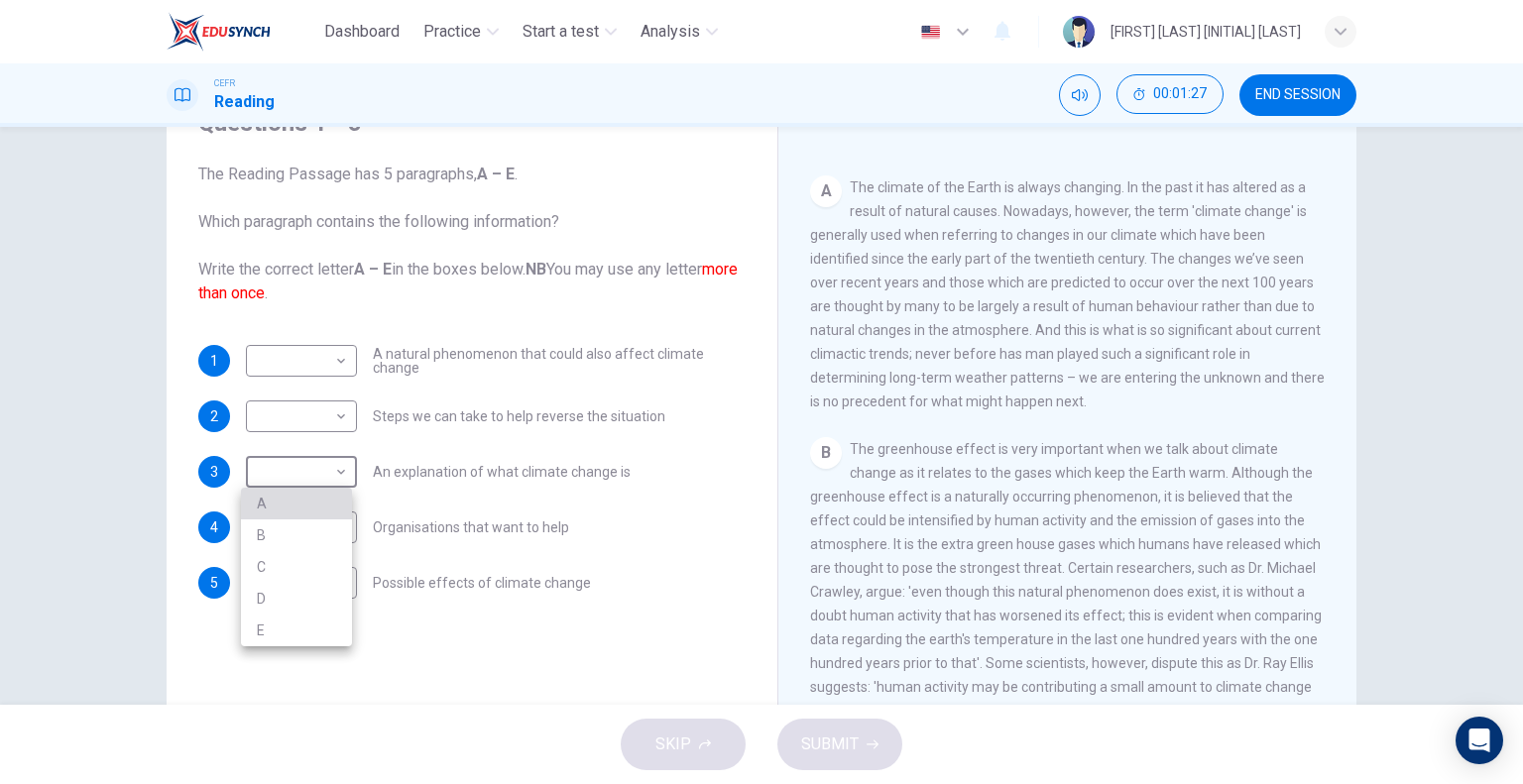 click on "A" at bounding box center (296, 504) 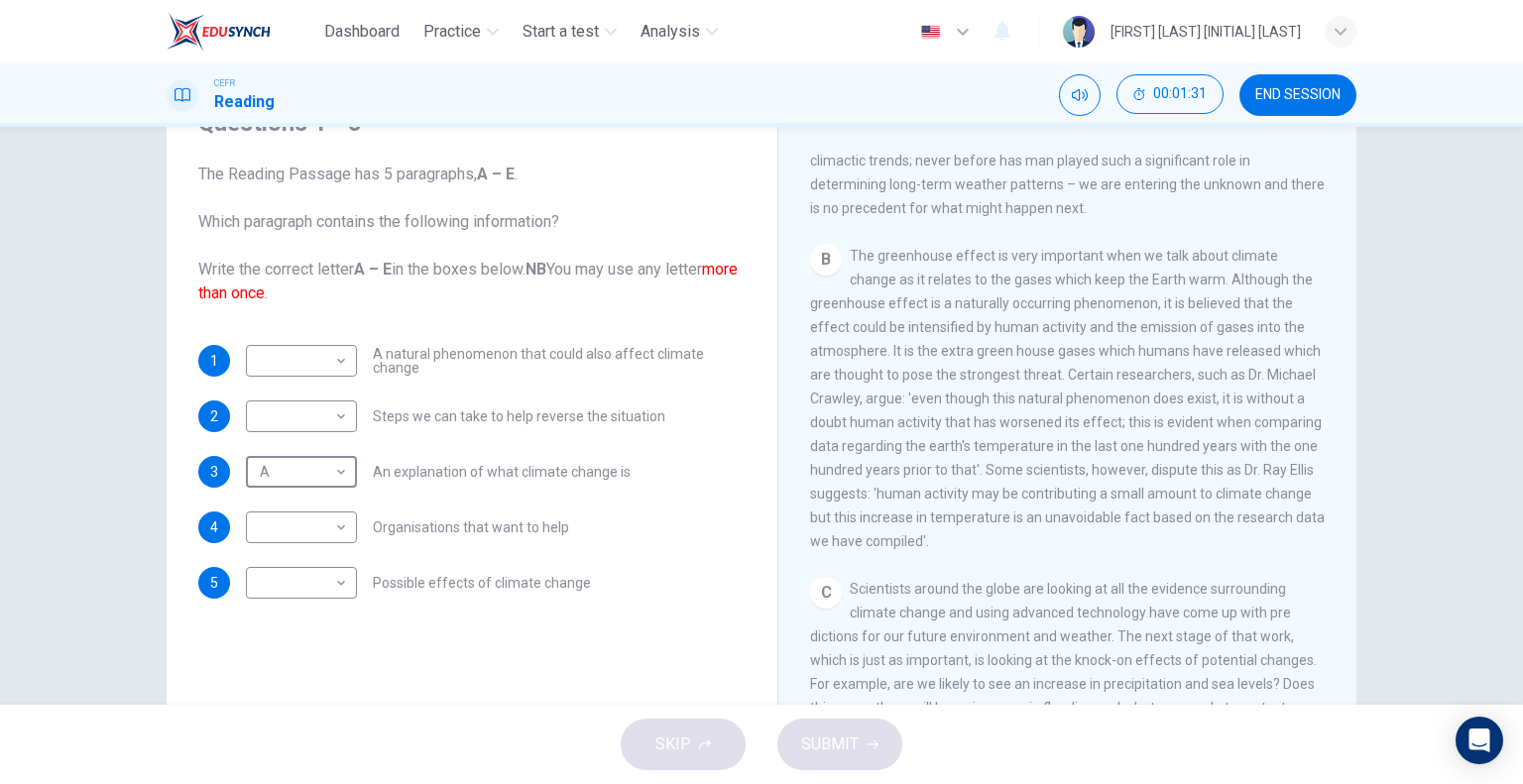 scroll, scrollTop: 595, scrollLeft: 0, axis: vertical 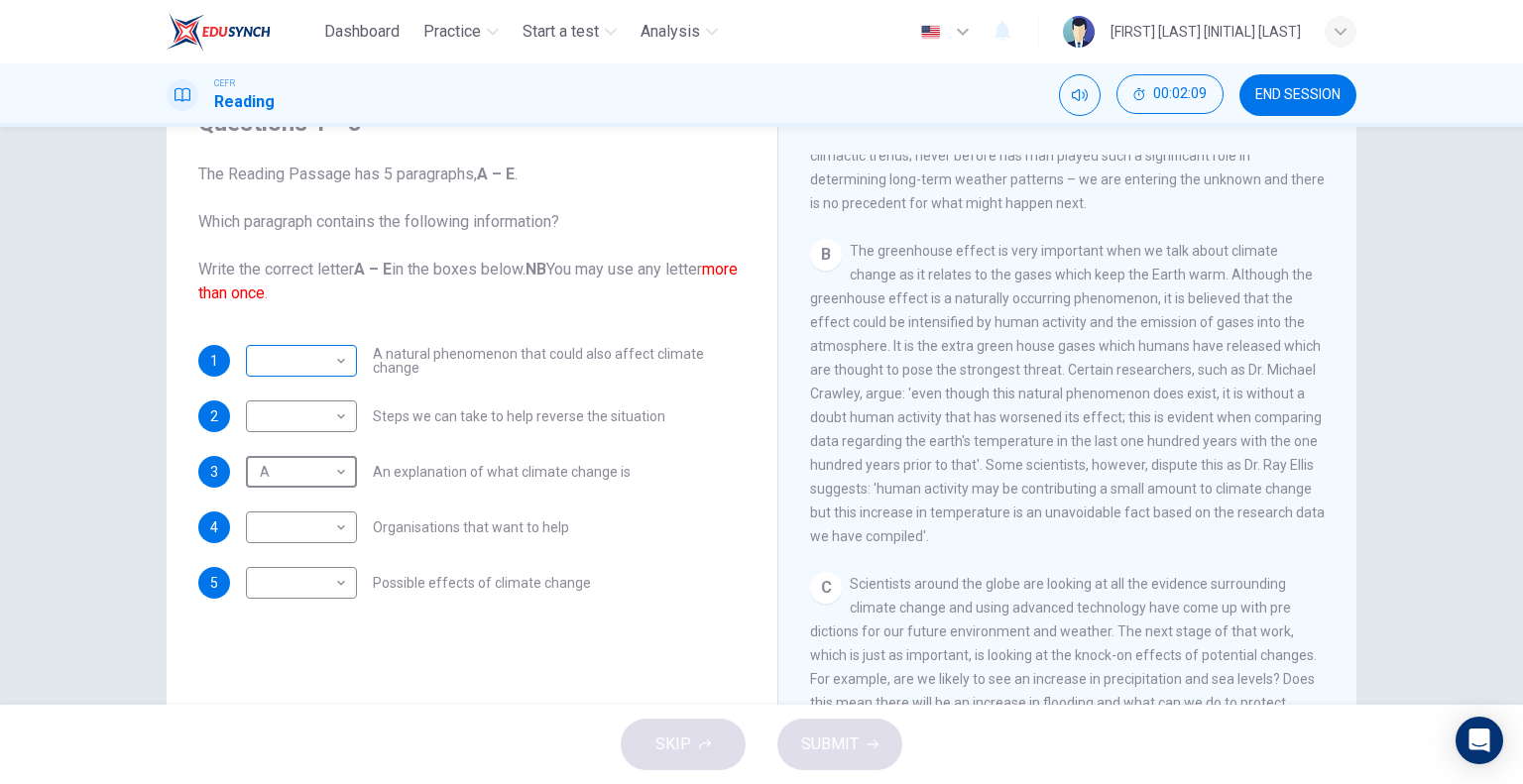 click on "Dashboard Practice Start a test Analysis English en ​ [PERSON] [PERSON] CEFR Reading 00:02:09 END SESSION Questions 1 - 5 The Reading Passage has 5 paragraphs,  A – E . Which paragraph contains the following information?  Write the correct letter  A – E  in the boxes below.
NB  You may use any letter  more than once . 1 ​ ​ A natural phenomenon that could also affect climate change 2 ​ ​ Steps we can take to help reverse the situation 3 A A ​ An explanation of what climate change is 4 ​ ​ Organisations that want to help 5 ​ ​ Possible effects of climate change The Climate of the Earth CLICK TO ZOOM Click to Zoom A B C D E SKIP SUBMIT EduSynch - Online Language Proficiency Testing
Dashboard Practice Start a test Analysis Notifications © Copyright  2025" at bounding box center [762, 392] 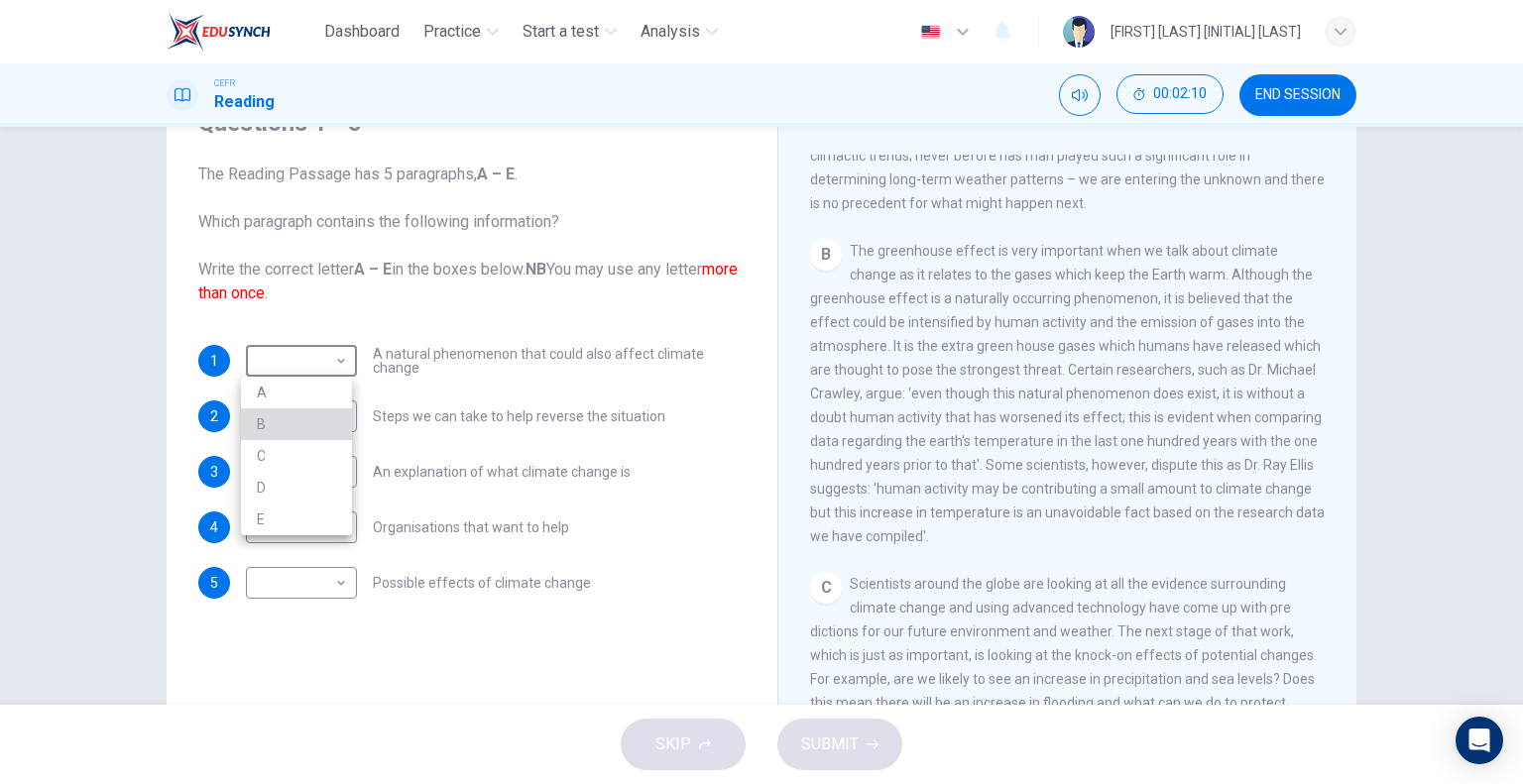click on "B" at bounding box center [296, 424] 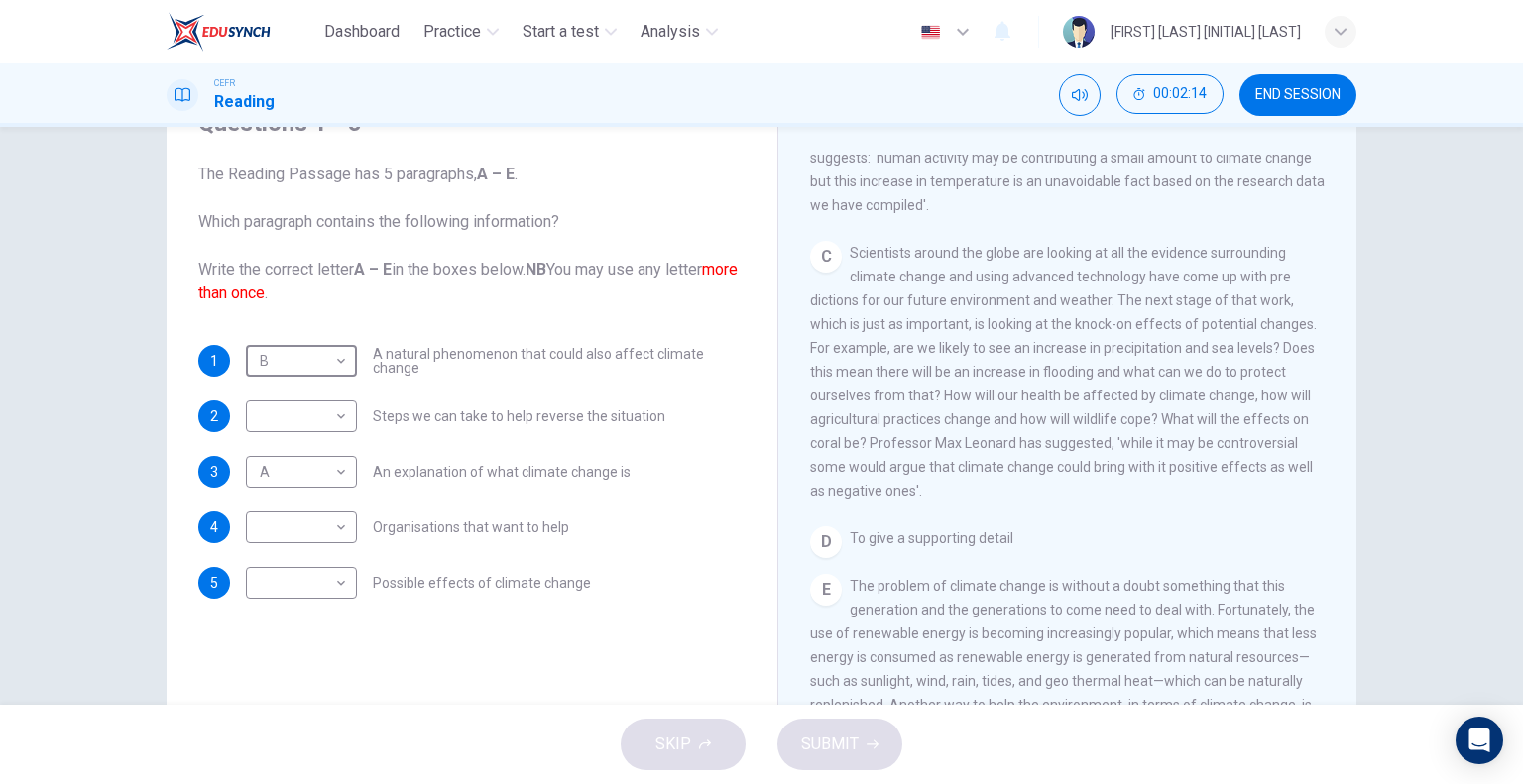 scroll, scrollTop: 892, scrollLeft: 0, axis: vertical 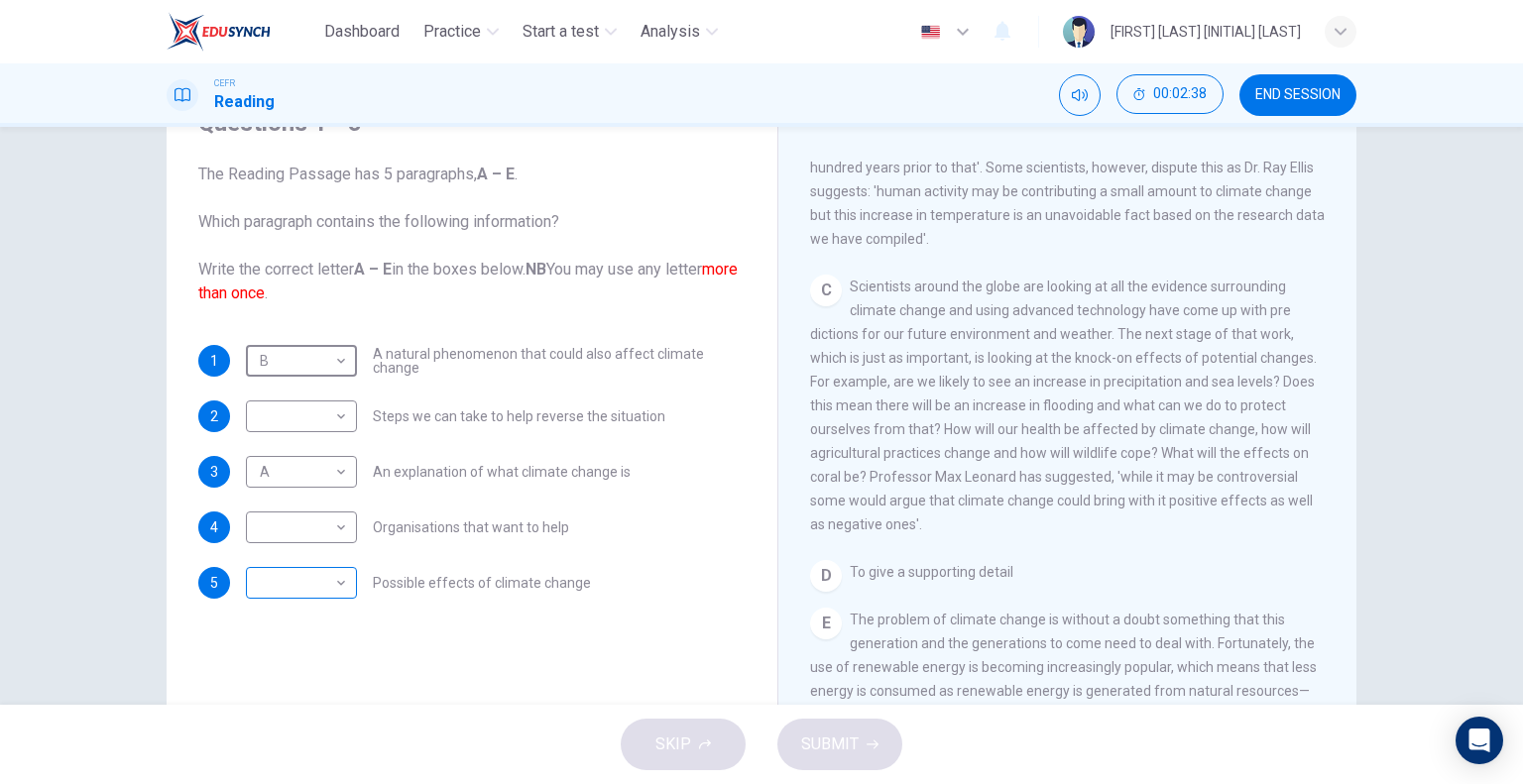 click on "Dashboard Practice Start a test Analysis English en ​ [FIRST] [LAST] [INITIAL] [LAST] CEFR Reading 00:02:38 END SESSION Questions 1 - 5 The Reading Passage has 5 paragraphs,  A – E . Which paragraph contains the following information?  Write the correct letter  A – E  in the boxes below.
NB  You may use any letter  more than once . 1 B B ​ A natural phenomenon that could also affect climate change 2 ​ ​ Steps we can take to help reverse the situation 3 A A ​ An explanation of what climate change is 4 ​ ​ Organisations that want to help 5 ​ ​ Possible effects of climate change The Climate of the Earth CLICK TO ZOOM Click to Zoom A B C D E SKIP SUBMIT EduSynch - Online Language Proficiency Testing
Dashboard Practice Start a test Analysis Notifications © Copyright  2025" at bounding box center [762, 392] 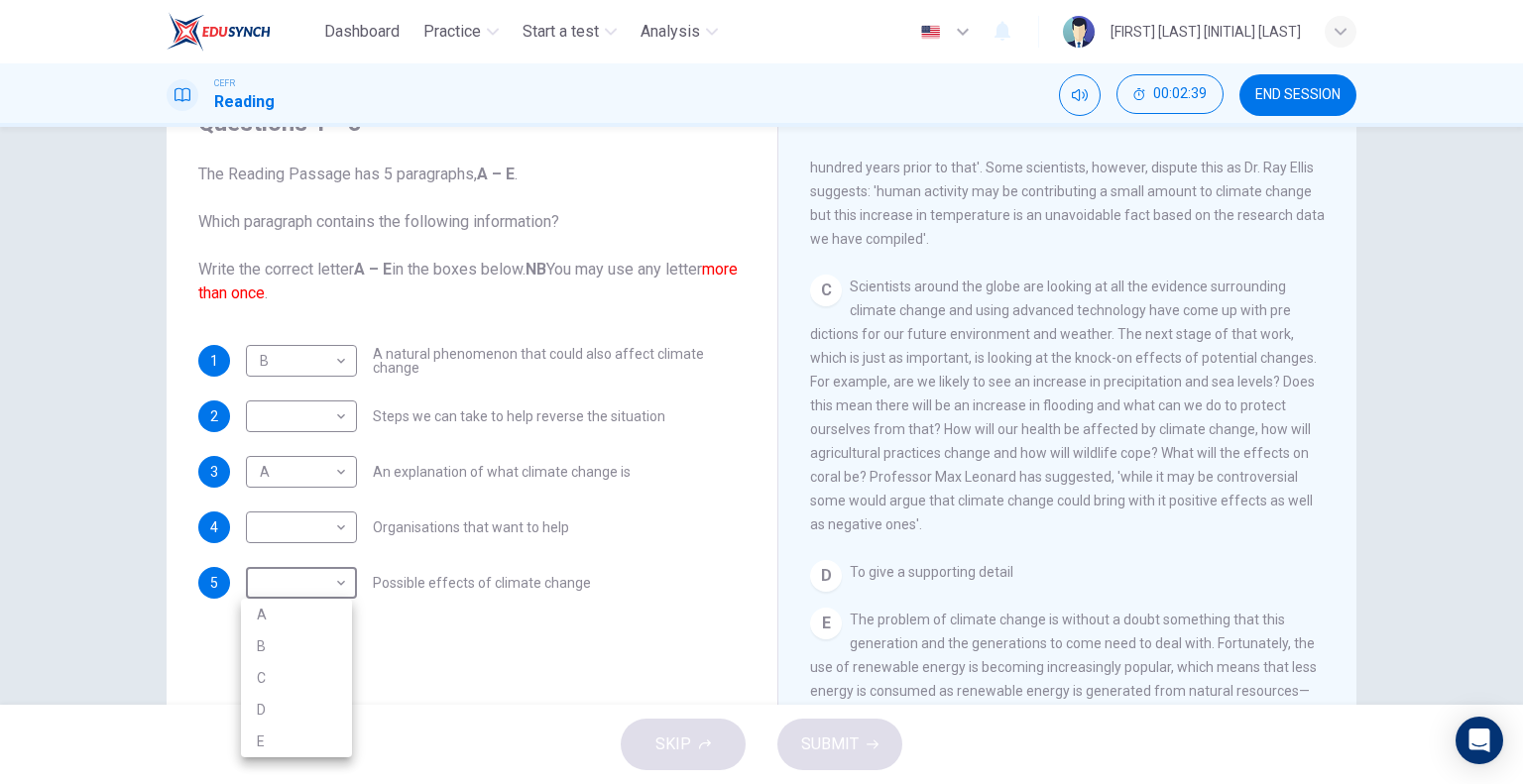 click on "C" at bounding box center [296, 678] 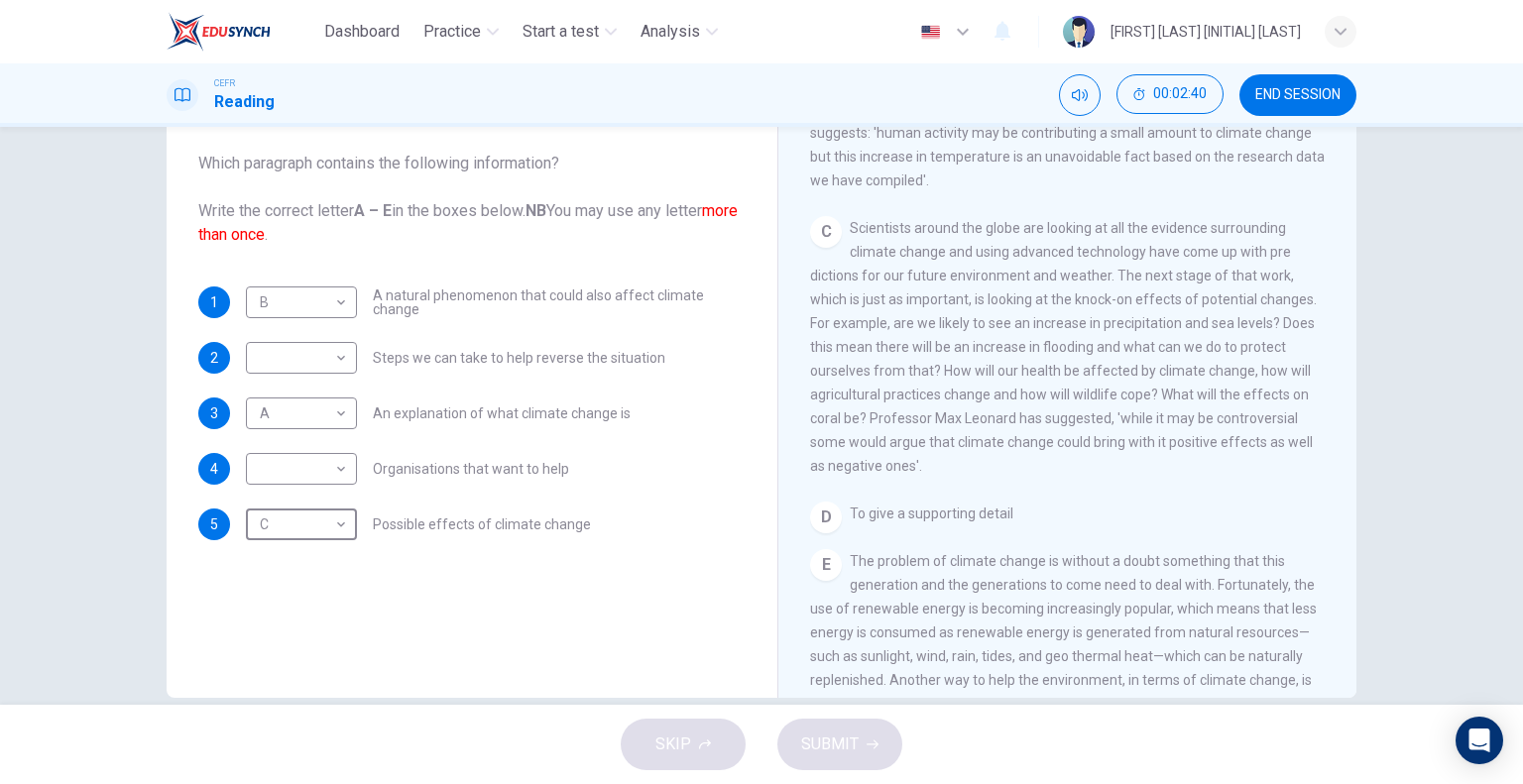scroll, scrollTop: 190, scrollLeft: 0, axis: vertical 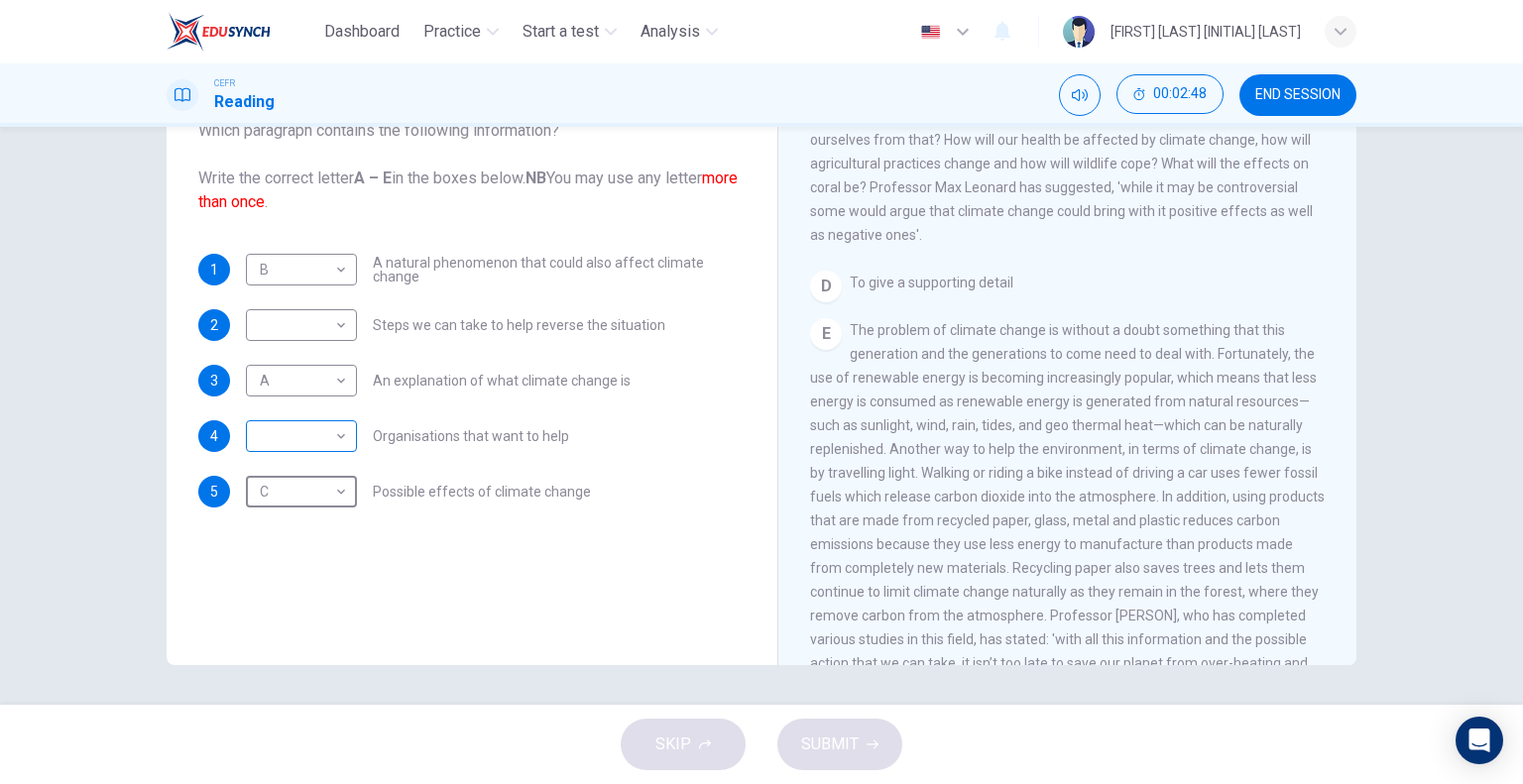 click on "Dashboard Practice Start a test Analysis Notifications © Copyright  2025 A B C D E" at bounding box center (762, 392) 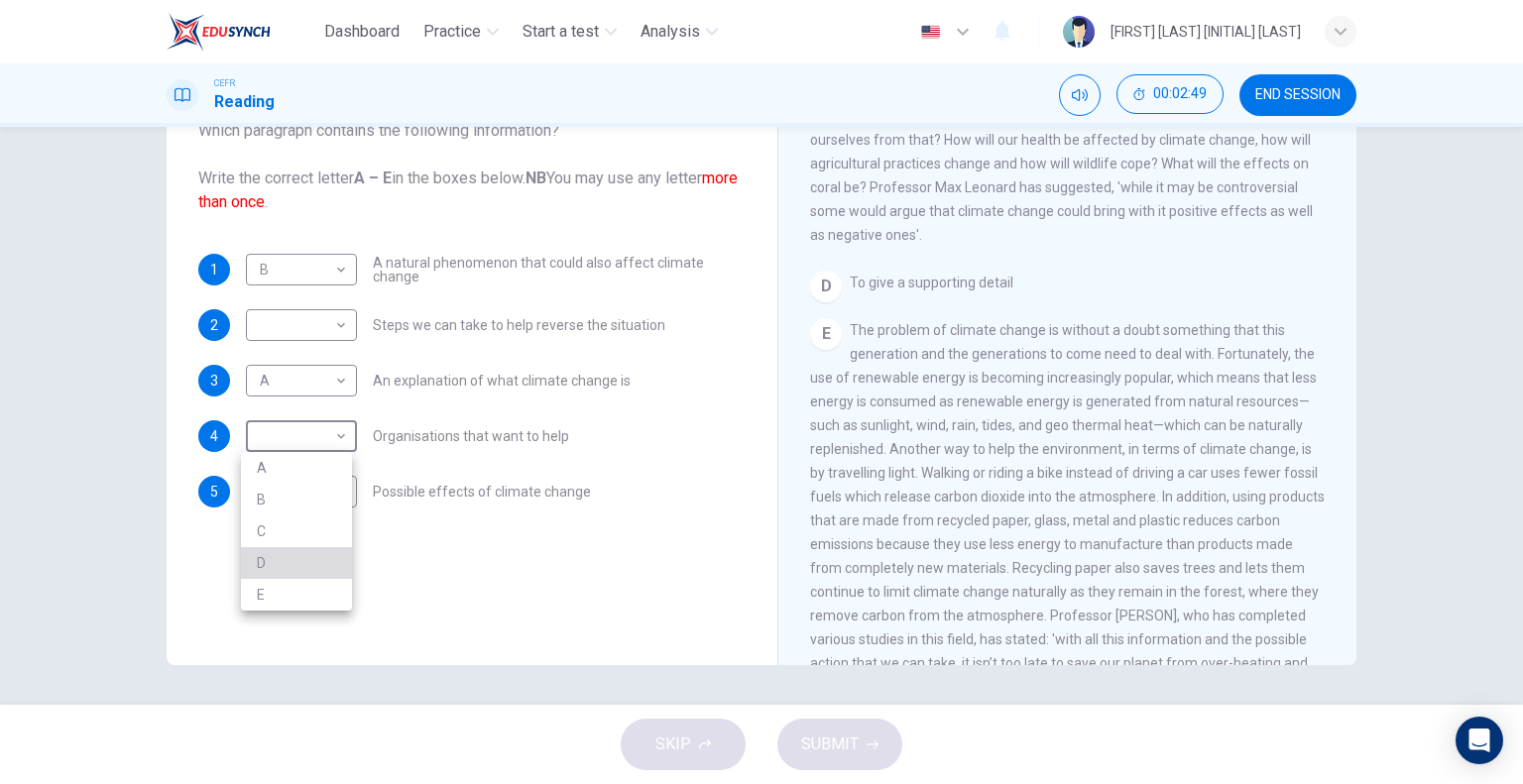 click on "D" at bounding box center (296, 563) 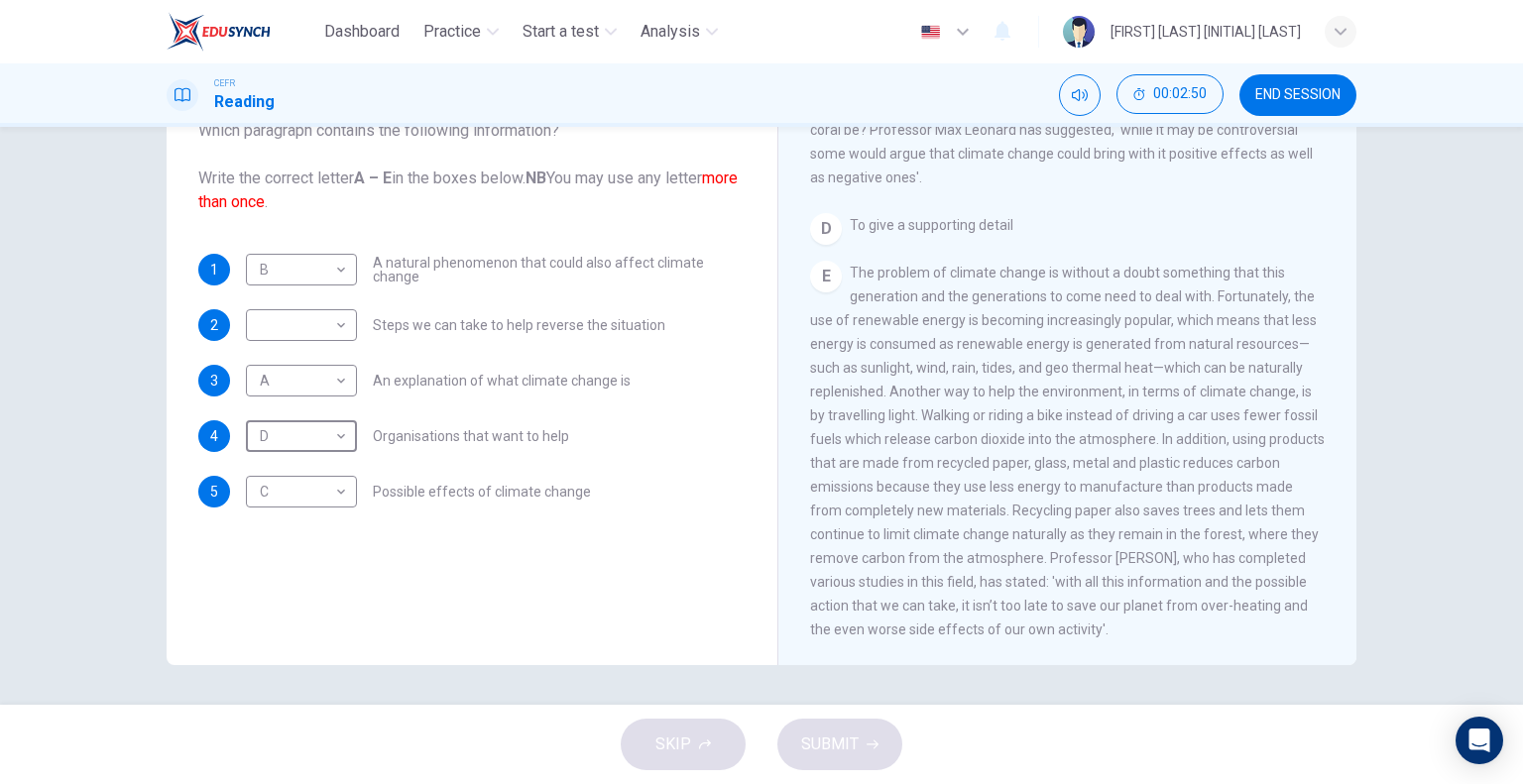 scroll, scrollTop: 1288, scrollLeft: 0, axis: vertical 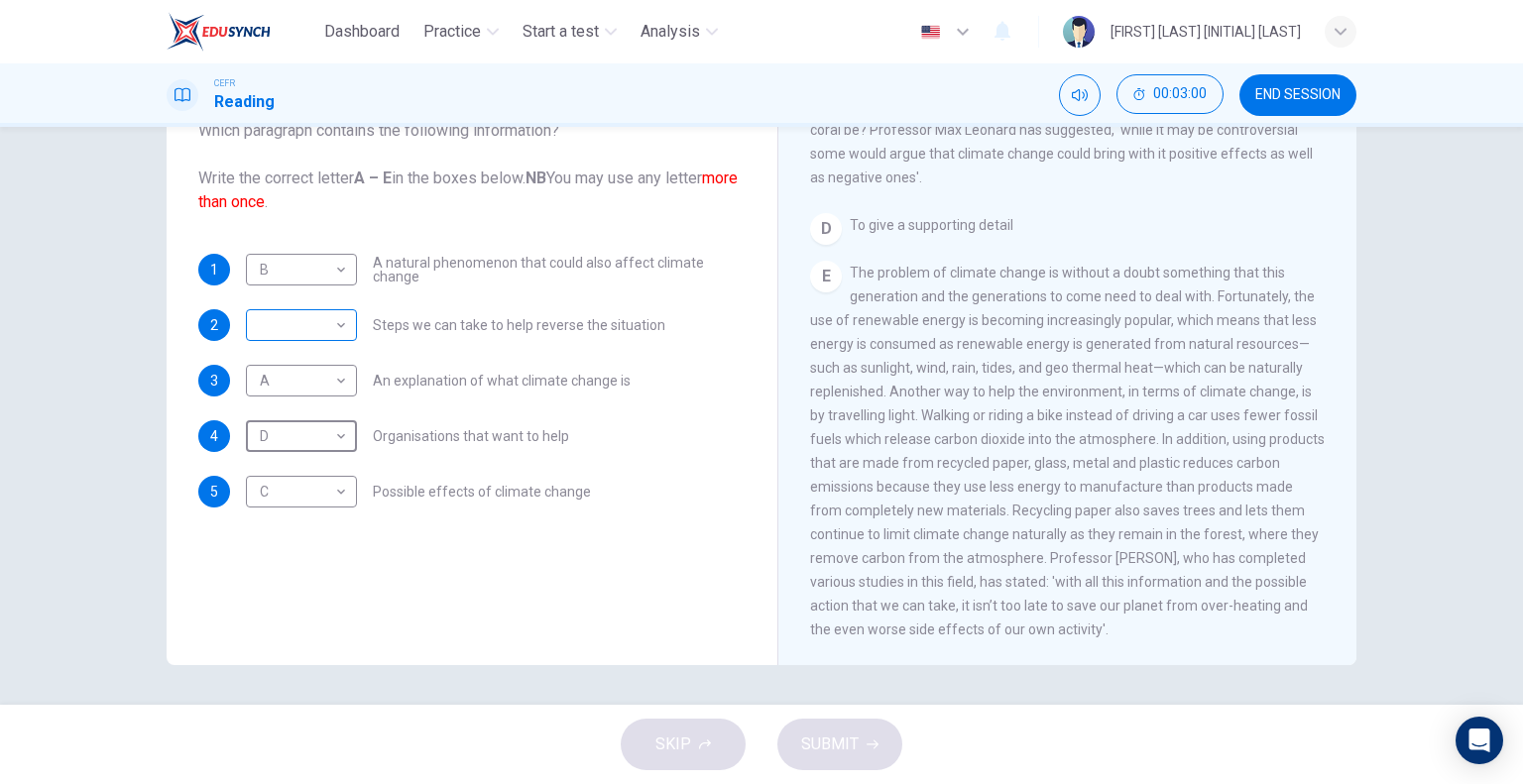 click on "Dashboard Practice Start a test Analysis English en ​​ [NAME] A/L [NAME] CEFR Reading 00:03:00 END SESSION Questions 1 - 5 The Reading Passage has 5 paragraphs, ​ A – E . Which paragraph contains the following information? ​ Write the correct letter ​ A – E ​ in the boxes below.
NB ​ You may use any letter ​ more than once . 1 B B ​ A natural phenomenon that could also affect climate change 2 ​ ​ Steps we can take to help reverse the situation 3 A A ​ An explanation of what climate change is 4 D D ​ Organisations that want to help 5 C C ​ Possible effects of climate change The Climate of the Earth CLICK TO ZOOM Click to Zoom A B C D E SKIP SUBMIT EduSynch - Online Language Proficiency Testing
Dashboard Practice Start a test Analysis Notifications © Copyright ‥" at bounding box center [762, 392] 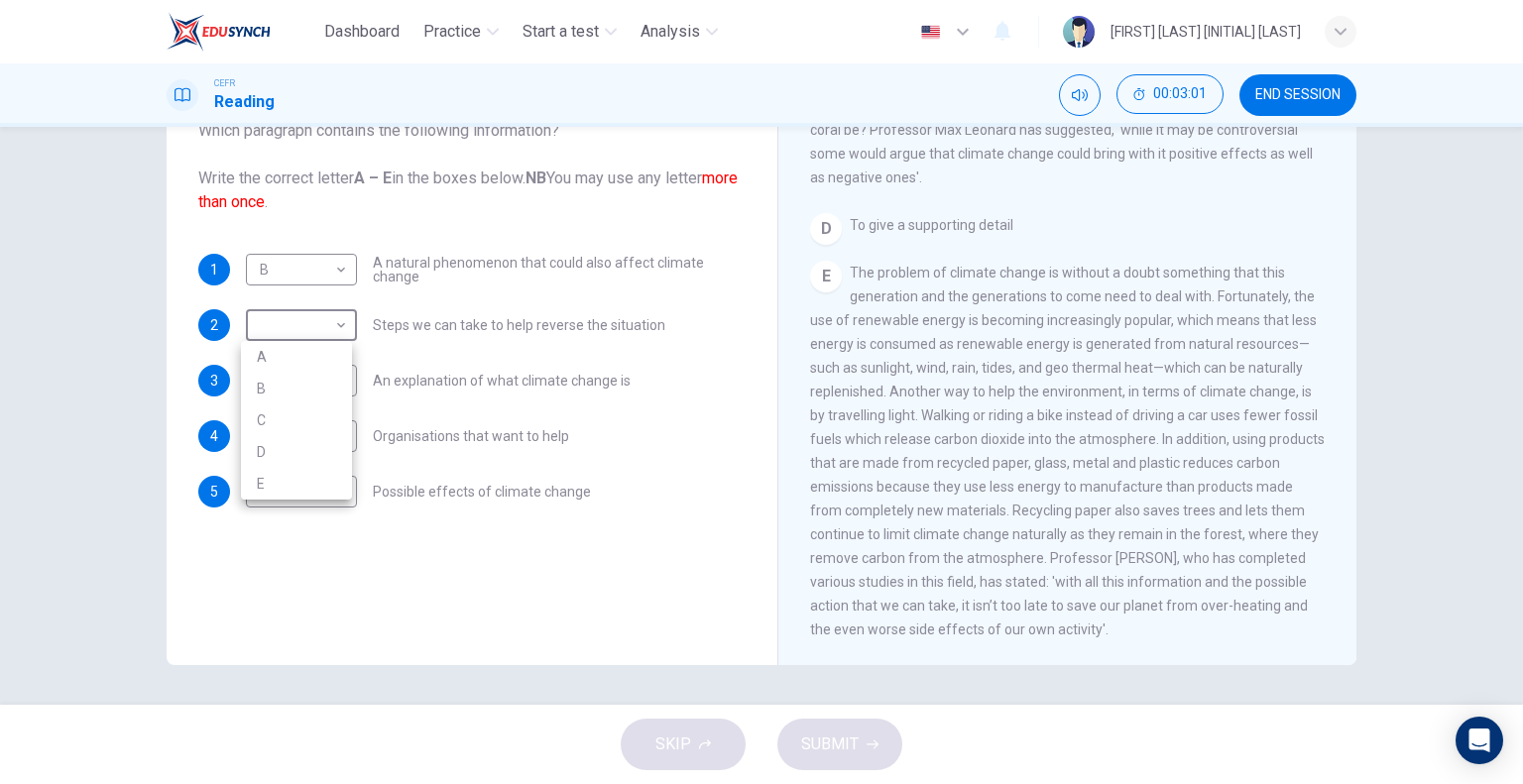 click on "E" at bounding box center (296, 484) 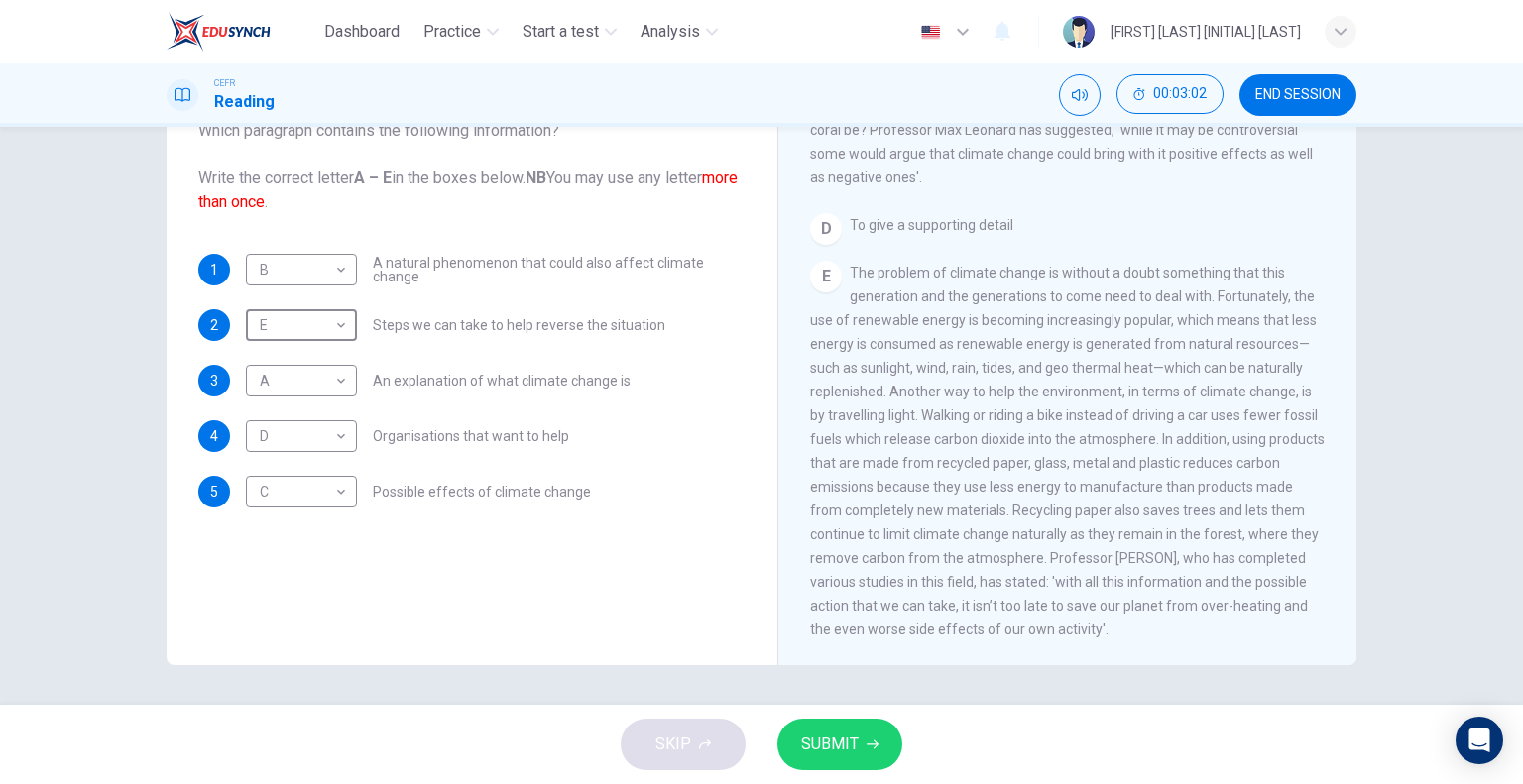 click on "SUBMIT" at bounding box center (840, 744) 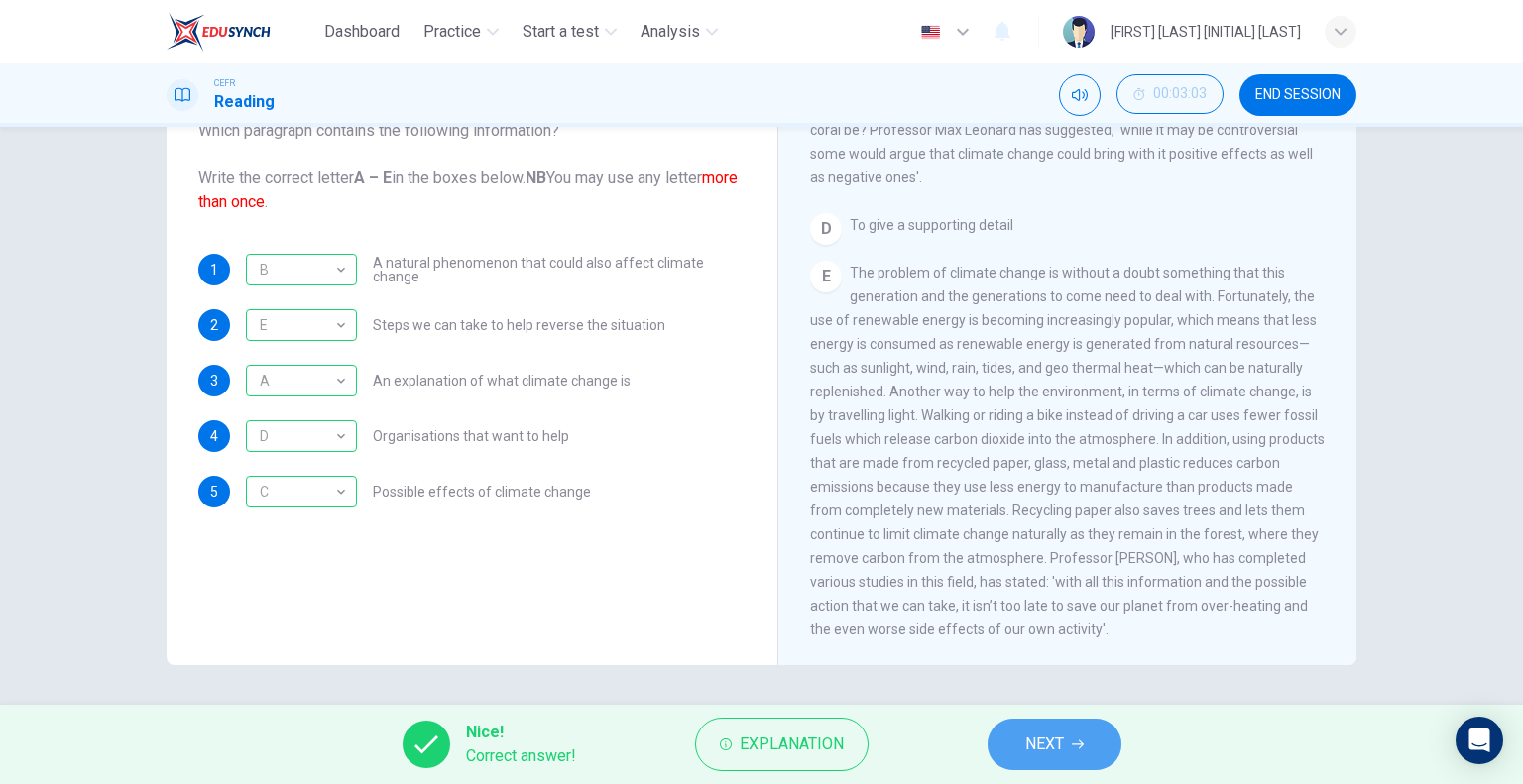 click on "NEXT" at bounding box center (1044, 744) 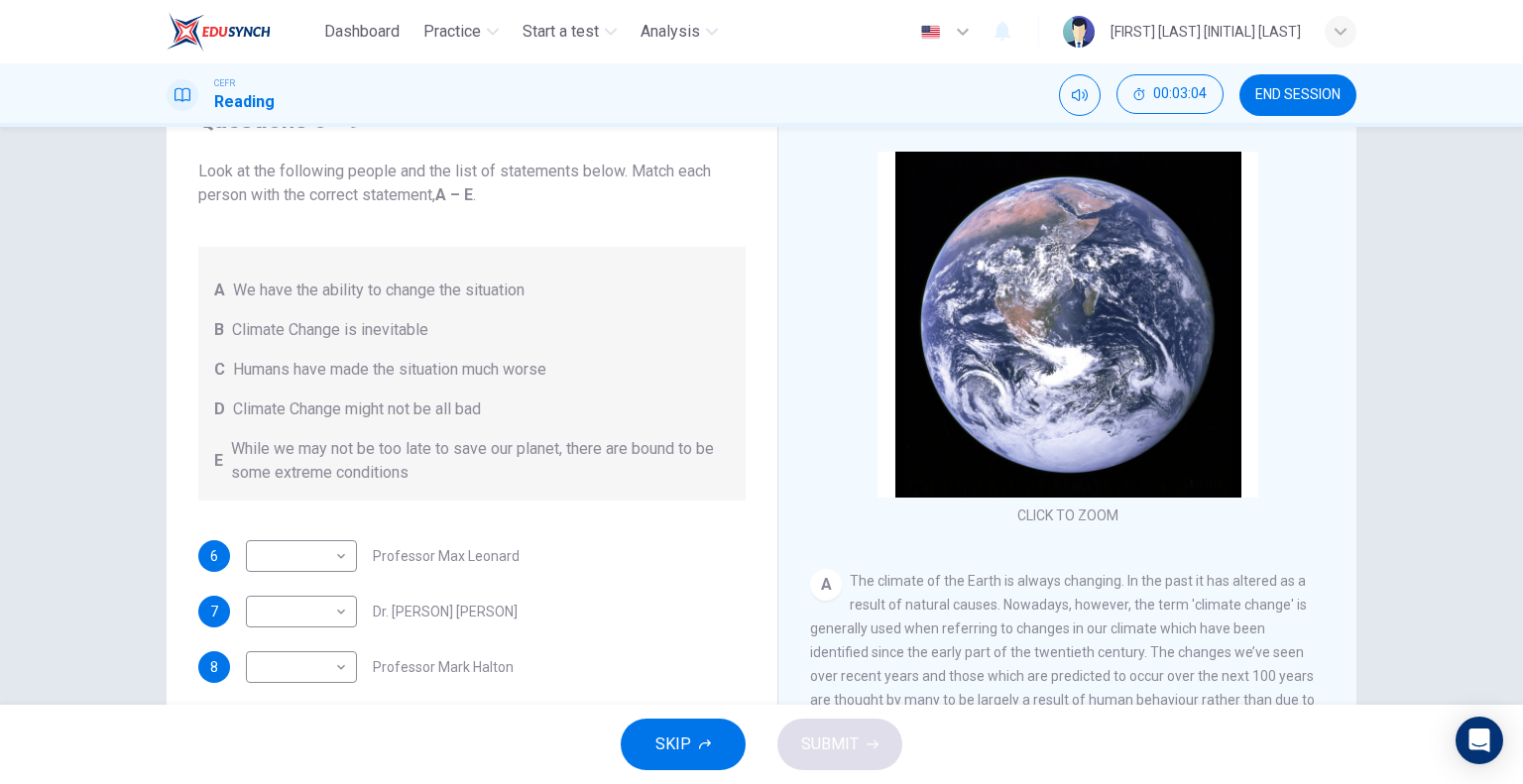 scroll, scrollTop: 0, scrollLeft: 0, axis: both 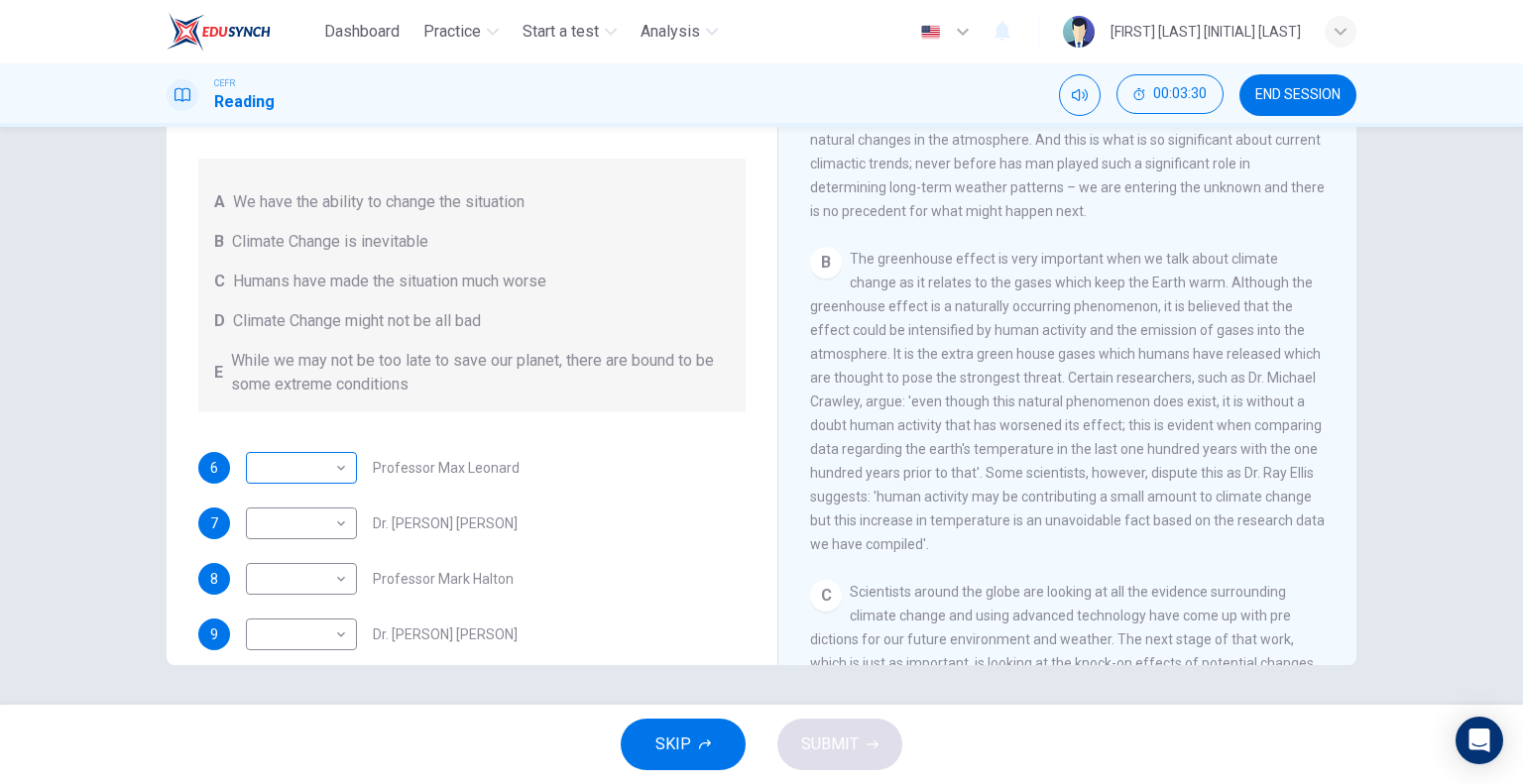 click on "Dashboard Practice Start a test Analysis English en ​ [NAME] A/L [NAME] CEFR Reading 00:03:30 END SESSION Questions 6 - 9 Look at the following people and the list of statements below. Match each person with the correct statement,  A – E . A We have the ability to change the situation B Climate Change is inevitable C Humans have made the situation much worse D Climate Change might not be all bad E While we may not be too late to save our planet, there are bound to be some extreme conditions 6 ​ ​ Professor [NAME] 7 ​ ​ Dr. [NAME] 8 ​ ​ Professor [NAME] 9 ​ ​ Dr. [NAME] The Climate of the Earth CLICK TO ZOOM Click to Zoom A B C D E SKIP SUBMIT EduSynch - Online Language Proficiency Testing
Dashboard Practice Start a test Analysis Notifications © Copyright  2025" at bounding box center (762, 392) 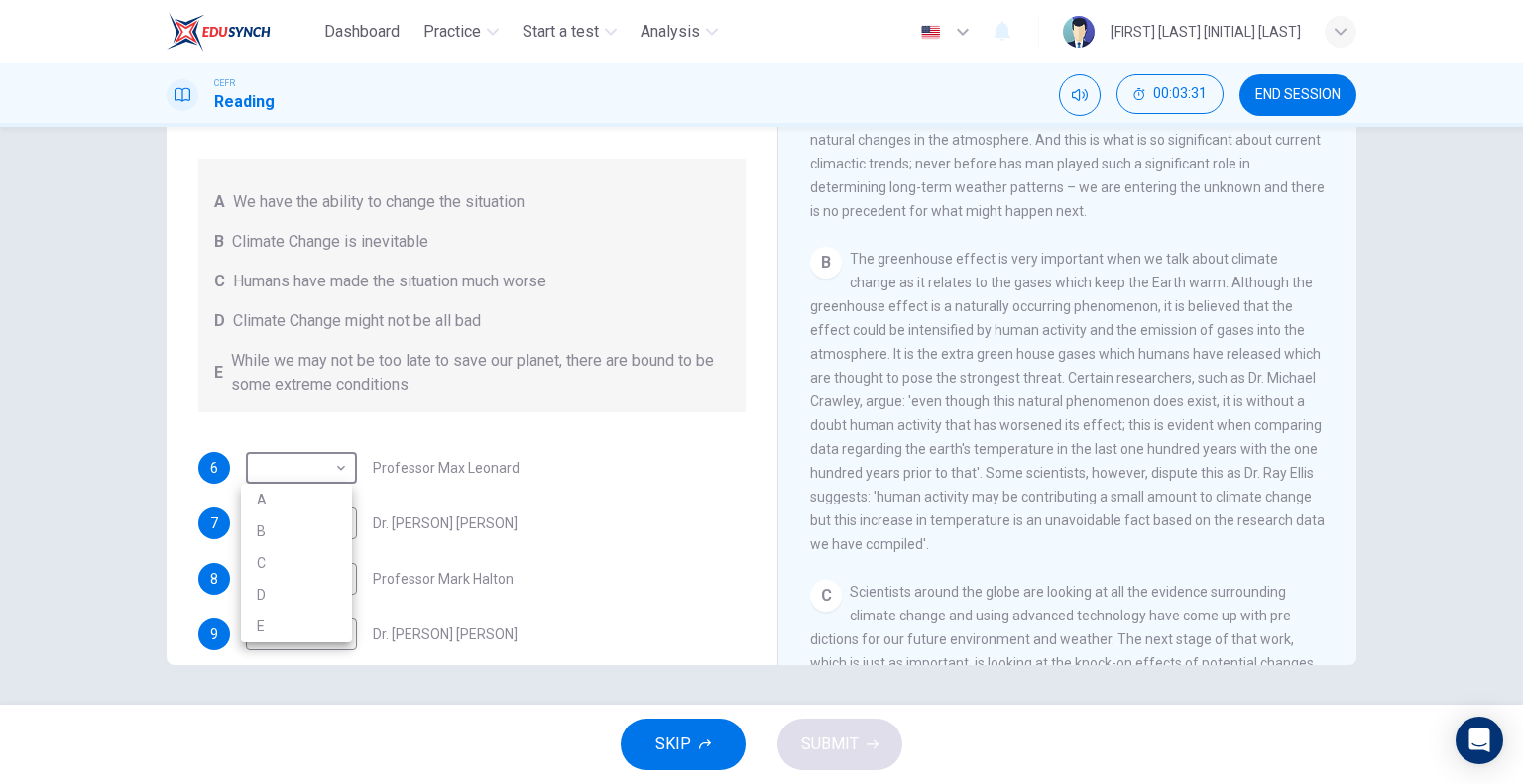 click on "C" at bounding box center (296, 563) 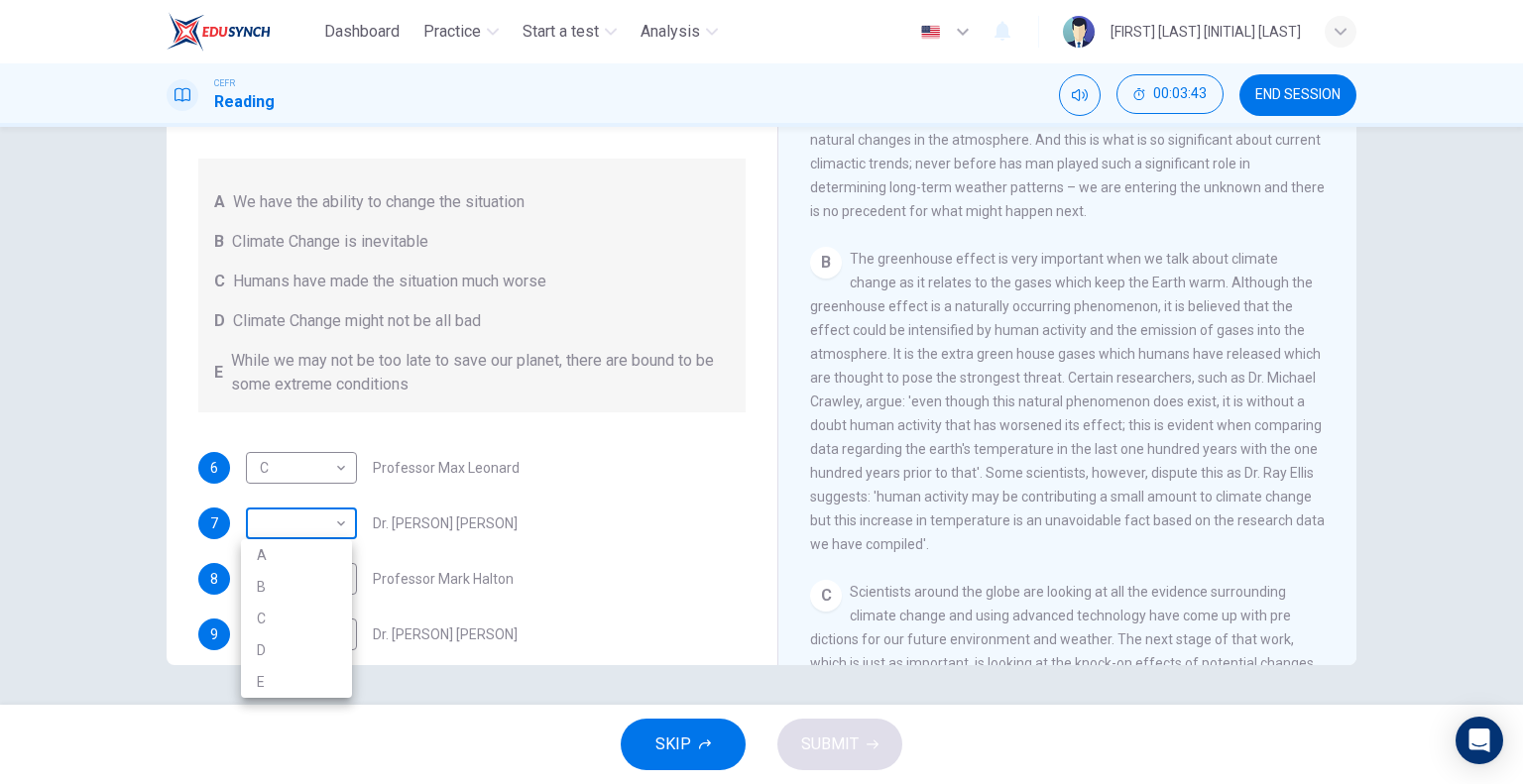 click on "Dashboard Practice Start a test Analysis English en ​ [FIRST] [LAST] CEFR Reading 00:03:43 END SESSION Questions 6 - 9 Look at the following people and the list of statements below. Match each person with the correct statement,  A – E . A We have the ability to change the situation B Climate Change is inevitable C Humans have made the situation much worse D Climate Change might not be all bad E While we may not be too late to save our planet, there are bound to be some extreme conditions 6 C C ​ Professor Max Leonard 7 ​ ​ Dr. Michael Crawley 8 ​ ​ Professor Mark Halton 9 ​ ​ Dr. Ray Ellis The Climate of the Earth CLICK TO ZOOM Click to Zoom A B C D E SKIP SUBMIT EduSynch - Online Language Proficiency Testing
Dashboard Practice Start a test Analysis Notifications © Copyright  2025 A B C D E" at bounding box center (762, 392) 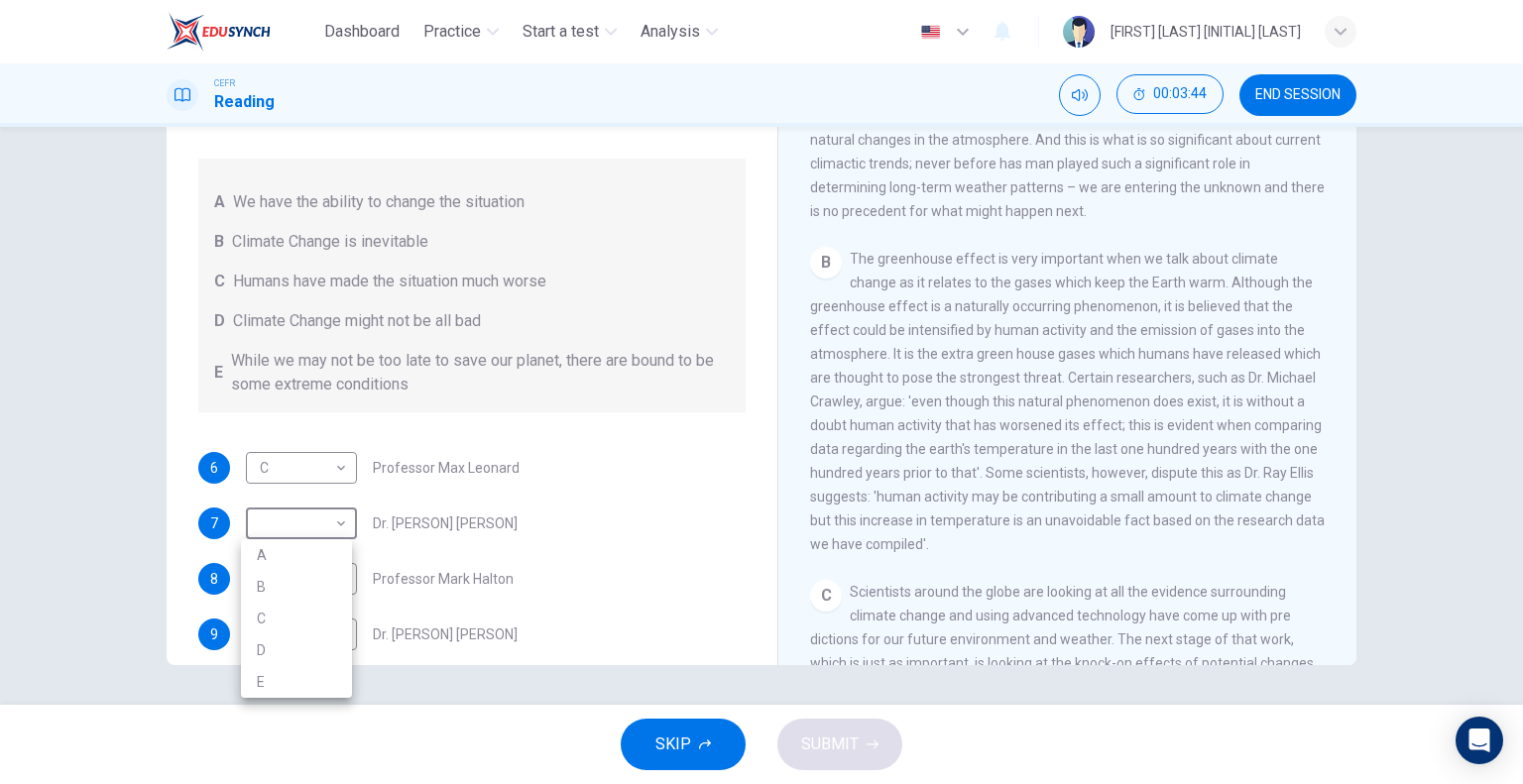 click on "C" at bounding box center [296, 618] 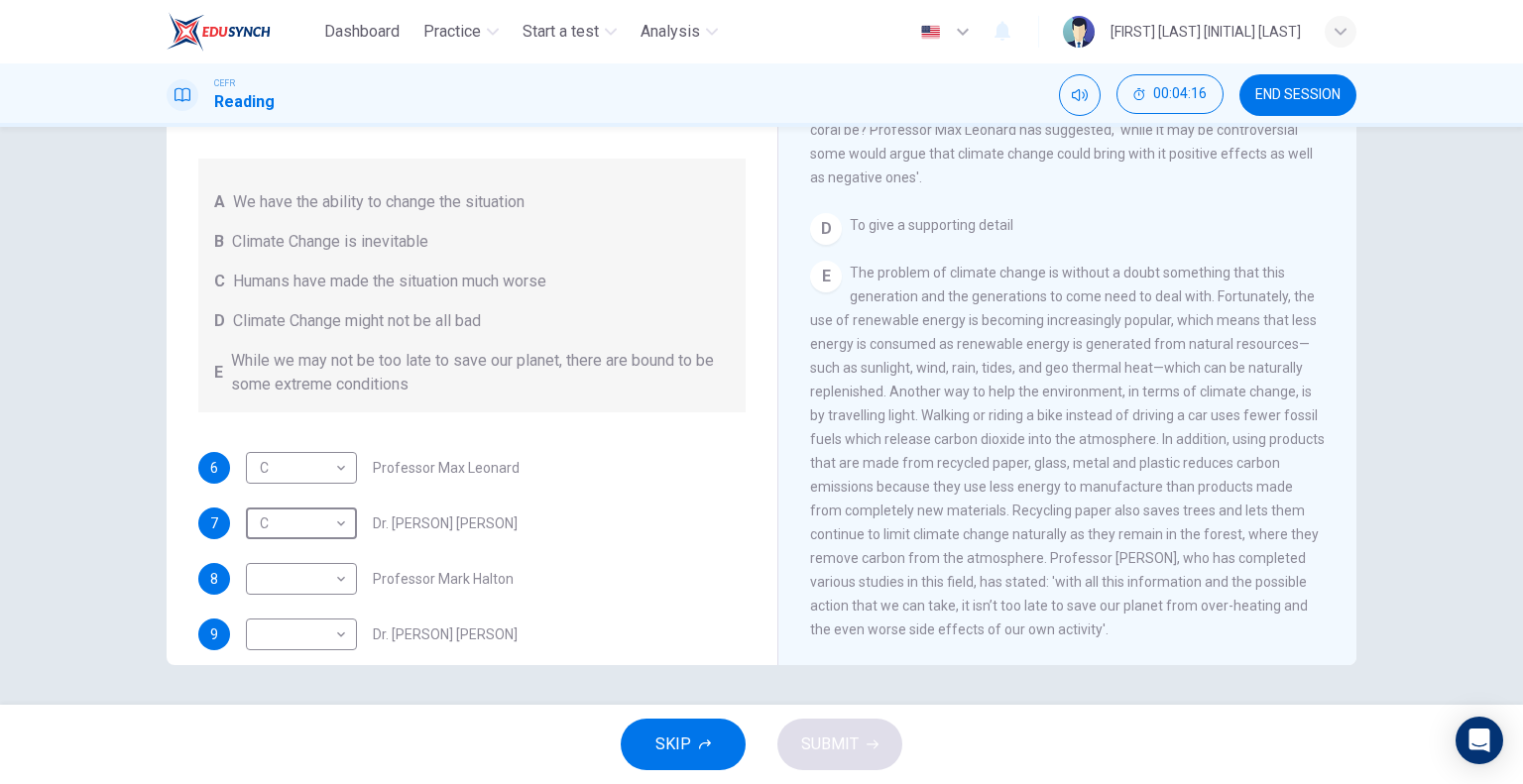 scroll, scrollTop: 1335, scrollLeft: 0, axis: vertical 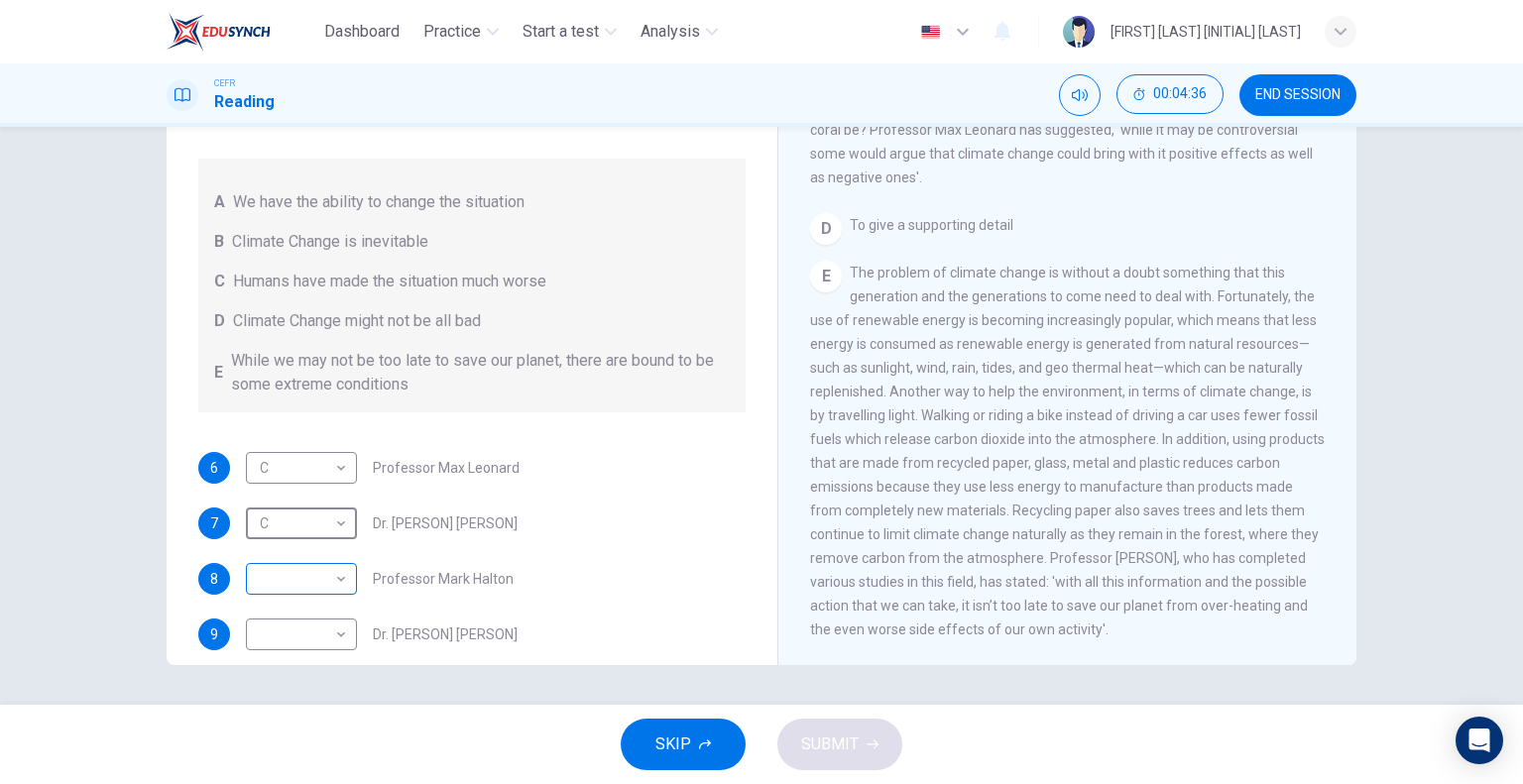 click on "Dashboard Practice Start a test Analysis English en ​ [NAME] A/L [NAME] CEFR Reading 00:04:36 END SESSION Questions 6 - 9 Look at the following people and the list of statements below. Match each person with the correct statement,  A – E . A We have the ability to change the situation B Climate Change is inevitable C Humans have made the situation much worse D Climate Change might not be all bad E While we may not be too late to save our planet, there are bound to be some extreme conditions 6 C C ​ Professor [NAME] 7 C C ​ Dr. [NAME] 8 ​ ​ Professor [NAME] 9 ​ ​ Dr. [NAME] The Climate of the Earth CLICK TO ZOOM Click to Zoom A B C D E SKIP SUBMIT EduSynch - Online Language Proficiency Testing
Dashboard Practice Start a test Analysis Notifications © Copyright  2025" at bounding box center [762, 392] 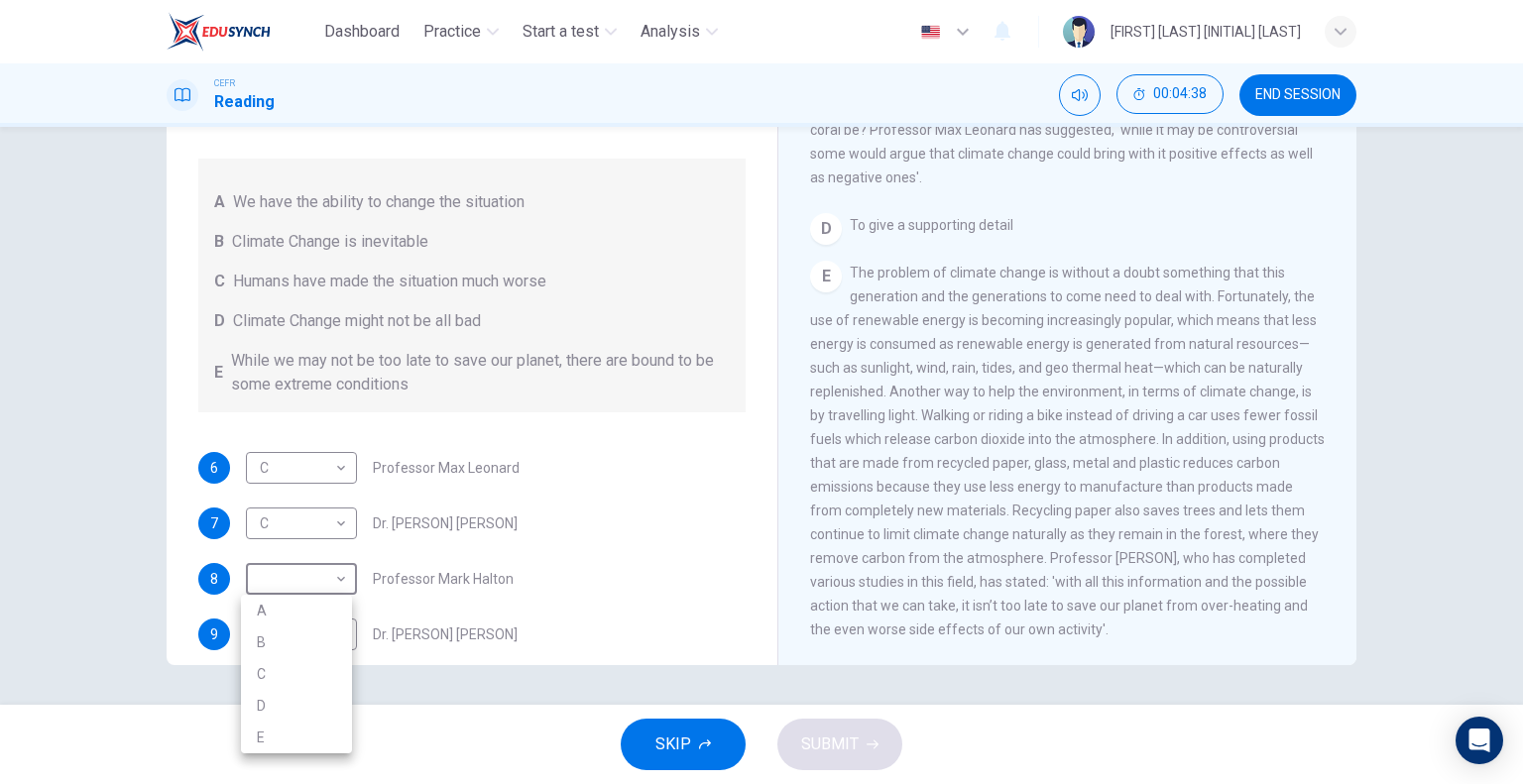 click on "E" at bounding box center [296, 737] 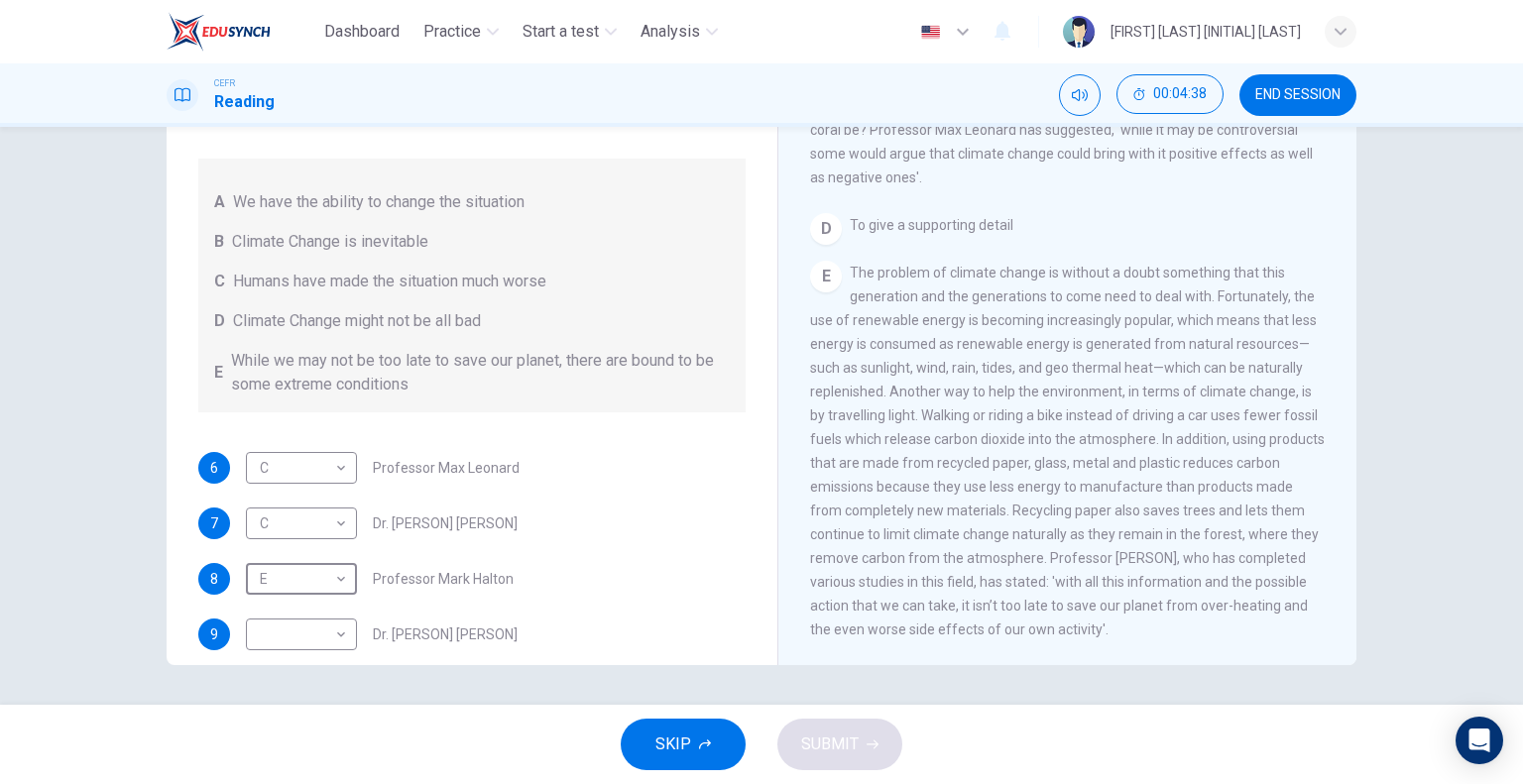 scroll, scrollTop: 24, scrollLeft: 0, axis: vertical 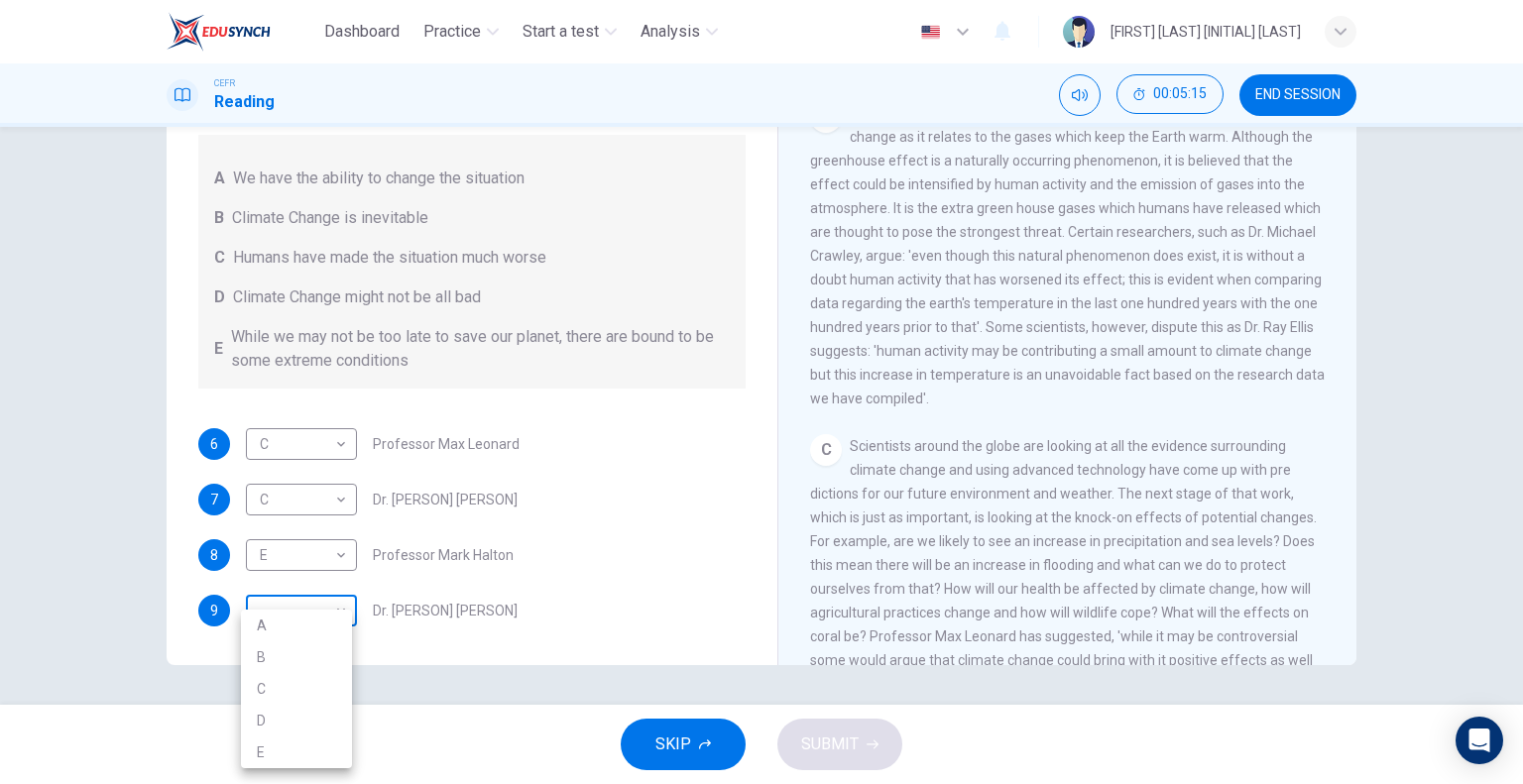 click on "Dashboard Practice Start a test Analysis Notifications © Copyright  2025 A B C D E" at bounding box center (762, 392) 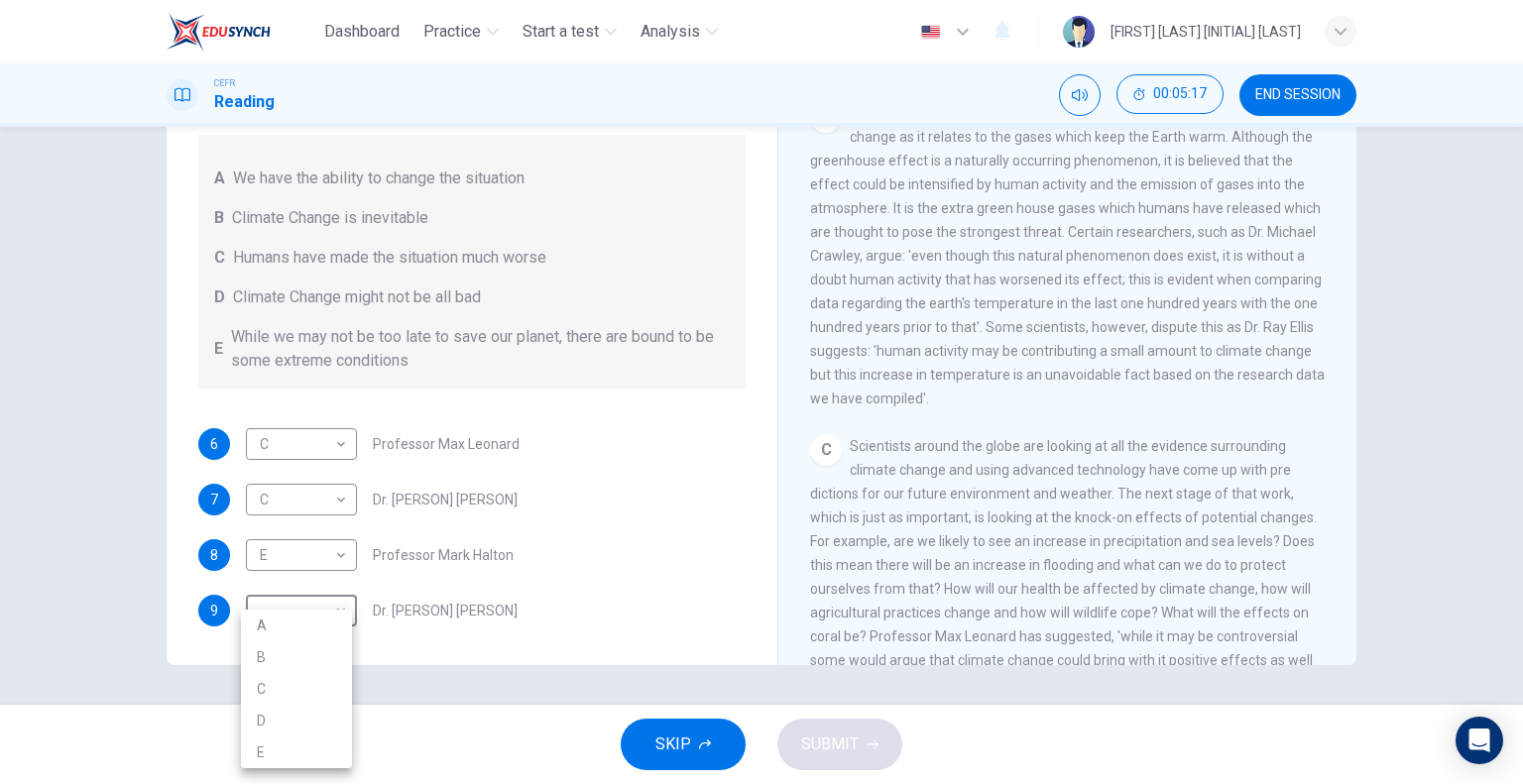click on "B" at bounding box center (296, 657) 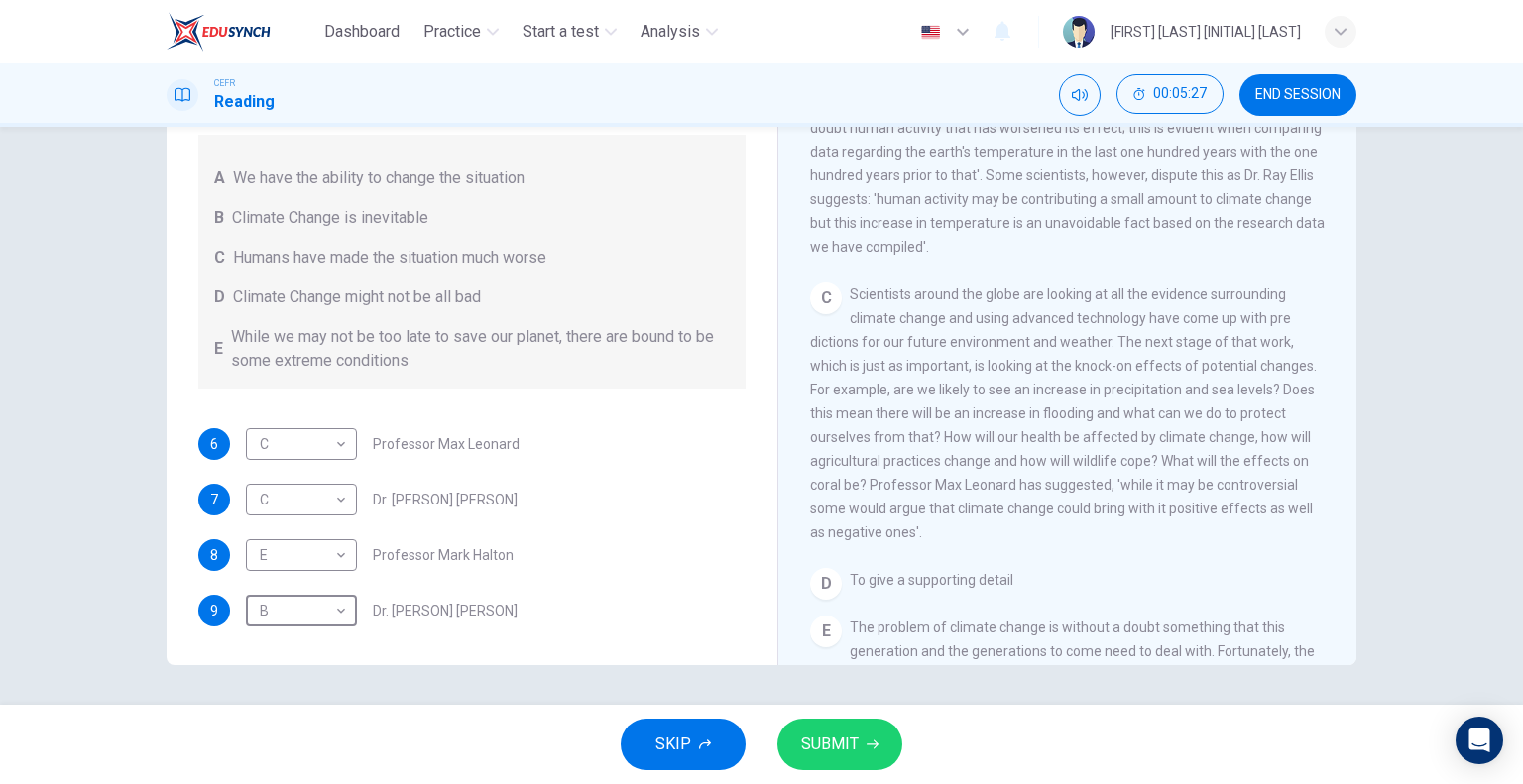 scroll, scrollTop: 840, scrollLeft: 0, axis: vertical 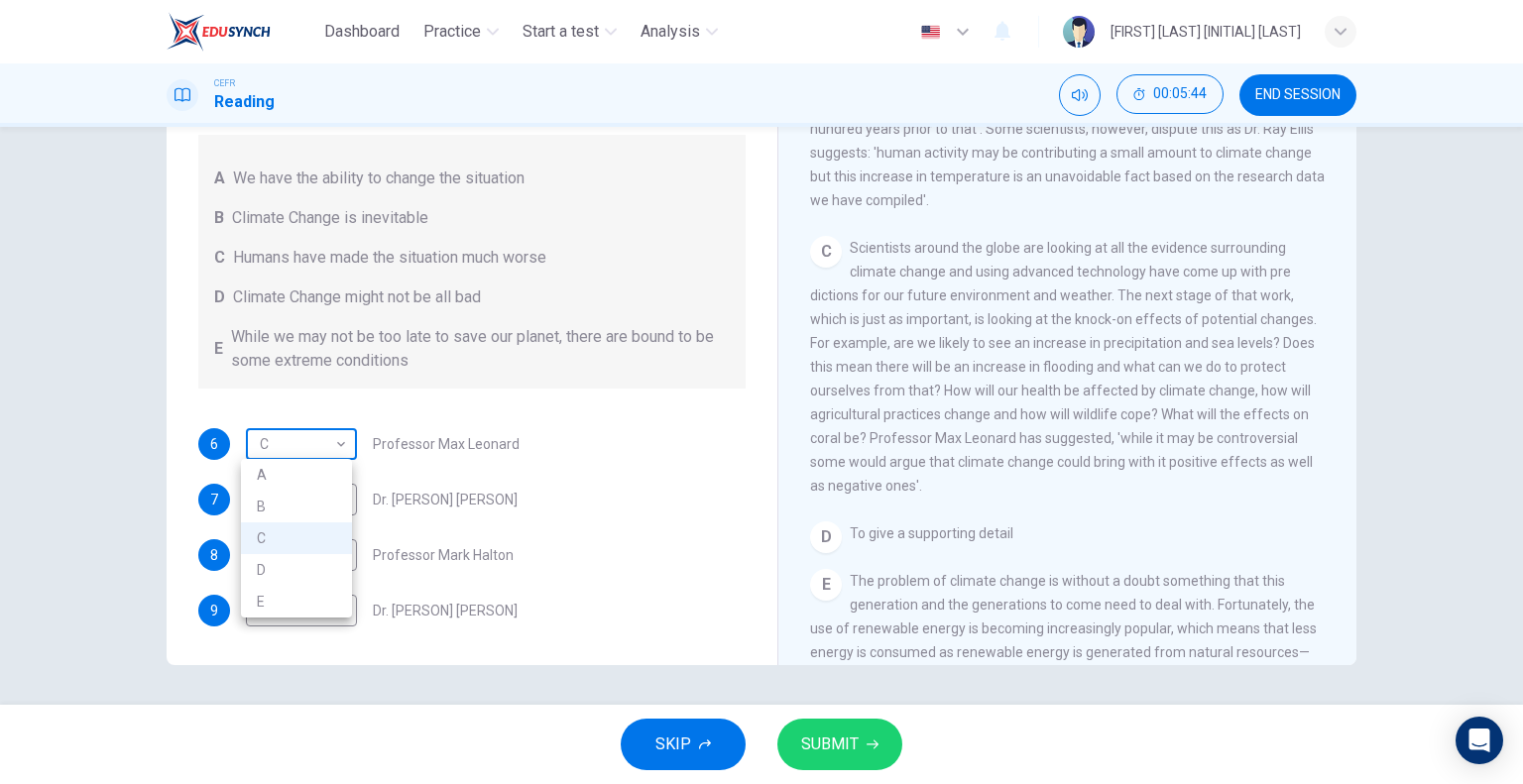 click on "Dashboard Practice Start a test Analysis English en ​ SREERAM NAIDU A/L RENGANATHAN CEFR Reading 00:05:44 END SESSION Questions 6 - 9 Look at the following people and the list of statements below. Match each person with the correct statement,  A – E . A We have the ability to change the situation B Climate Change is inevitable C Humans have made the situation much worse D Climate Change might not be all bad E While we may not be too late to save our planet, there are bound to be some extreme conditions 6 C C ​ Professor Max Leonard 7 C C ​ Dr. Michael Crawley 8 E E ​ Professor Mark Halton 9 B B ​ Dr. Ray Ellis The Climate of the Earth CLICK TO ZOOM Click to Zoom A B C D E SKIP SUBMIT EduSynch - Online Language Proficiency Testing
Dashboard Practice Start a test Analysis Notifications © Copyright  2025 A B C D E" at bounding box center (762, 392) 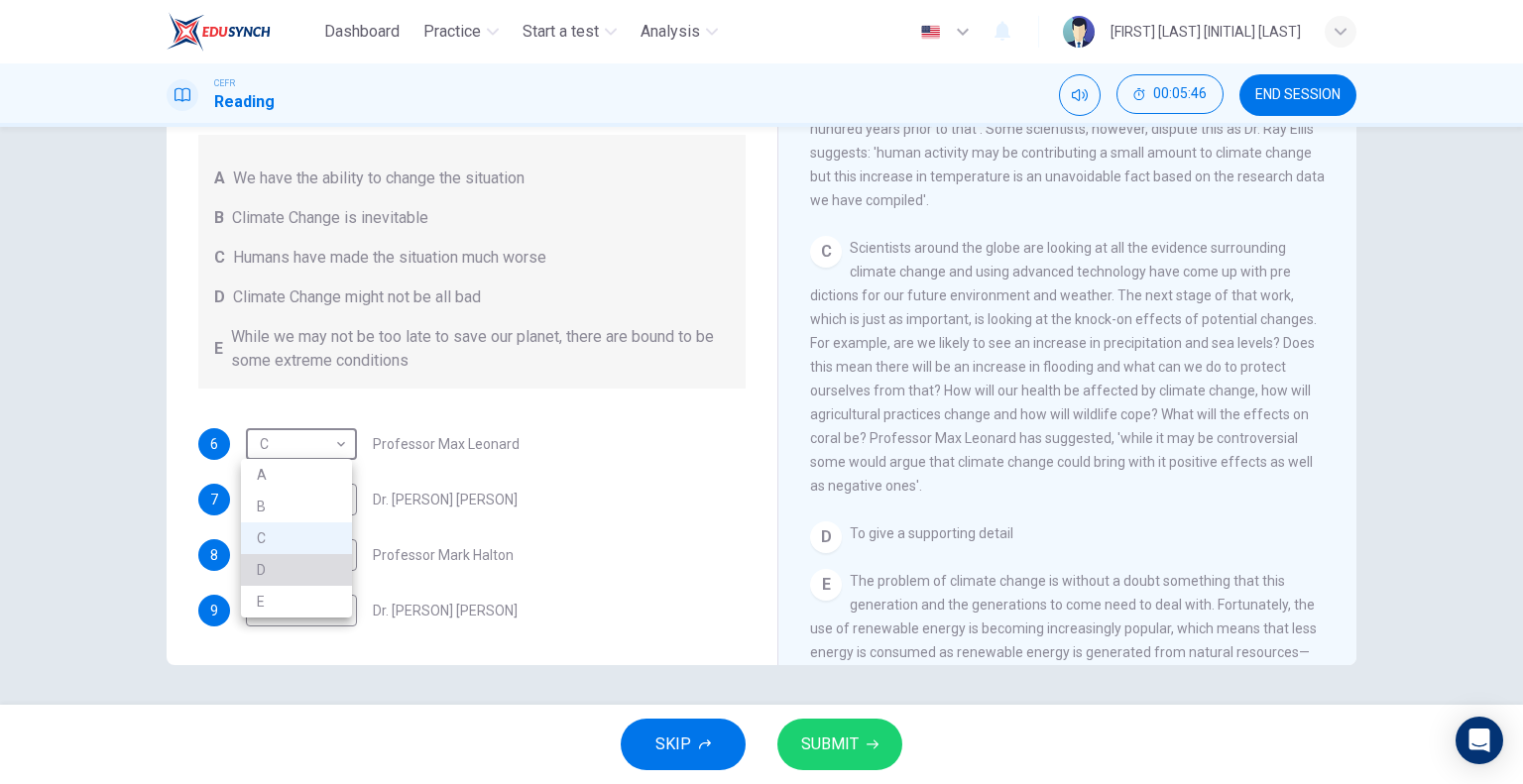 click on "D" at bounding box center [296, 570] 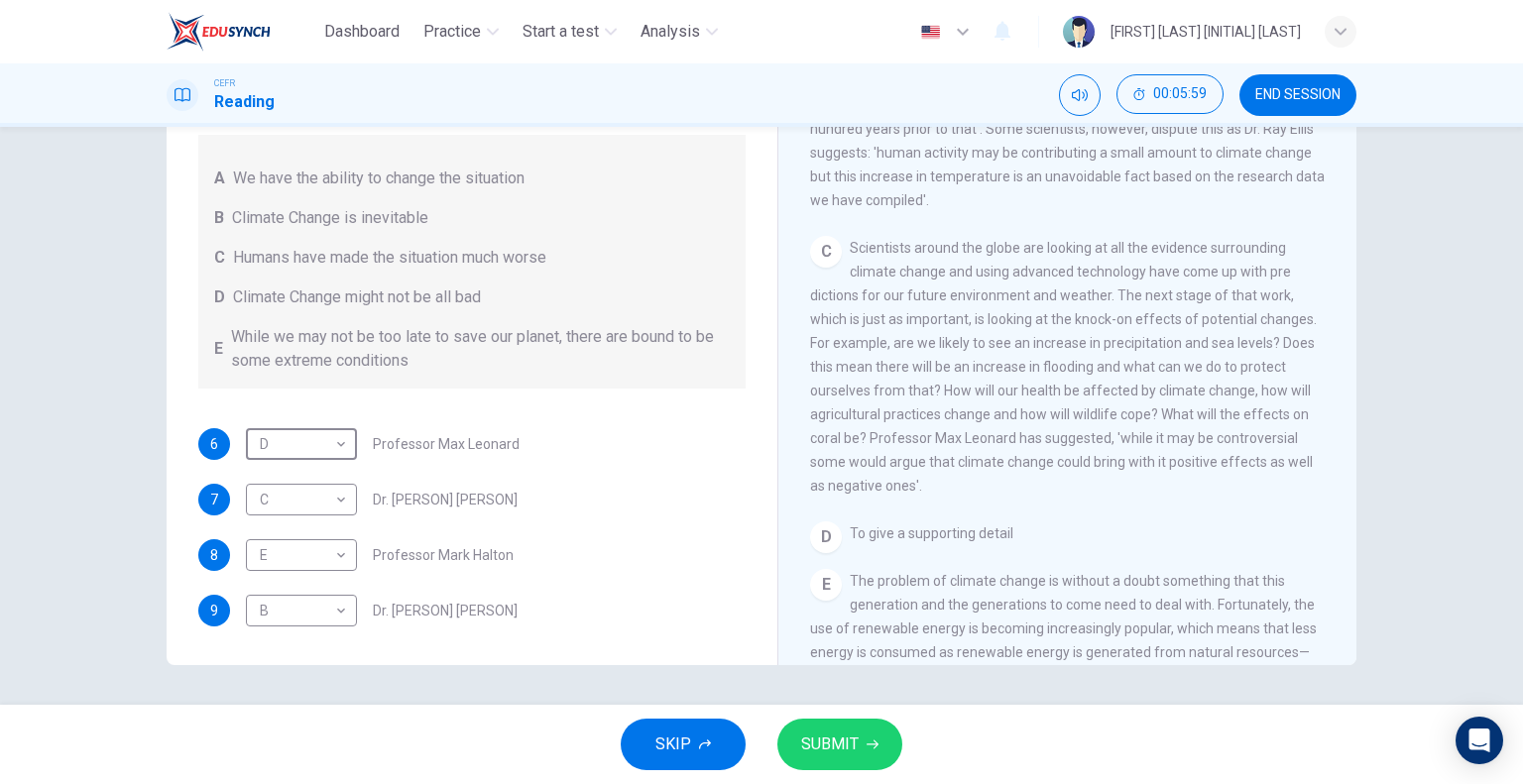 click on "SUBMIT" at bounding box center (840, 744) 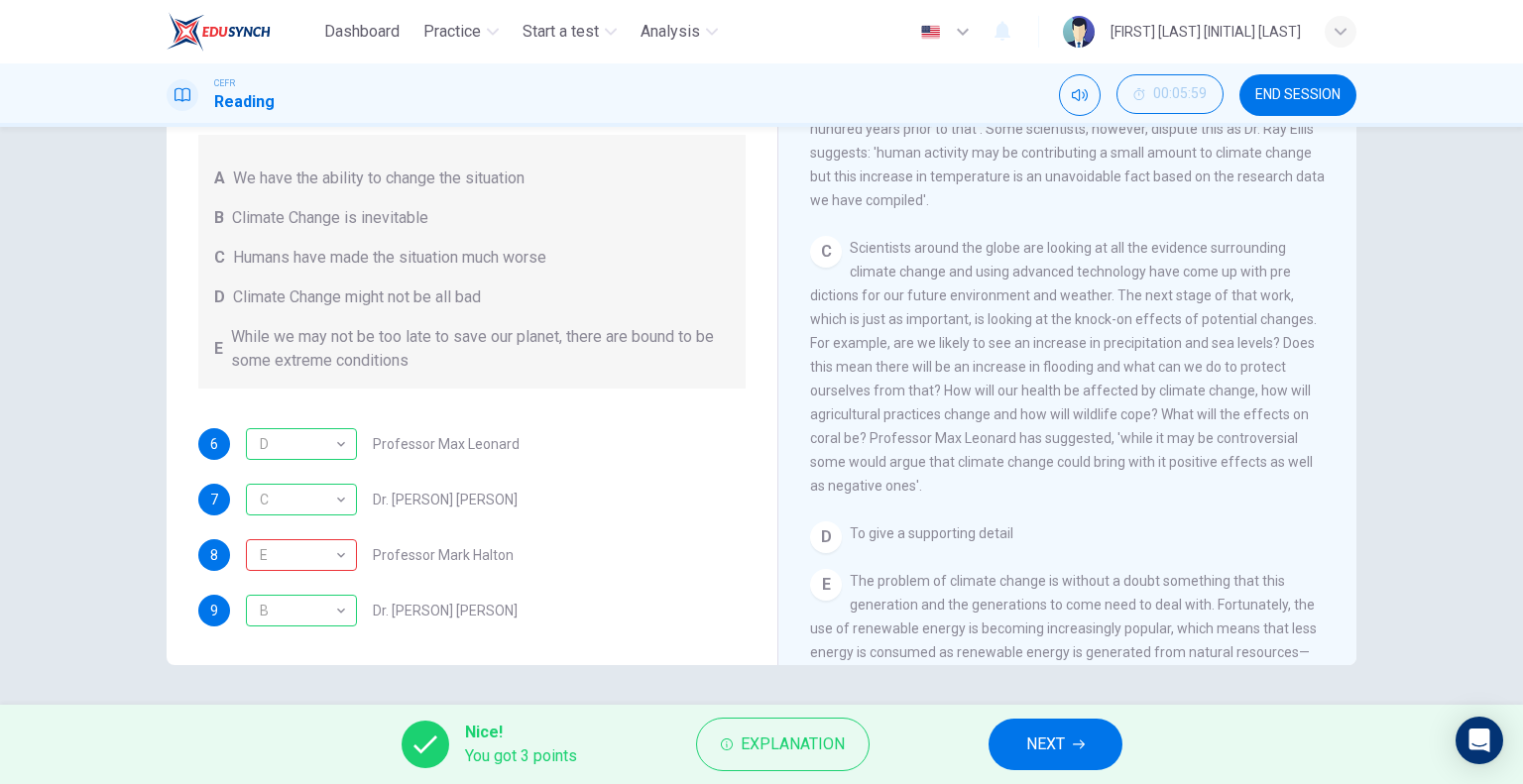 scroll, scrollTop: 1335, scrollLeft: 0, axis: vertical 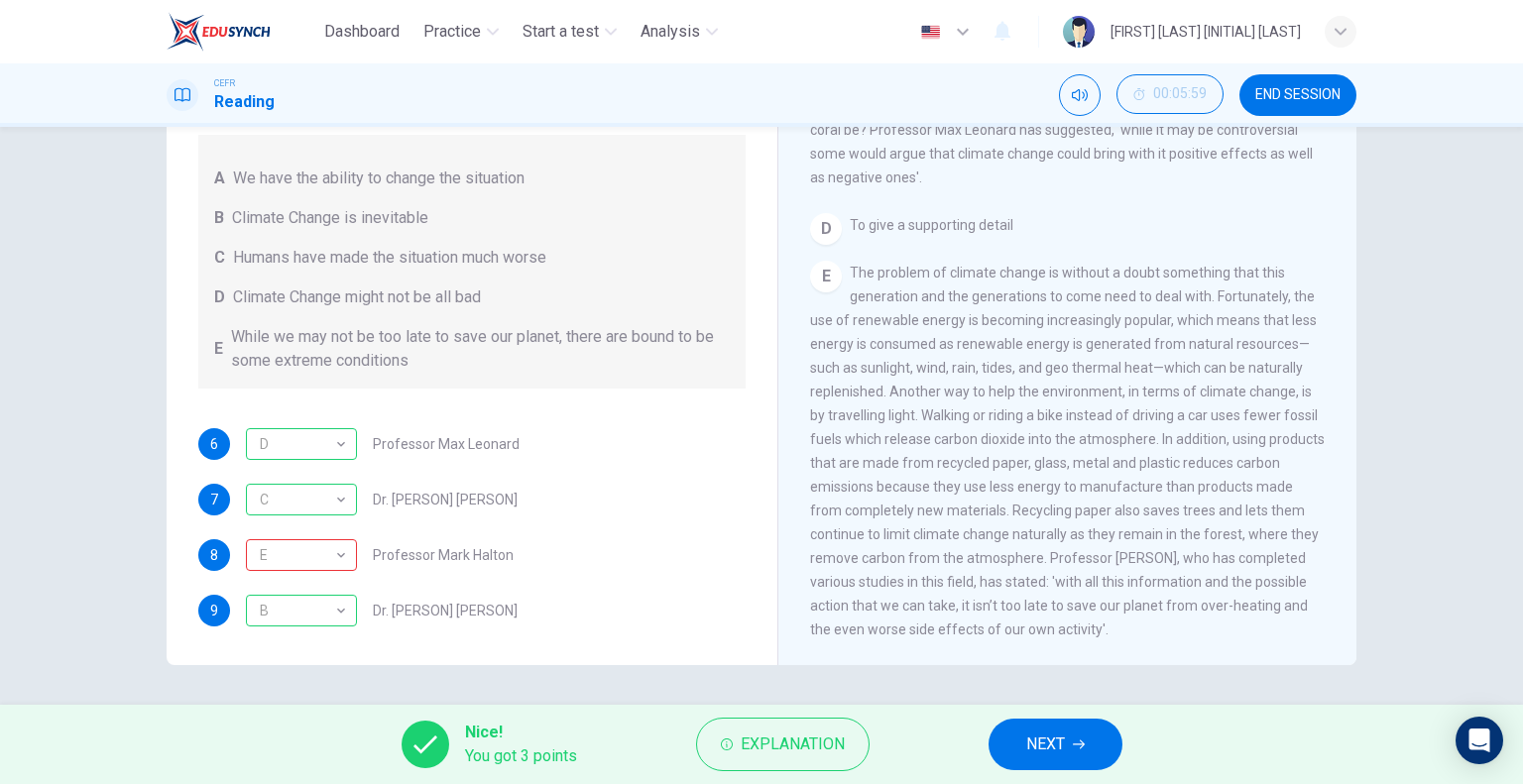 click on "NEXT" at bounding box center (1055, 744) 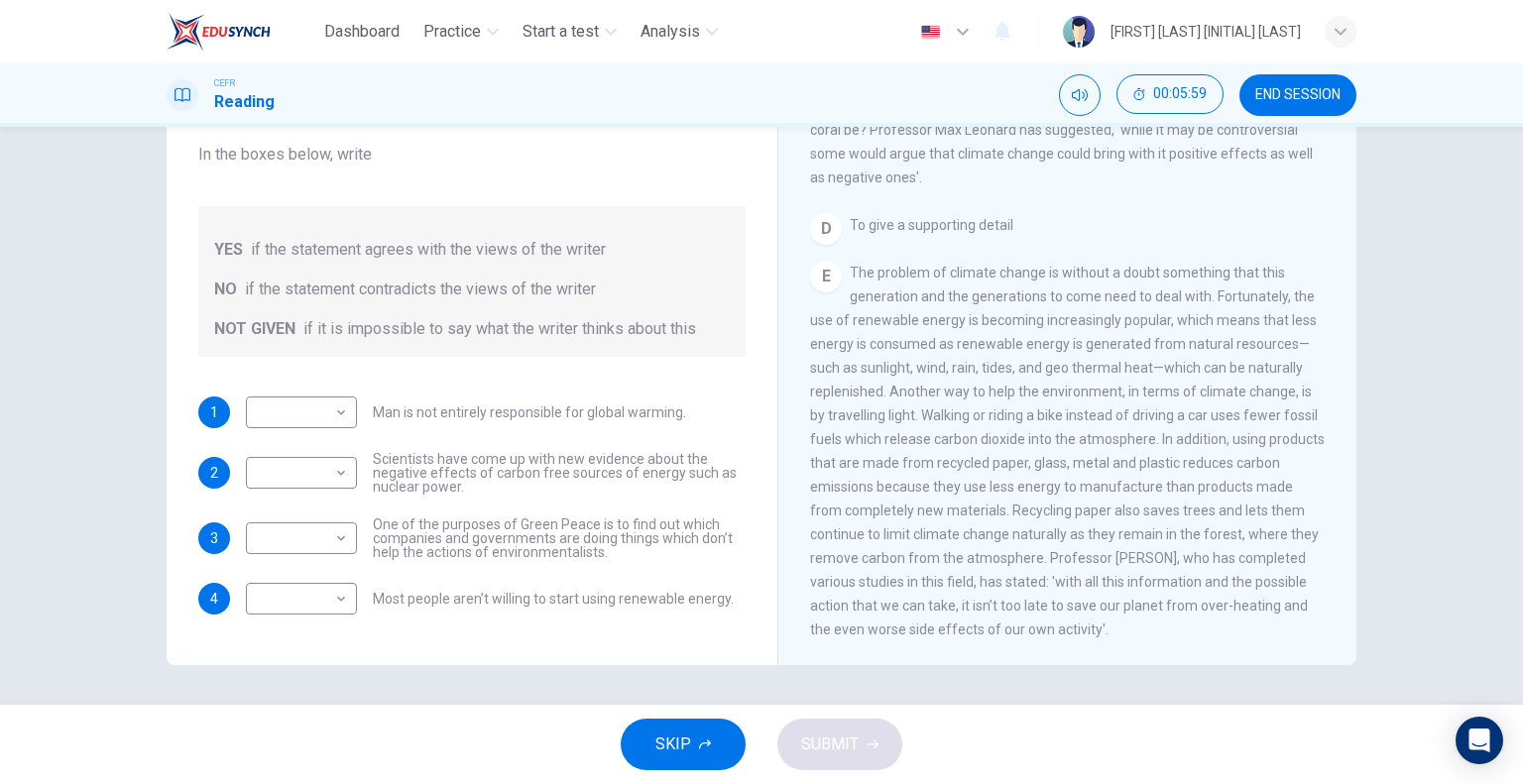 scroll, scrollTop: 0, scrollLeft: 0, axis: both 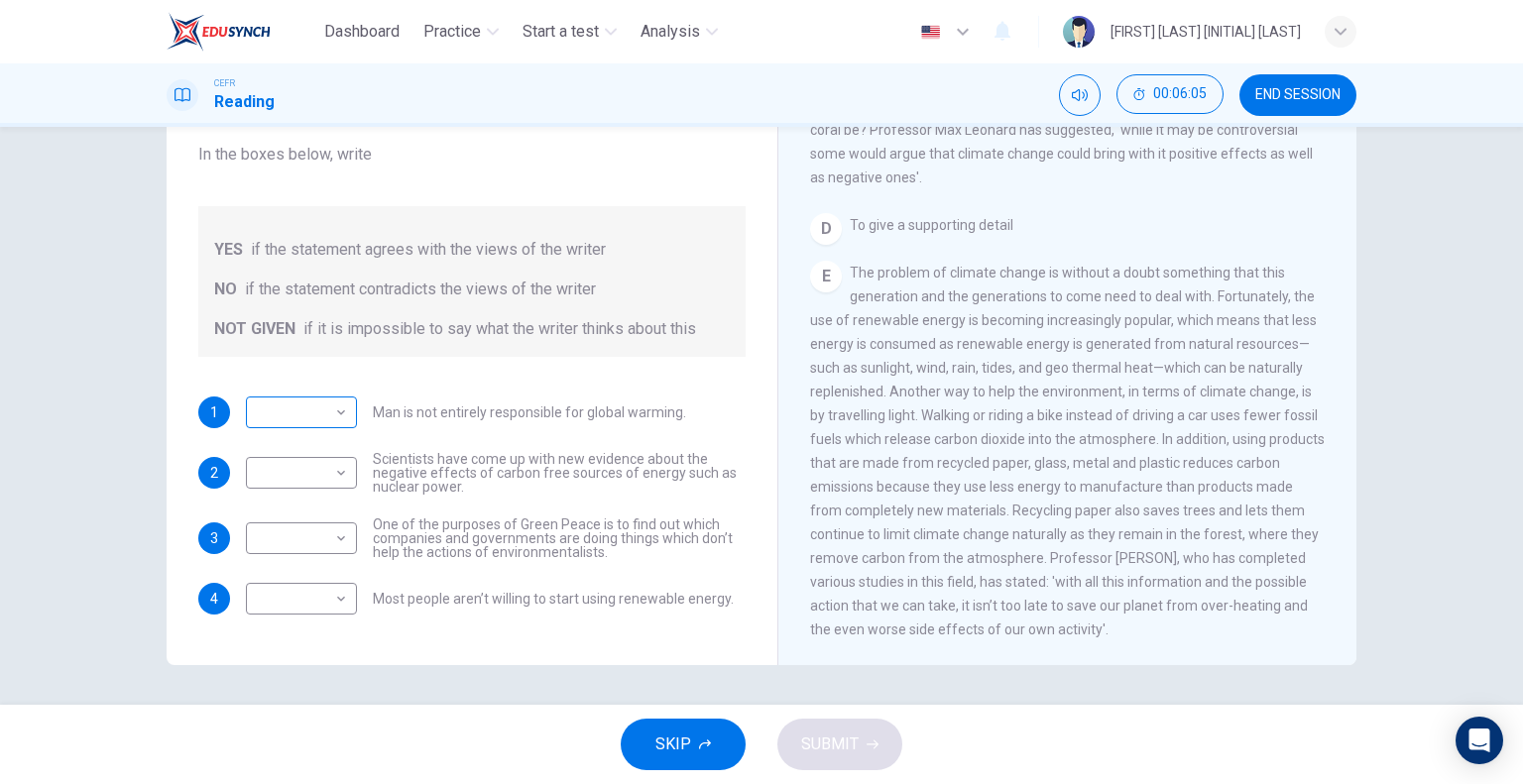 click on "Dashboard Practice Start a test Analysis English en ​ [PERSON] [PERSON] CEFR Reading 00:06:05 END SESSION Question 10 Do the following statements agree with the information given in the Reading Passage? In the boxes below, write YES if the statement agrees with the views of the writer NO if the statement contradicts the views of the writer NOT GIVEN if it is impossible to say what the writer thinks about this 1 ​ ​ Man is not entirely responsible for global warming. 2 ​ ​ Scientists have come up with new evidence about the negative effects of carbon free sources of energy such as nuclear power. 3 ​ ​ One of the purposes of Green Peace is to find out which companies and governments are doing things which don’t help the actions of environmentalists. 4 ​ ​ Most people aren’t willing to start using renewable energy. The Climate of the Earth CLICK TO ZOOM Click to Zoom A B C D E SKIP SUBMIT EduSynch - Online Language Proficiency Testing
Dashboard Practice Start a test 2025" at bounding box center (762, 392) 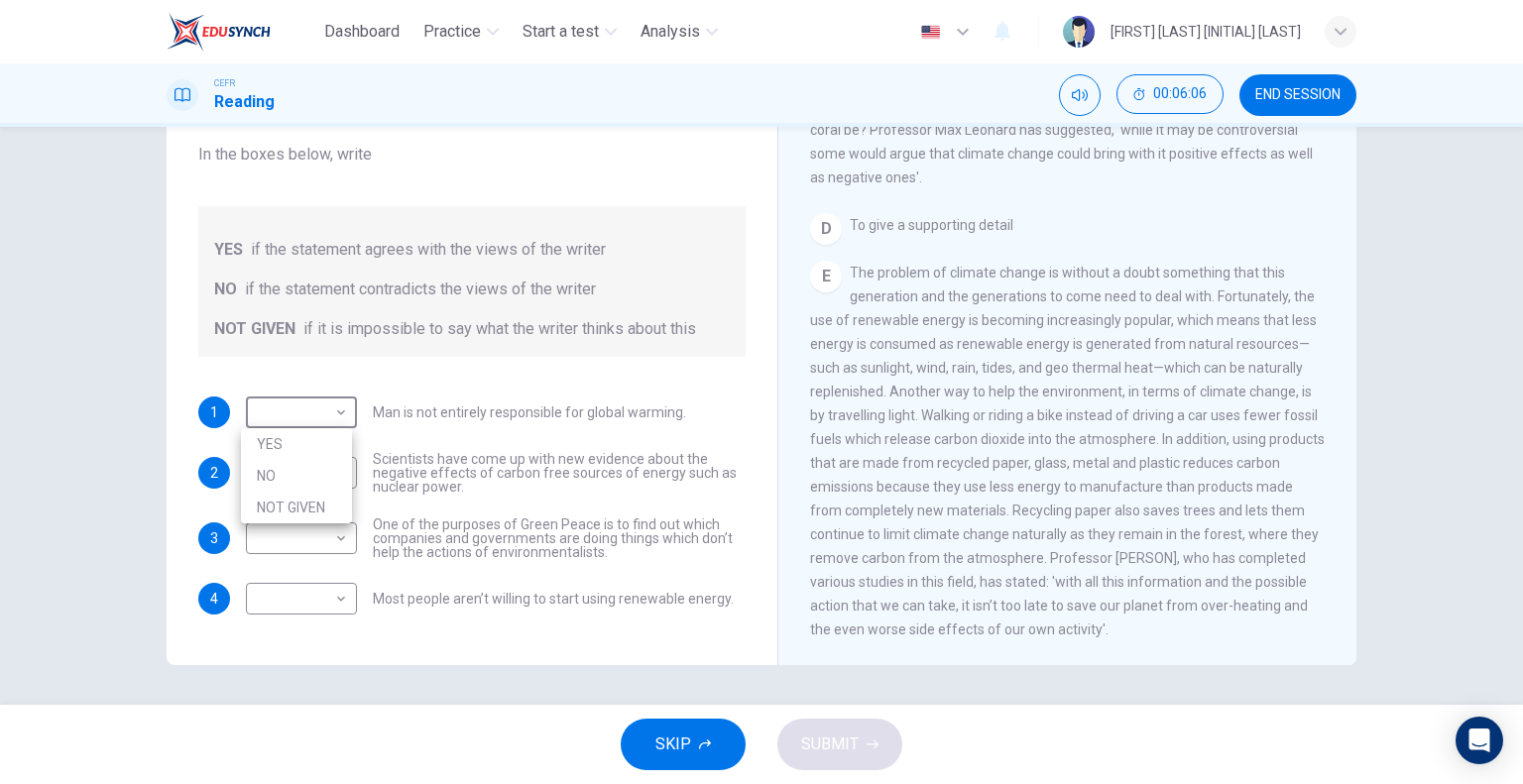 click on "YES" at bounding box center (296, 444) 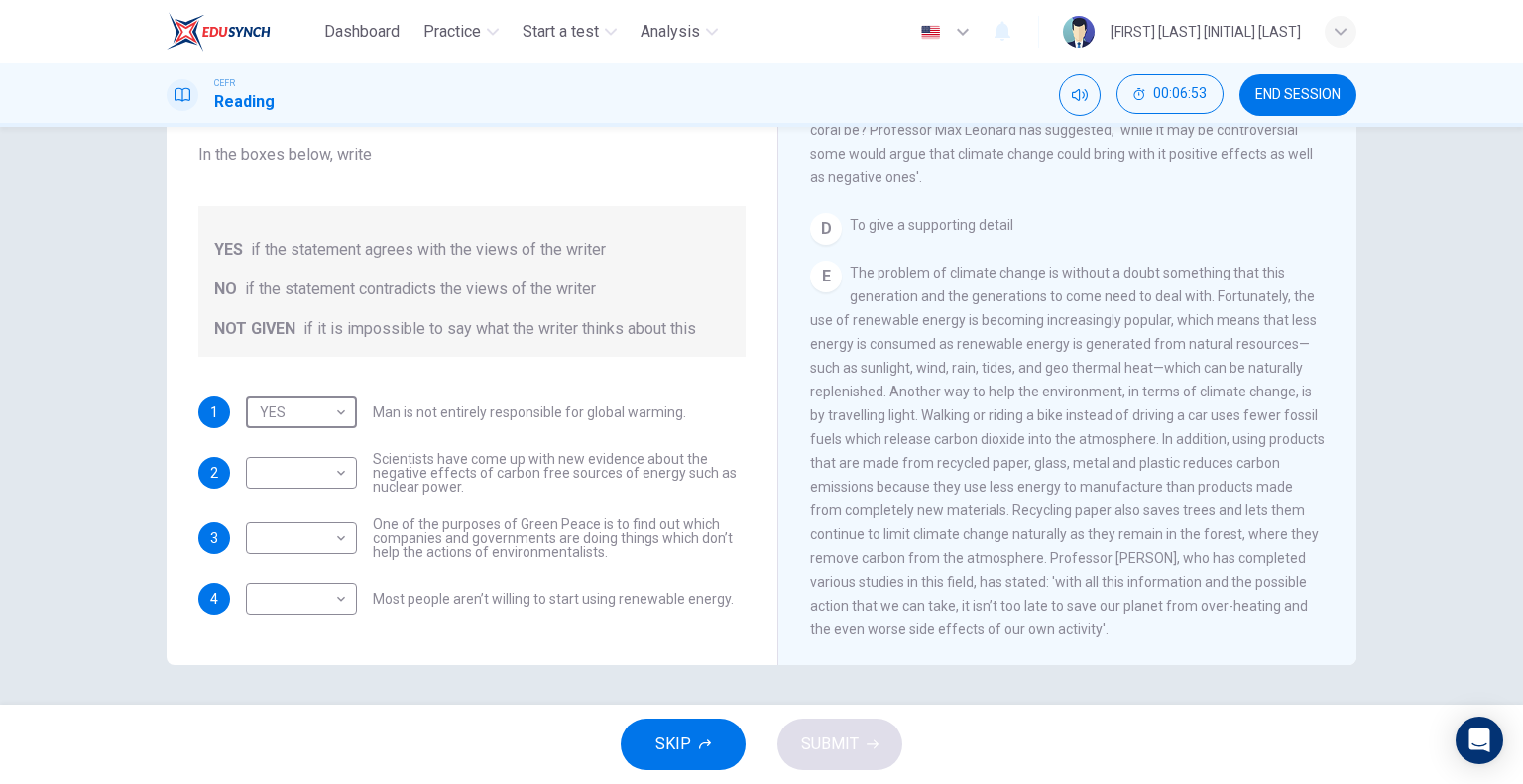 scroll, scrollTop: 1038, scrollLeft: 0, axis: vertical 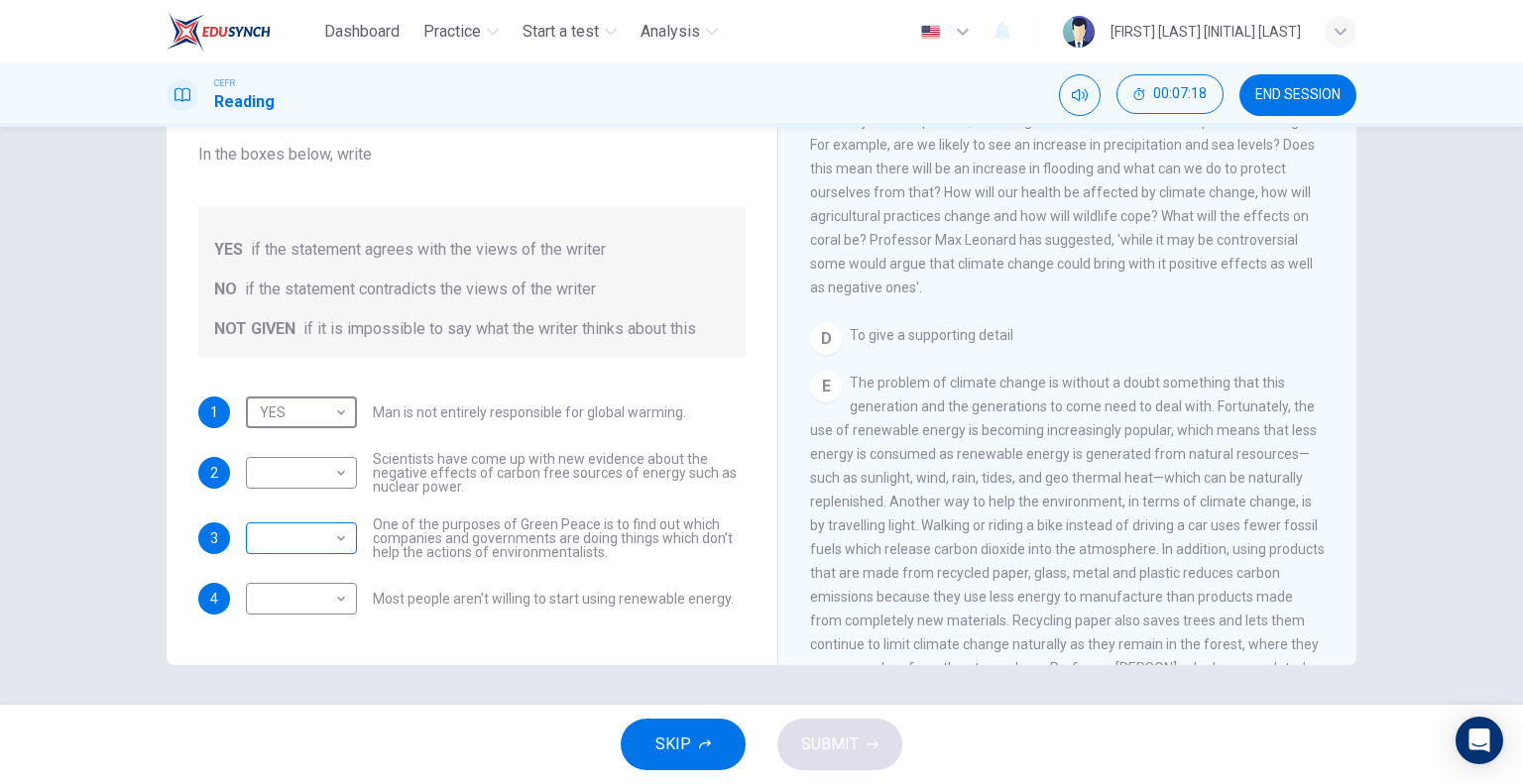 click on "Dashboard Practice Start a test Analysis English en ​​ [NAME] A/L [NAME] CEFR Reading 00:07:18 END SESSION Question 10 Do the following statements agree with the information given in the Reading Passage? In the boxes below, write YES if the statement agrees with the views of the writer NO if the statement contradicts the views of the writer NOT GIVEN if it is impossible to say what the writer thinks about this 1 YES YES Man is not entirely responsible for global warming. 2 ​ ​ Scientists have come up with new evidence about the negative effects of carbon free sources of energy such as nuclear power. 3 ​ ​ One of the purposes of Green Peace is to find out which companies and governments are doing things which don’t help the actions of environmentalists. 4 ​ ​ Most people aren’t willing to start using renewable energy. The Climate of the Earth CLICK TO ZOOM Click to Zoom A B C D E SKIP SUBMIT EduSynch - Online Language Proficiency Testing
Dashboard Practice Start a test" at bounding box center (762, 392) 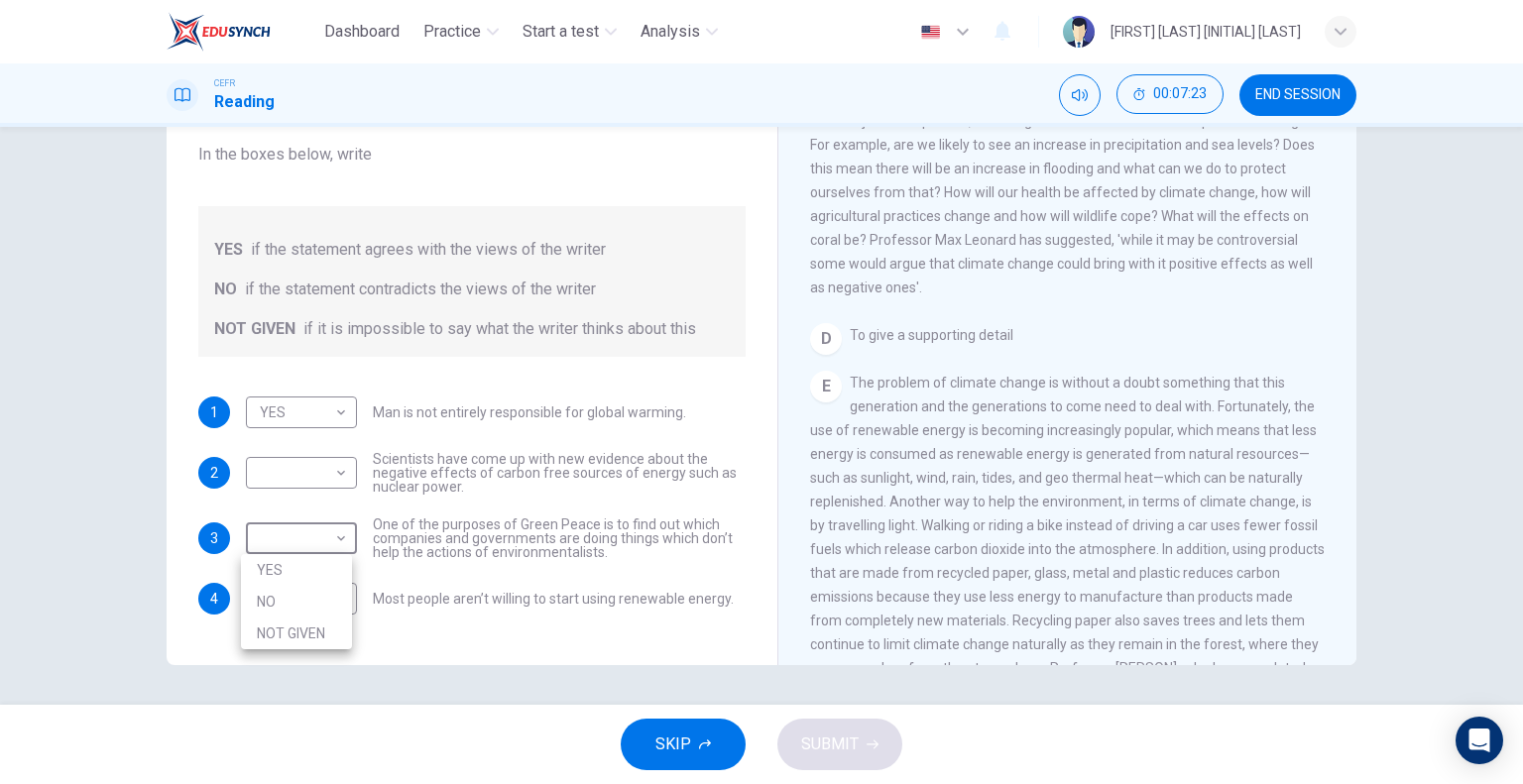 click on "YES" at bounding box center [296, 570] 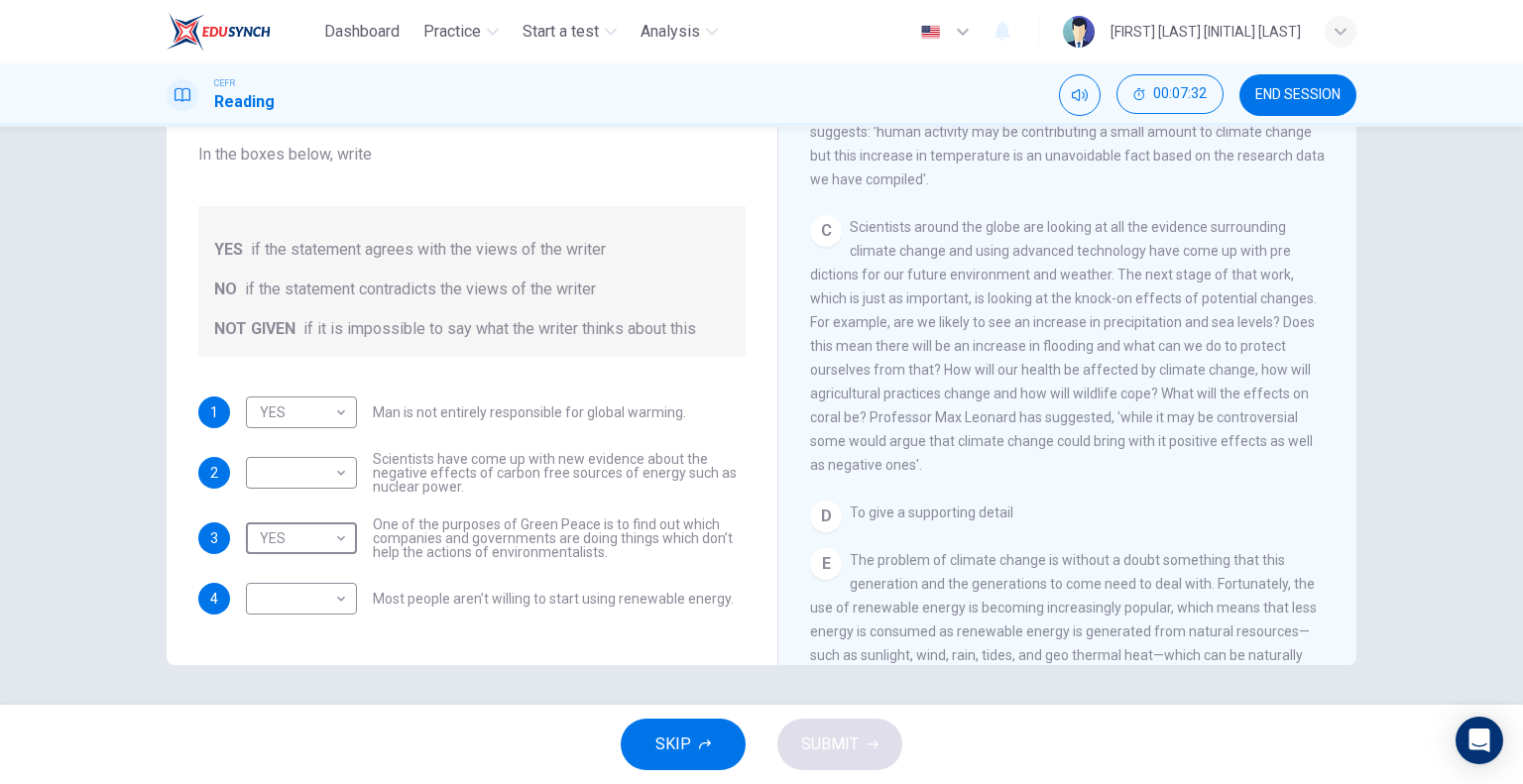 scroll, scrollTop: 840, scrollLeft: 0, axis: vertical 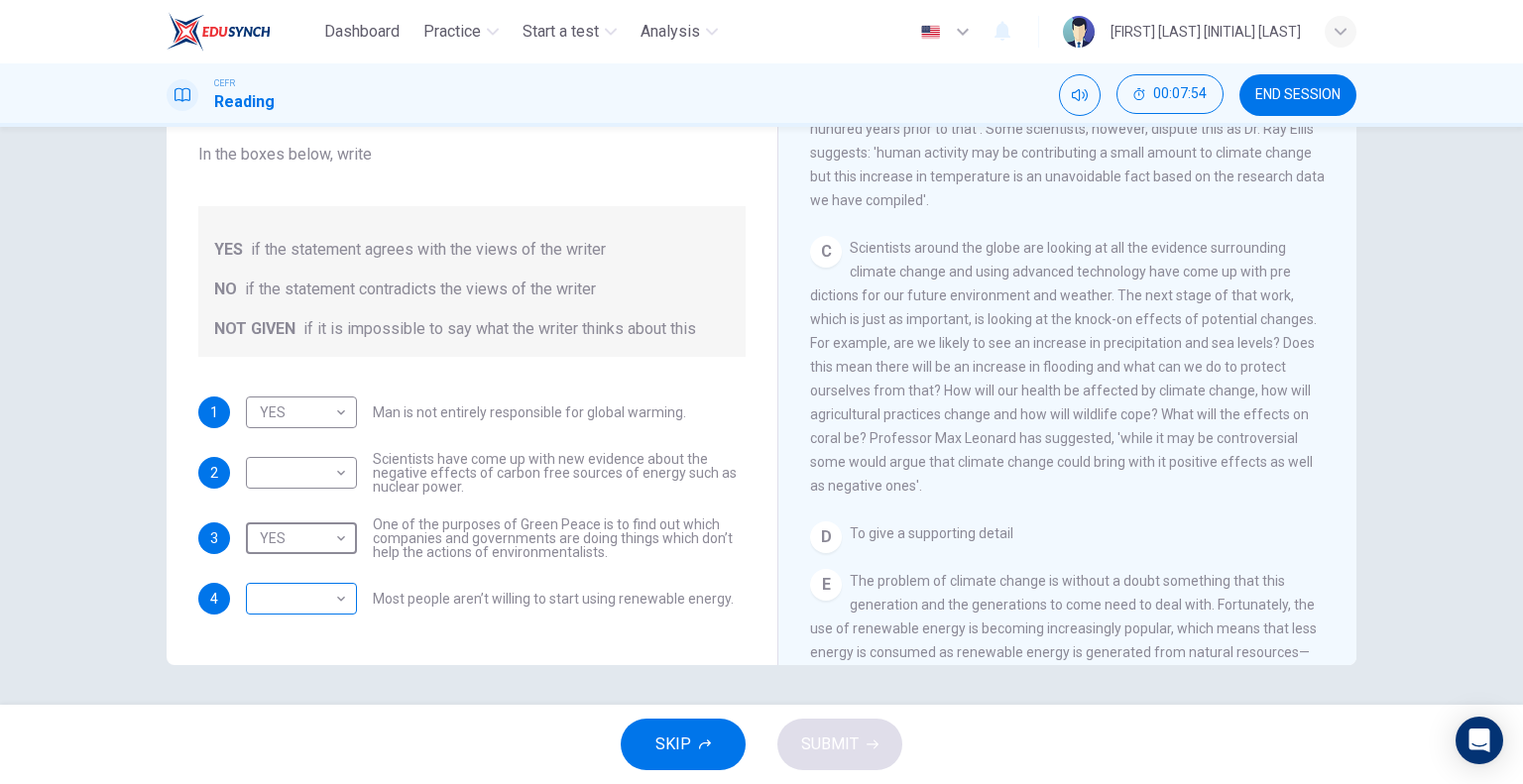 click on "Dashboard Practice Start a test Analysis English en ​ [FIRST] [LAST] CEFR Reading 00:07:54 END SESSION Question 10 Do the following statements agree with the information given in the Reading Passage? In the boxes below, write YES if the statement agrees with the views of the writer NO if the statement contradicts the views of the writer NOT GIVEN if it is impossible to say what the writer thinks about this 1 YES YES ​ Man is not entirely responsible for global warming. 2 ​ ​ Scientists have come up with new evidence about the negative effects of carbon free sources of energy such as nuclear power. 3 YES YES ​ One of the purposes of Green Peace is to find out which companies and governments are doing things which don’t help the actions of environmentalists. 4 ​ ​ Most people aren’t willing to start using renewable energy. The Climate of the Earth CLICK TO ZOOM Click to Zoom A B C D E SKIP SUBMIT EduSynch - Online Language Proficiency Testing
Dashboard Practice Analysis" at bounding box center (762, 392) 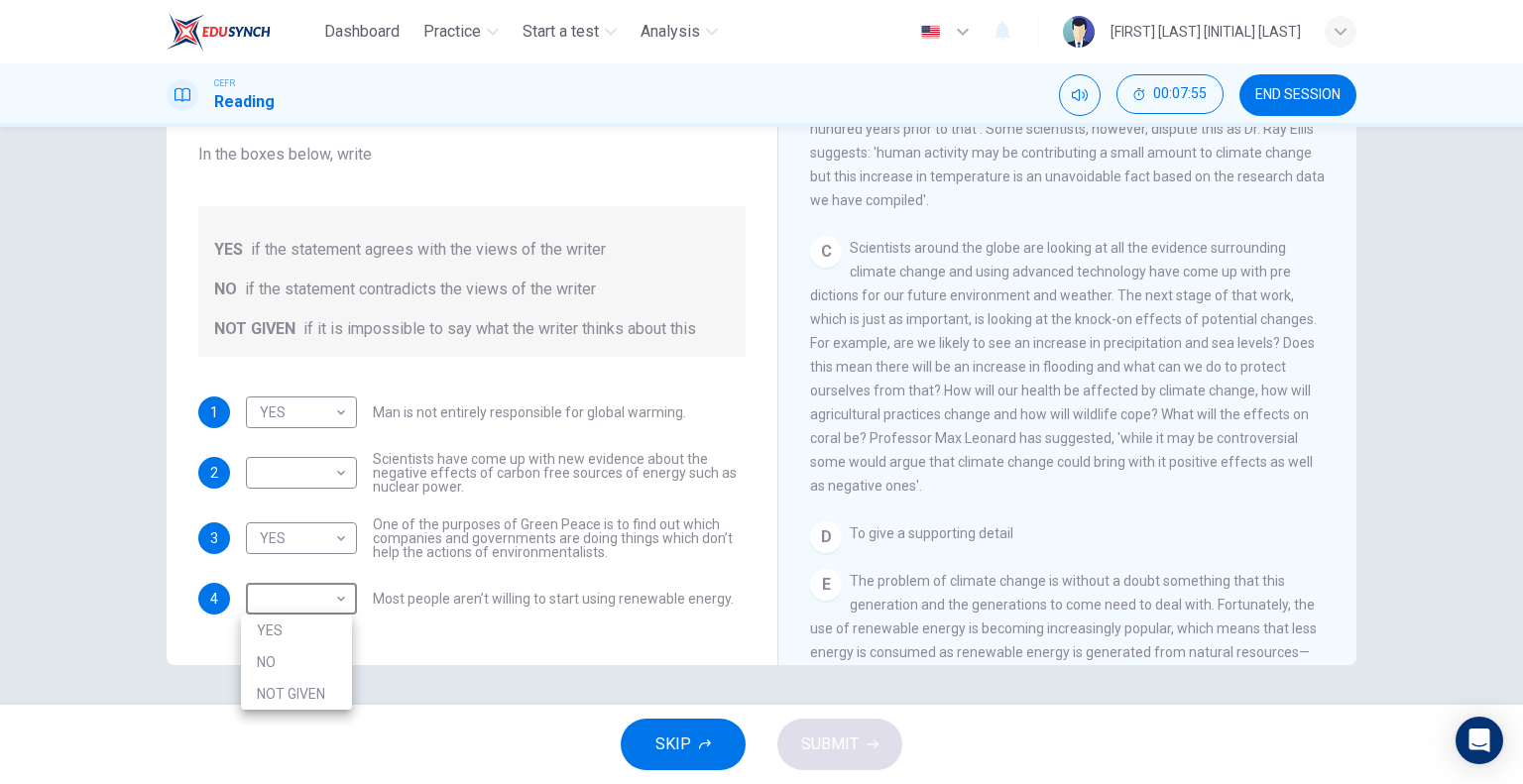 click on "NOT GIVEN" at bounding box center [296, 694] 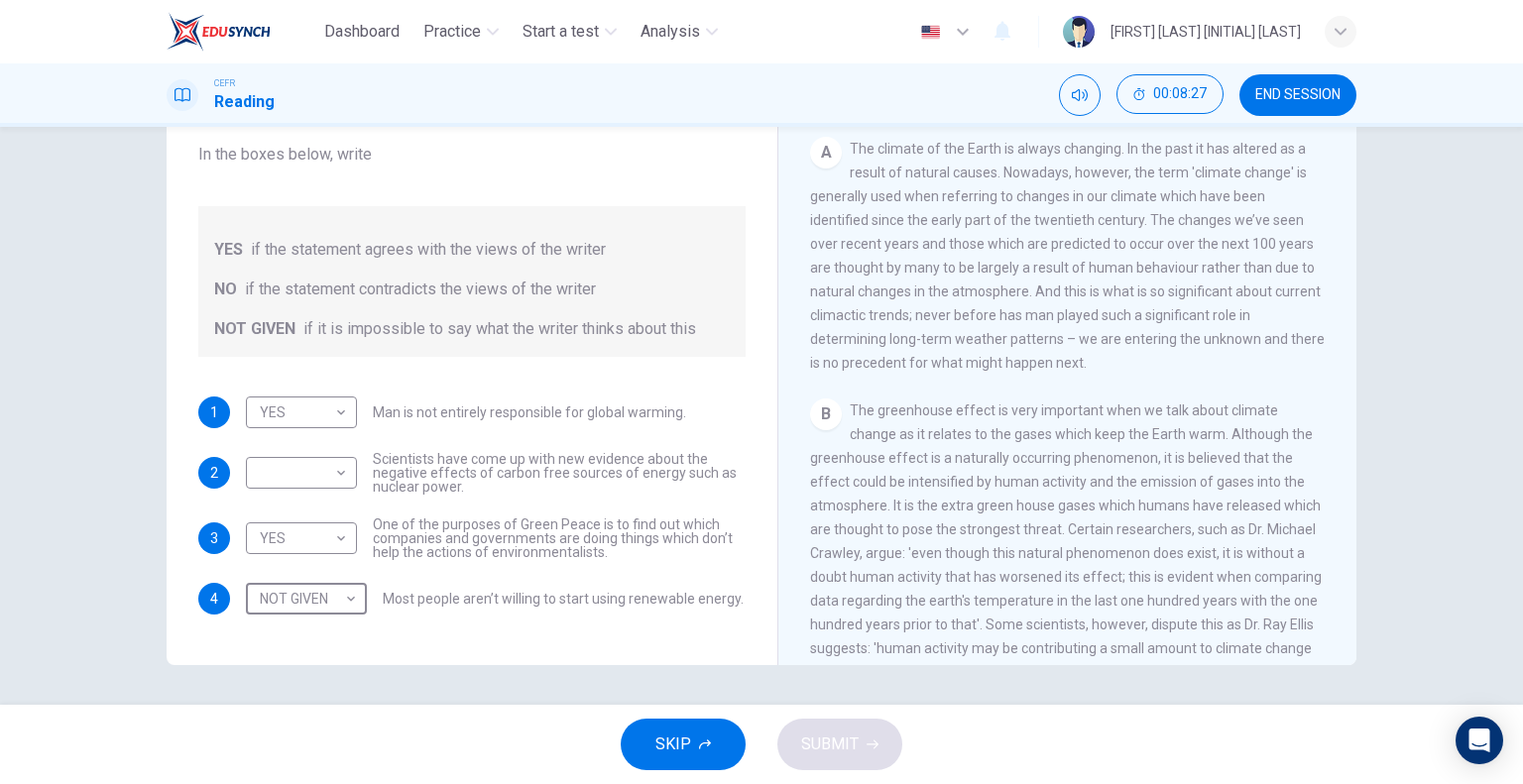 scroll, scrollTop: 443, scrollLeft: 0, axis: vertical 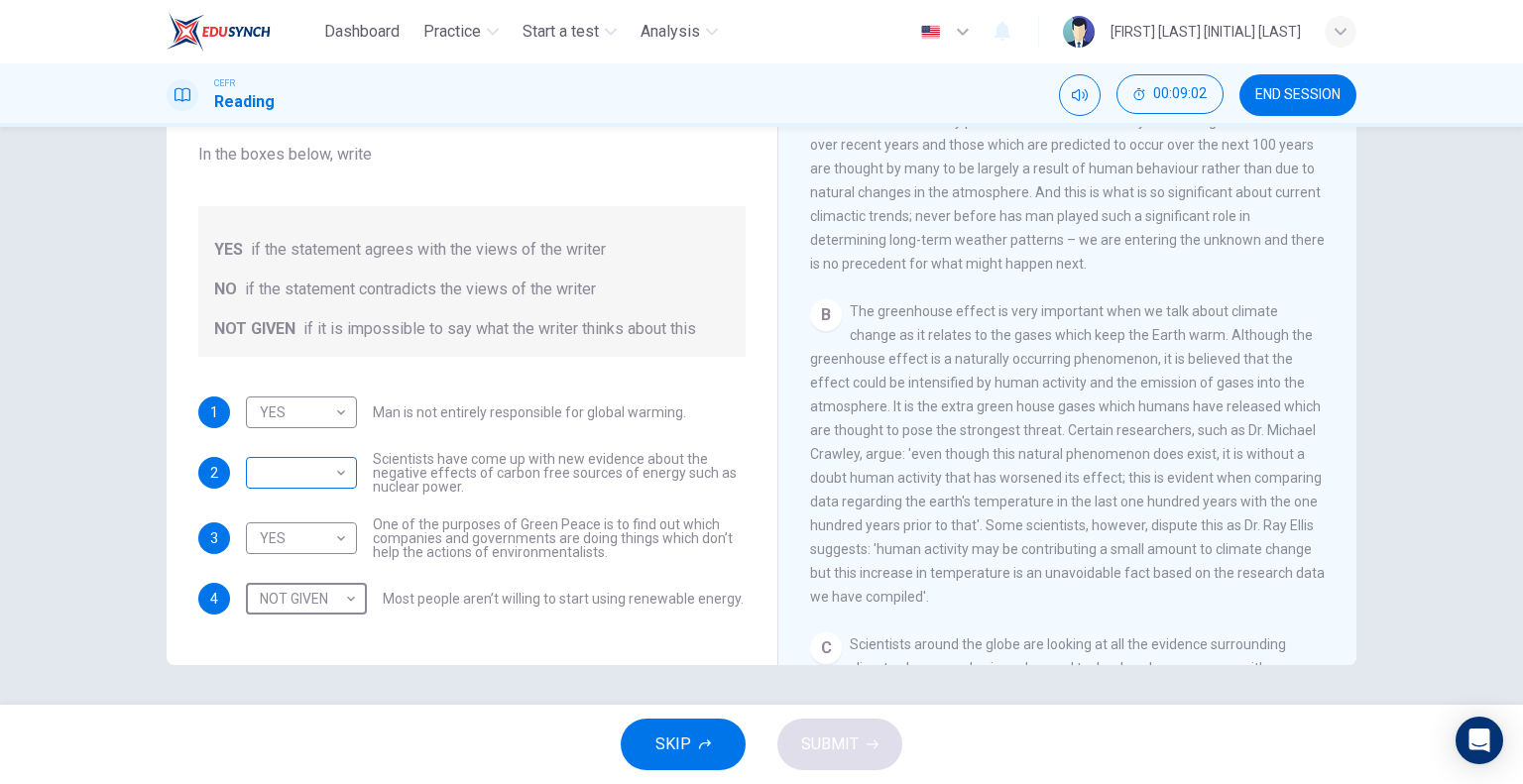 click on "Dashboard Practice Start a test Analysis English en ​ [FIRST] [LAST] [INITIAL] [LAST] CEFR Reading 00:09:02 END SESSION Question 10 Do the following statements agree with the information given in the Reading Passage? In the boxes below, write YES if the statement agrees with the views of the writer NO if the statement contradicts the views of the writer NOT GIVEN if it is impossible to say what the writer thinks about this 1 YES YES ​ Man is not entirely responsible for global warming. 2 ​ ​ Scientists have come up with new evidence about the negative effects of carbon free sources of energy such as nuclear power. 3 YES YES ​ One of the purposes of Green Peace is to find out which companies and governments are doing things which don’t help the actions of environmentalists. 4 NOT GIVEN NOT GIVEN ​ Most people aren’t willing to start using renewable energy. The Climate of the Earth CLICK TO ZOOM Click to Zoom A B C D E SKIP SUBMIT EduSynch - Online Language Proficiency Testing
Dashboard" at bounding box center (762, 392) 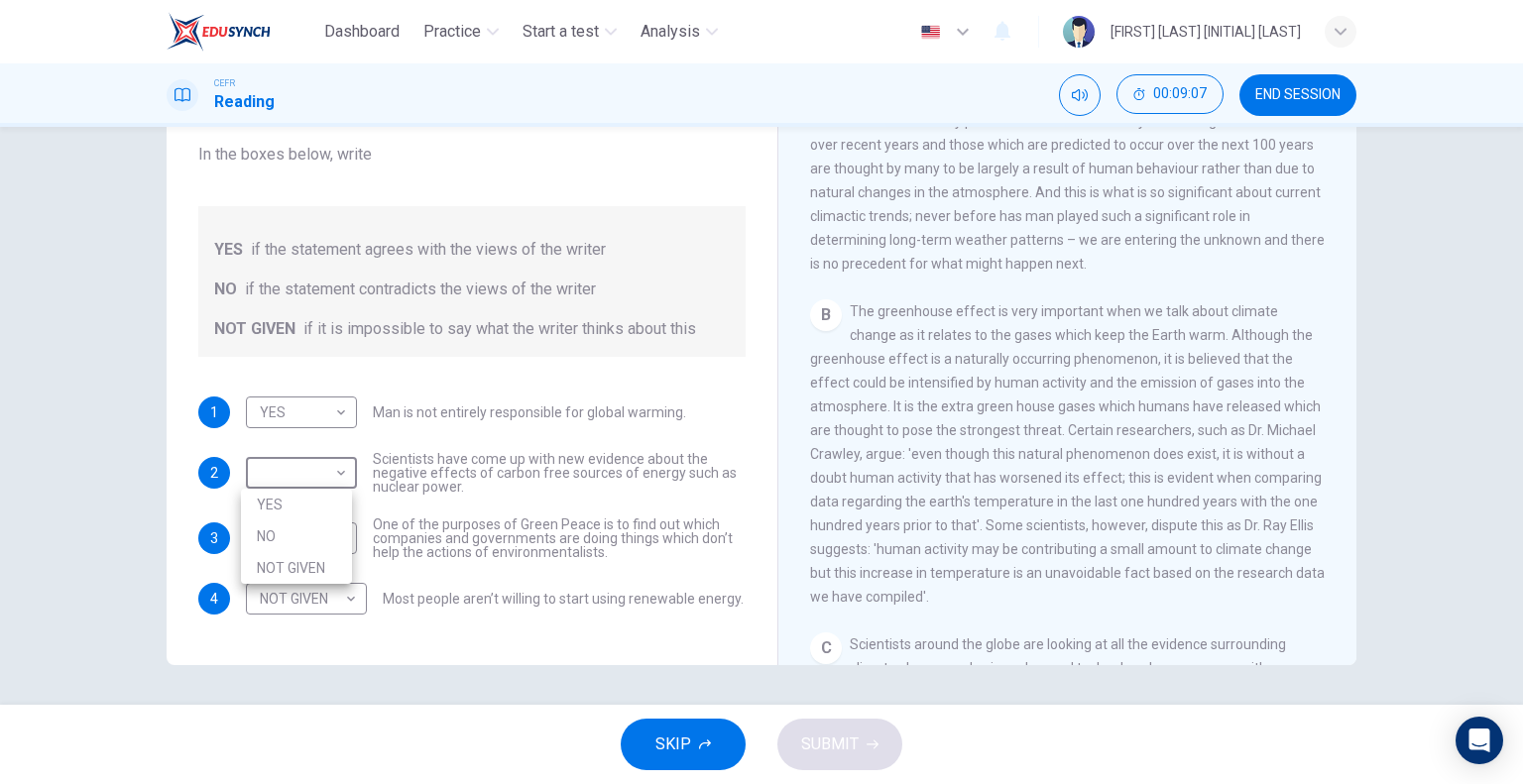 click on "NOT GIVEN" at bounding box center [296, 568] 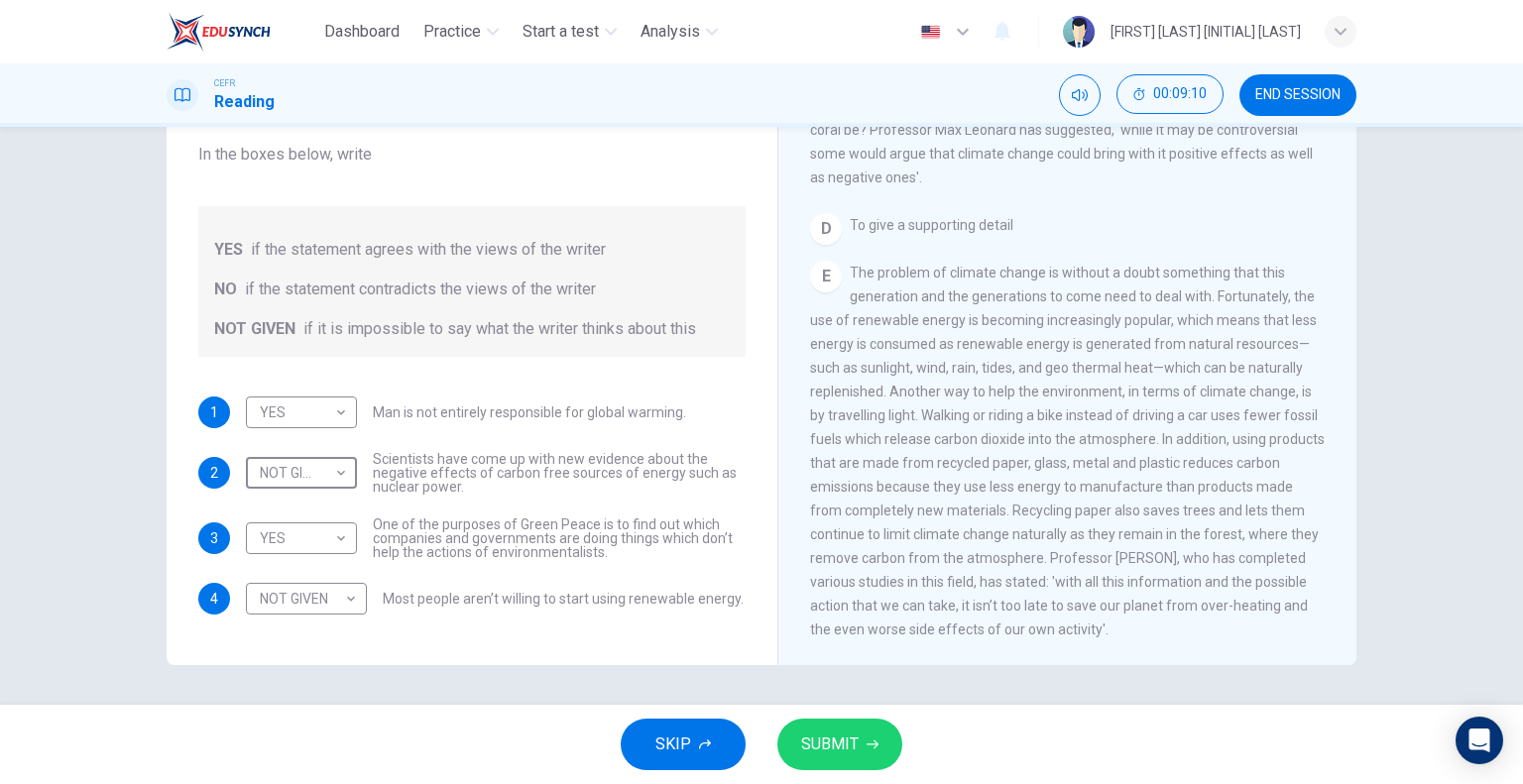 scroll, scrollTop: 1335, scrollLeft: 0, axis: vertical 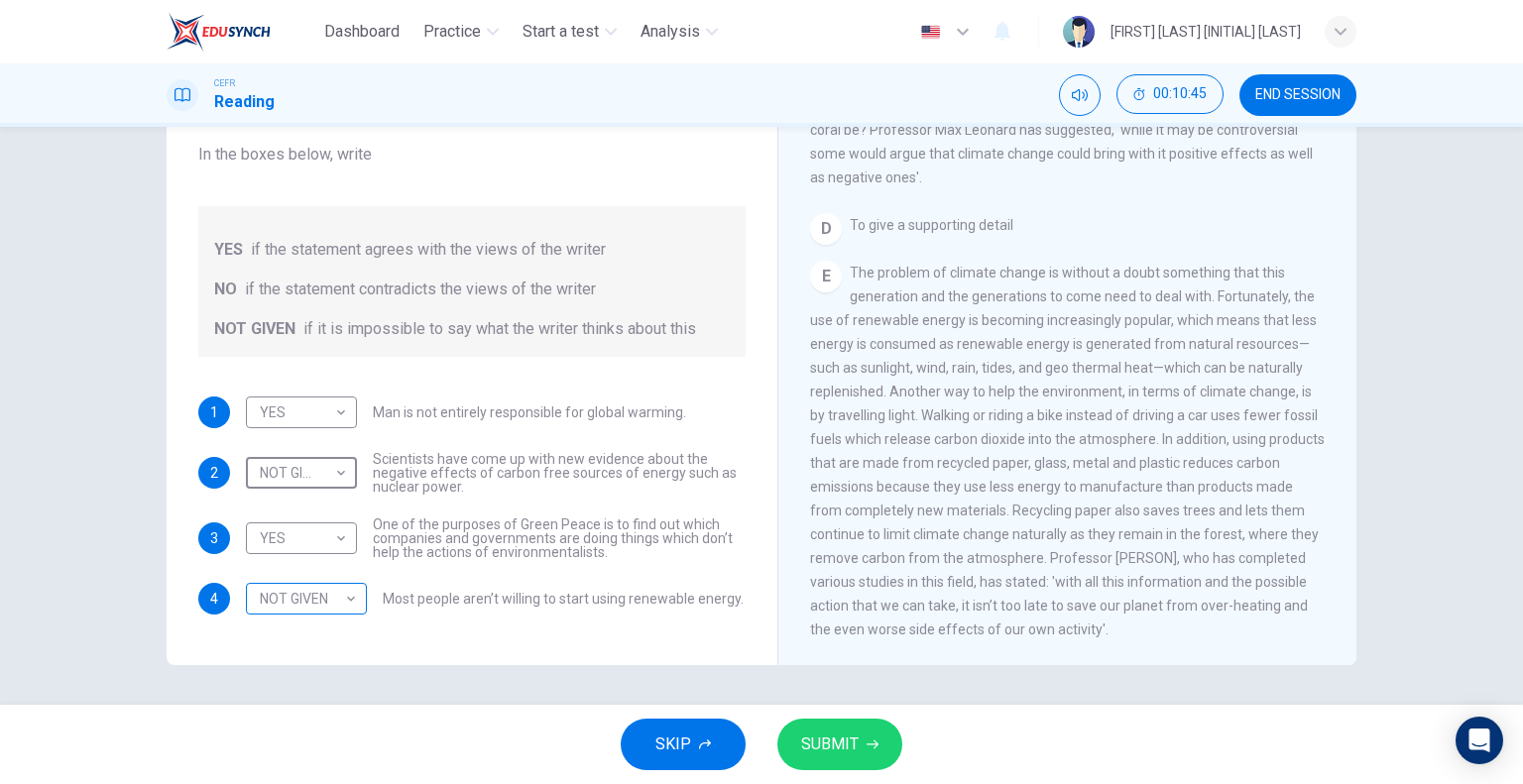 click on "Dashboard Practice Start a test Analysis English en ​ [FIRST] [LAST] [INITIAL] [LAST] CEFR Reading 00:10:45 END SESSION Question 10 Do the following statements agree with the information given in the Reading Passage? In the boxes below, write YES if the statement agrees with the views of the writer NO if the statement contradicts the views of the writer NOT GIVEN if it is impossible to say what the writer thinks about this 1 YES YES ​ Man is not entirely responsible for global warming. 2 NOT GIVEN NOT GIVEN ​ Scientists have come up with new evidence about the negative effects of carbon free sources of energy such as nuclear power. 3 YES YES ​ One of the purposes of Green Peace is to find out which companies and governments are doing things which don’t help the actions of environmentalists. 4 NOT GIVEN NOT GIVEN ​ Most people aren’t willing to start using renewable energy. The Climate of the Earth CLICK TO ZOOM Click to Zoom A B C D E SKIP SUBMIT EduSynch - Online Language Proficiency Testing" at bounding box center [762, 392] 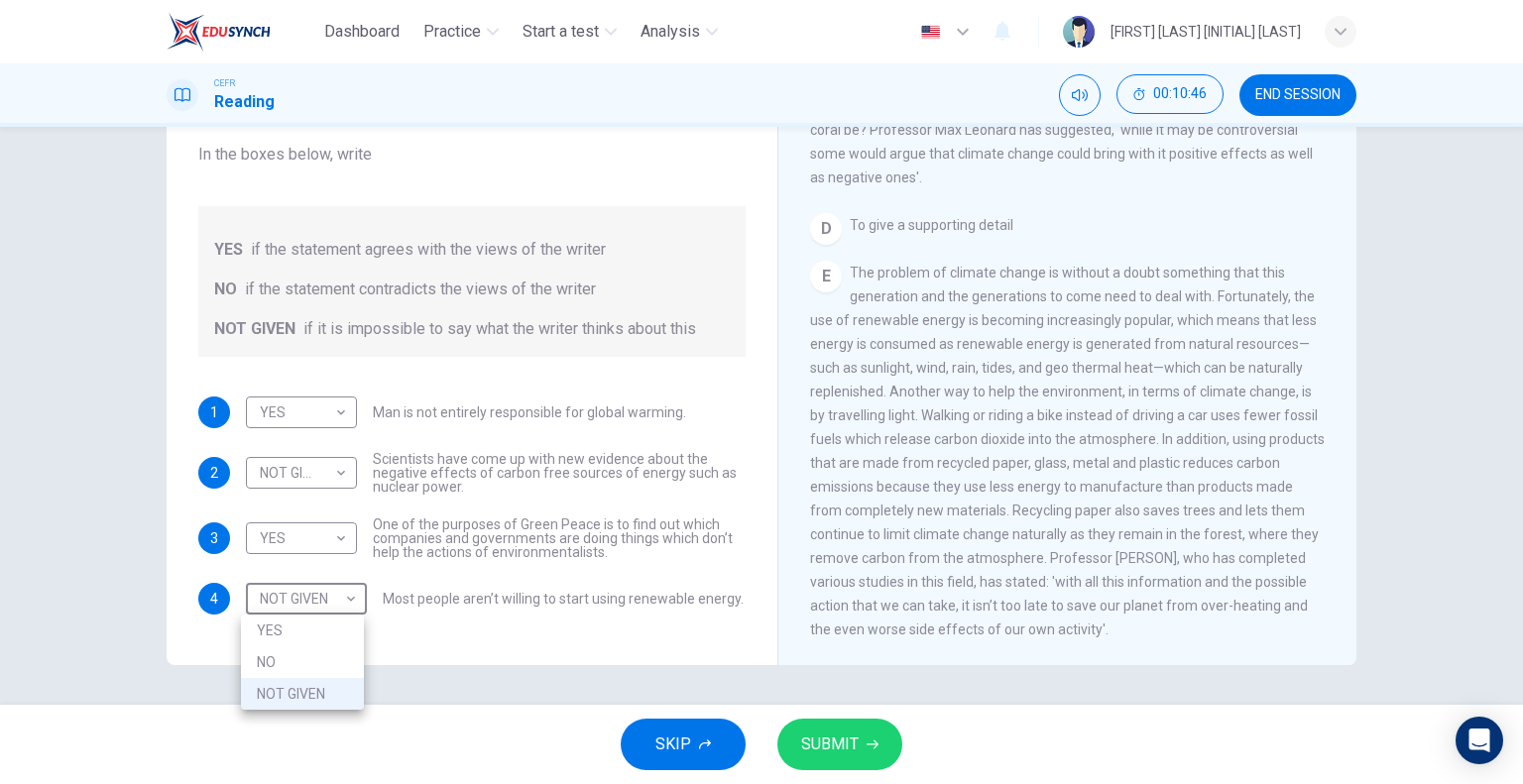 click on "NO" at bounding box center [302, 662] 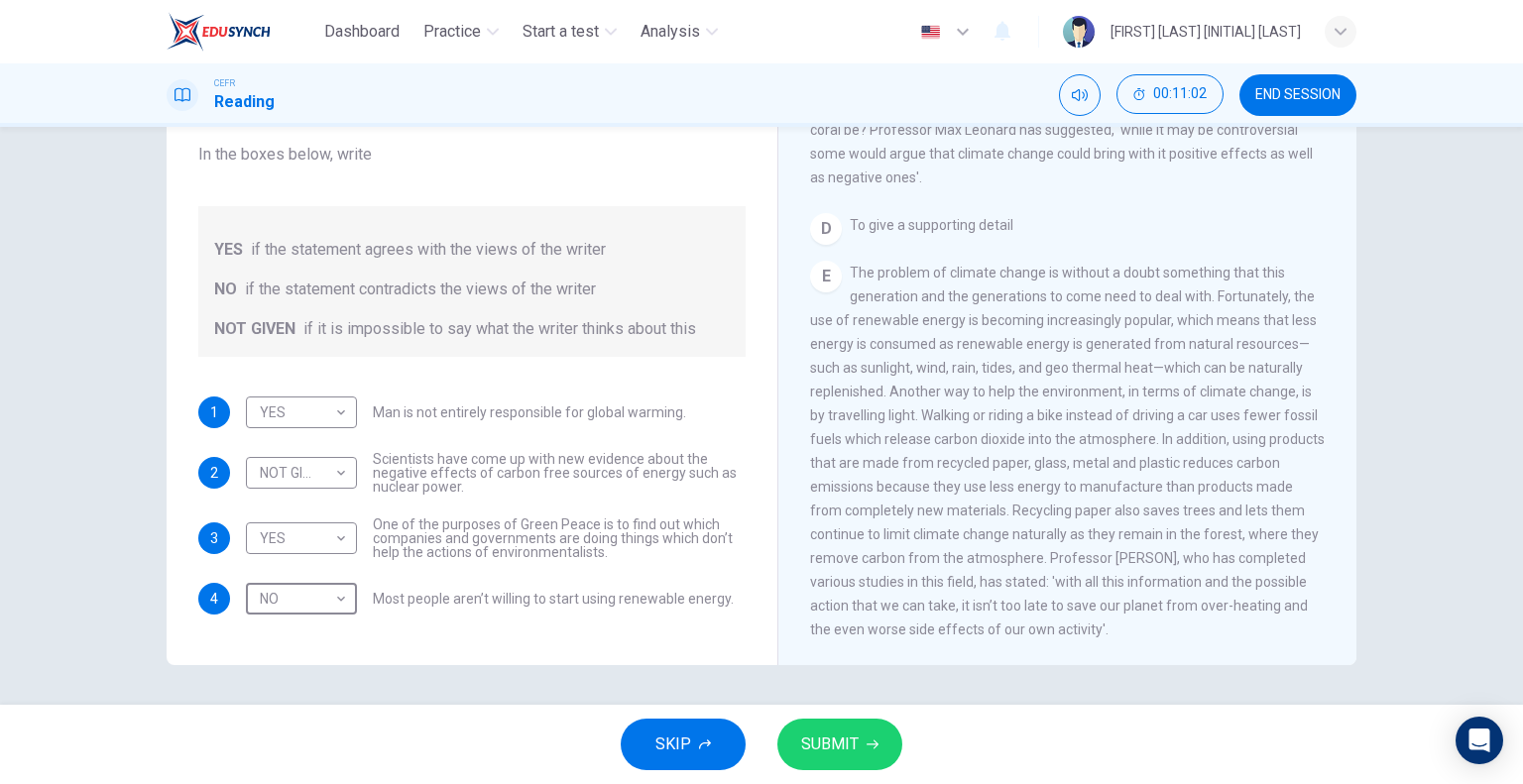 click on "SUBMIT" at bounding box center [830, 744] 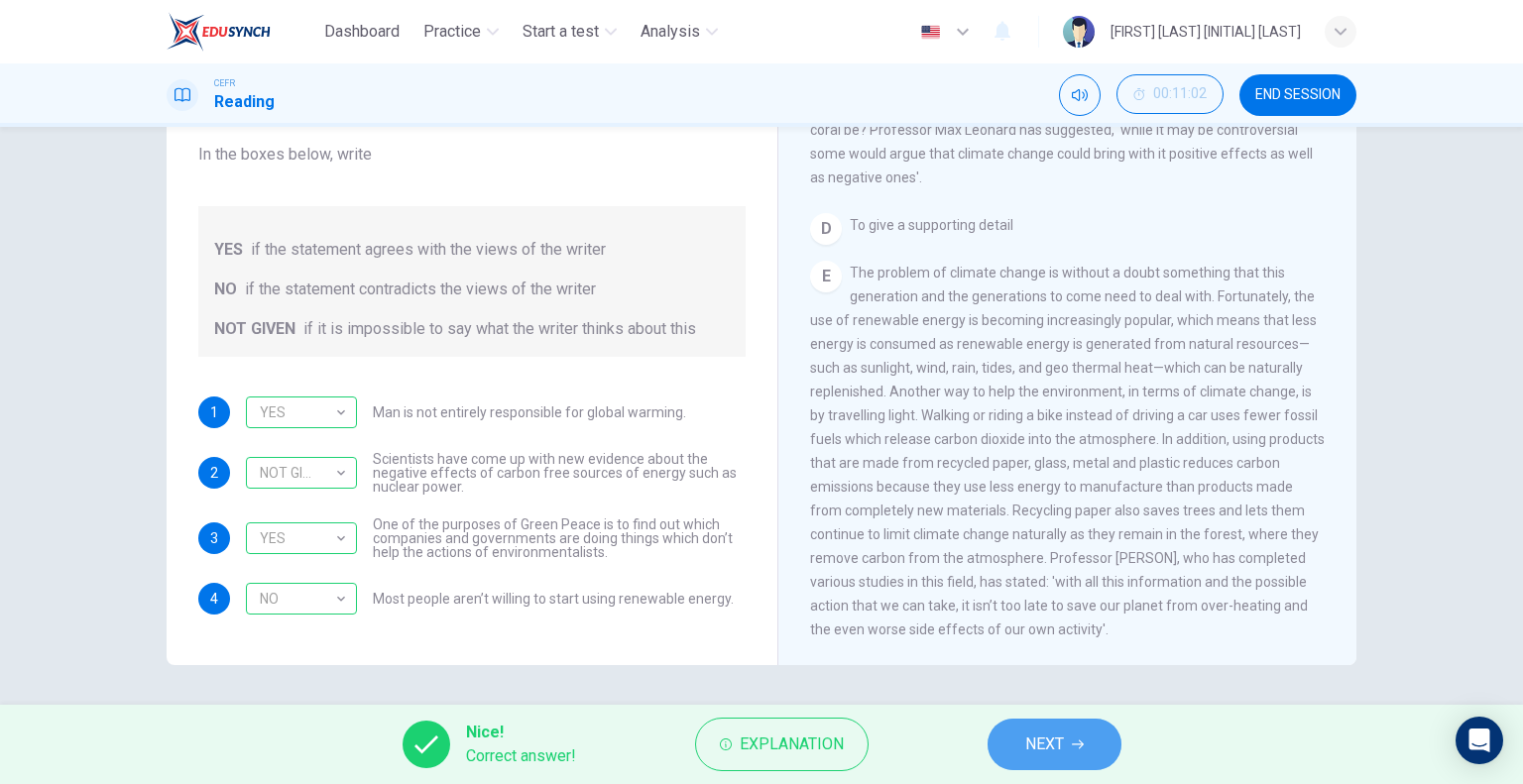 click on "NEXT" at bounding box center (1044, 744) 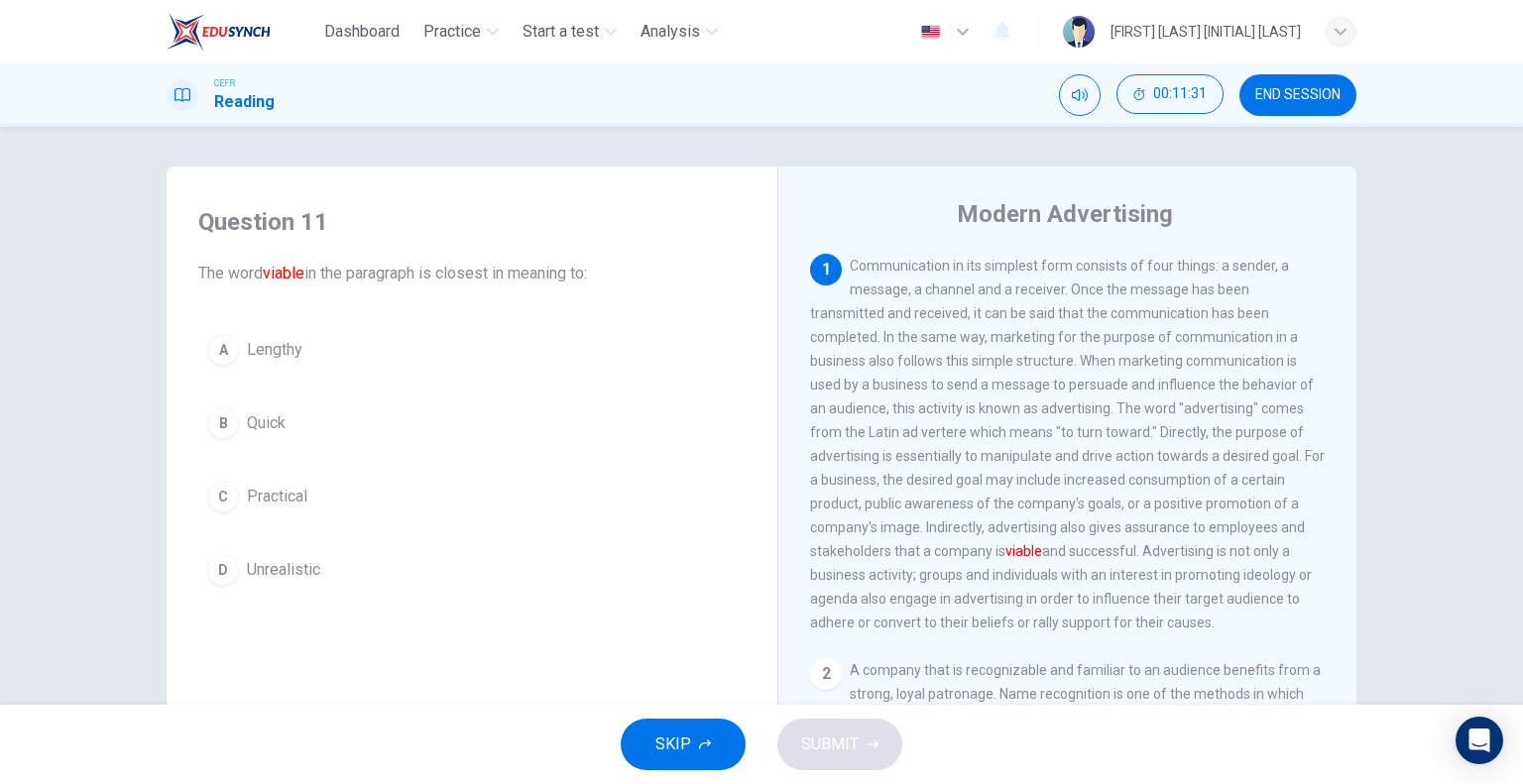 click on "C" at bounding box center (223, 350) 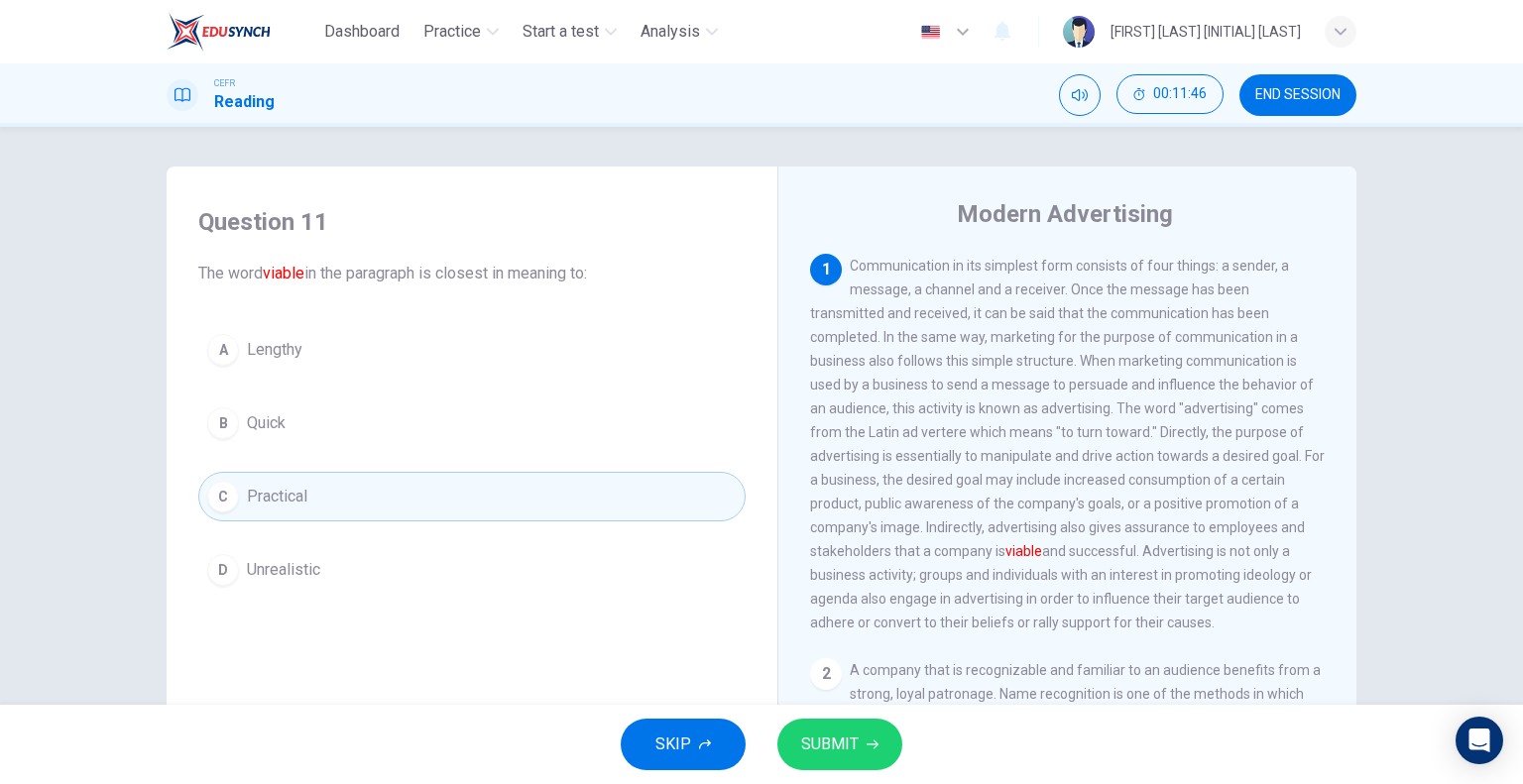 click on "B" at bounding box center [223, 350] 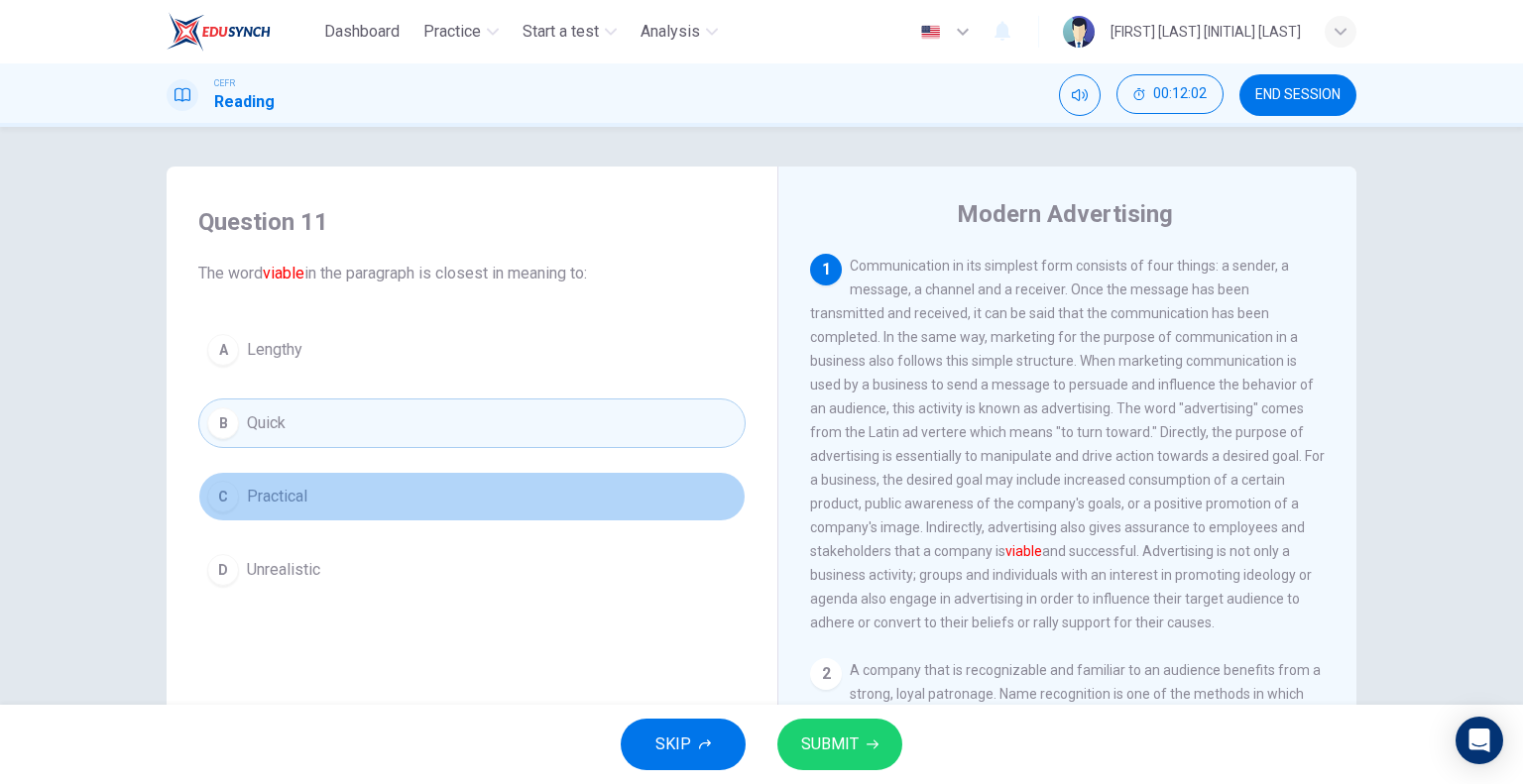 click on "C Practical" at bounding box center [472, 497] 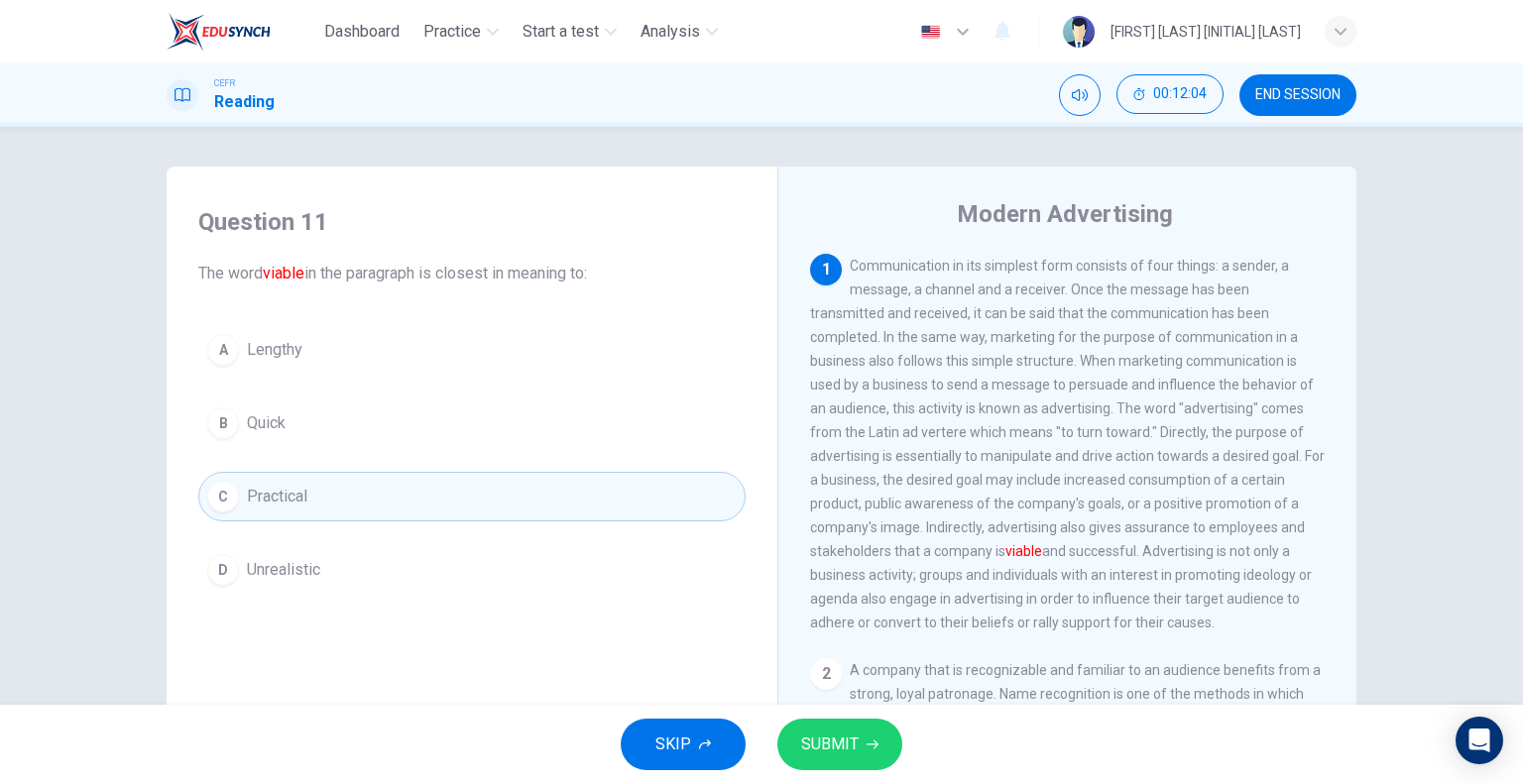 click on "SUBMIT" at bounding box center (840, 744) 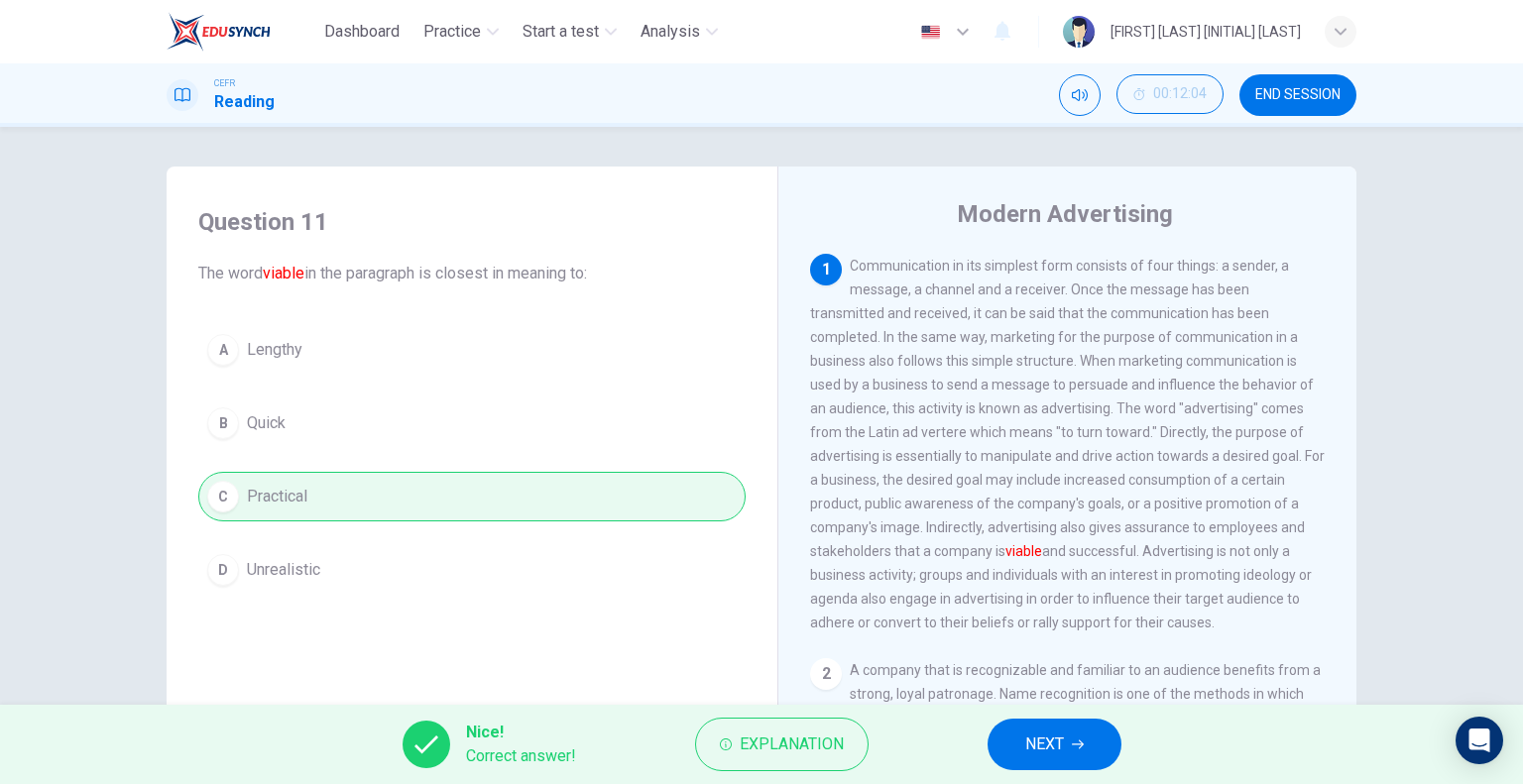 click on "NEXT" at bounding box center [1054, 744] 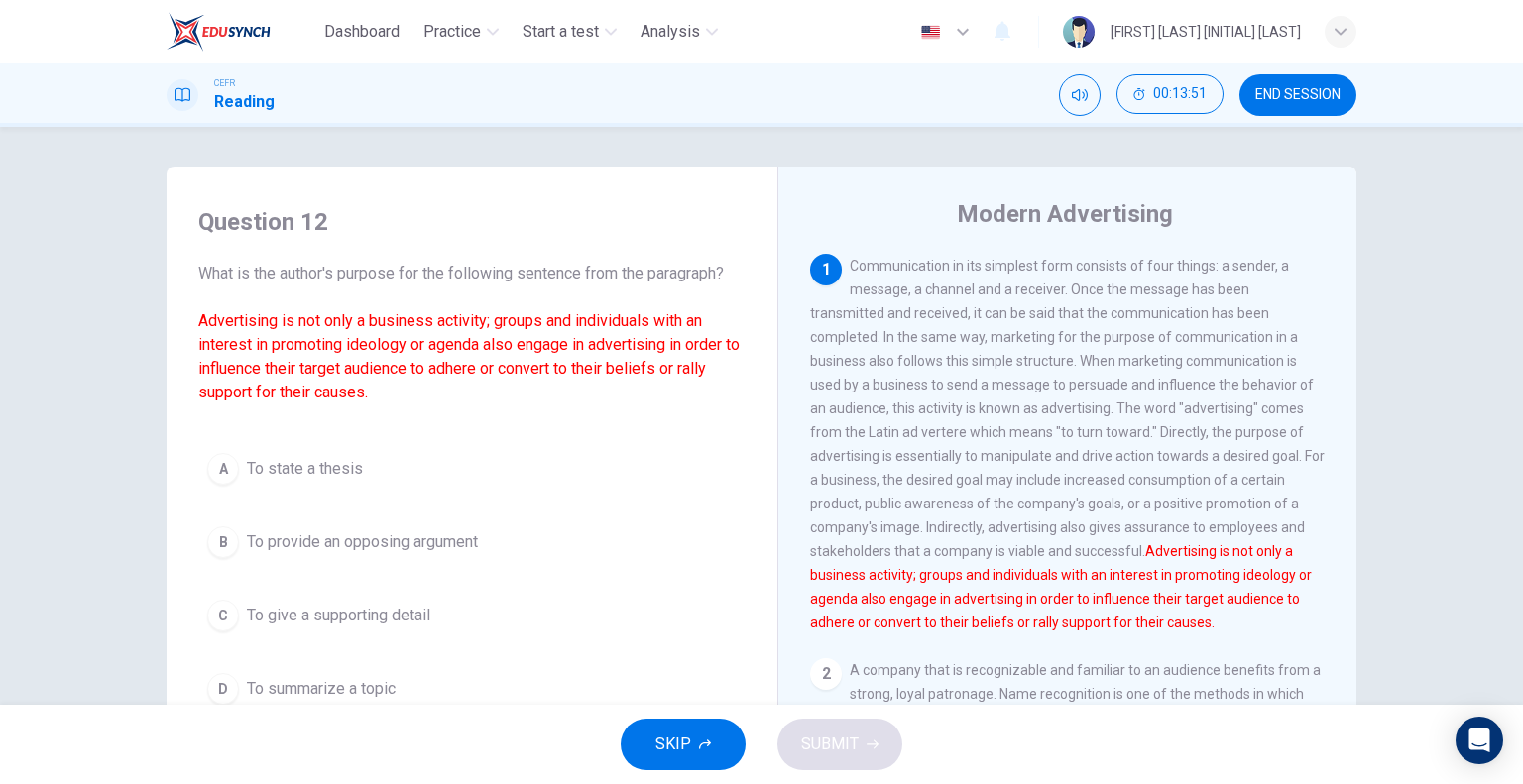 scroll, scrollTop: 190, scrollLeft: 0, axis: vertical 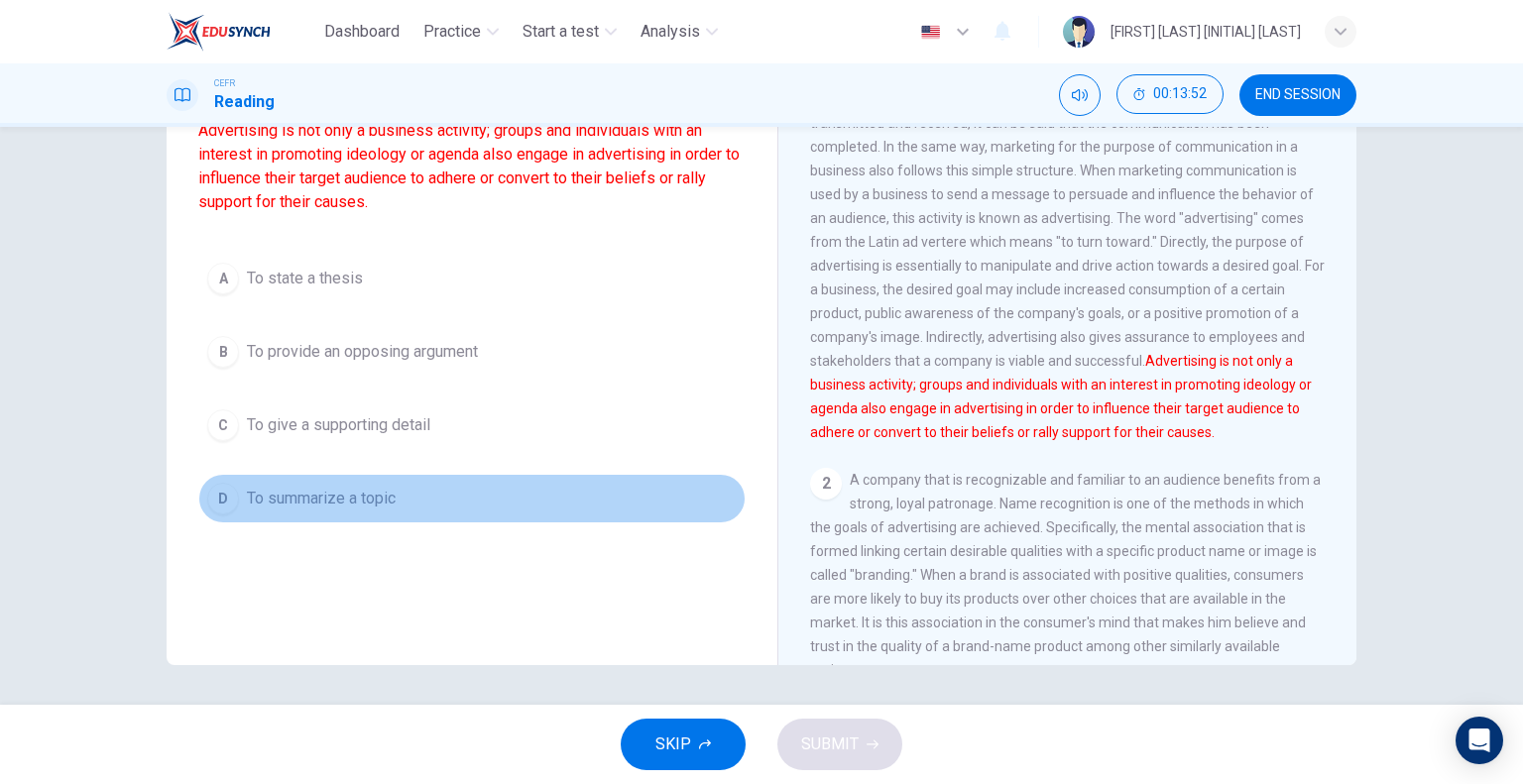 click on "To summarize a topic" at bounding box center (304, 279) 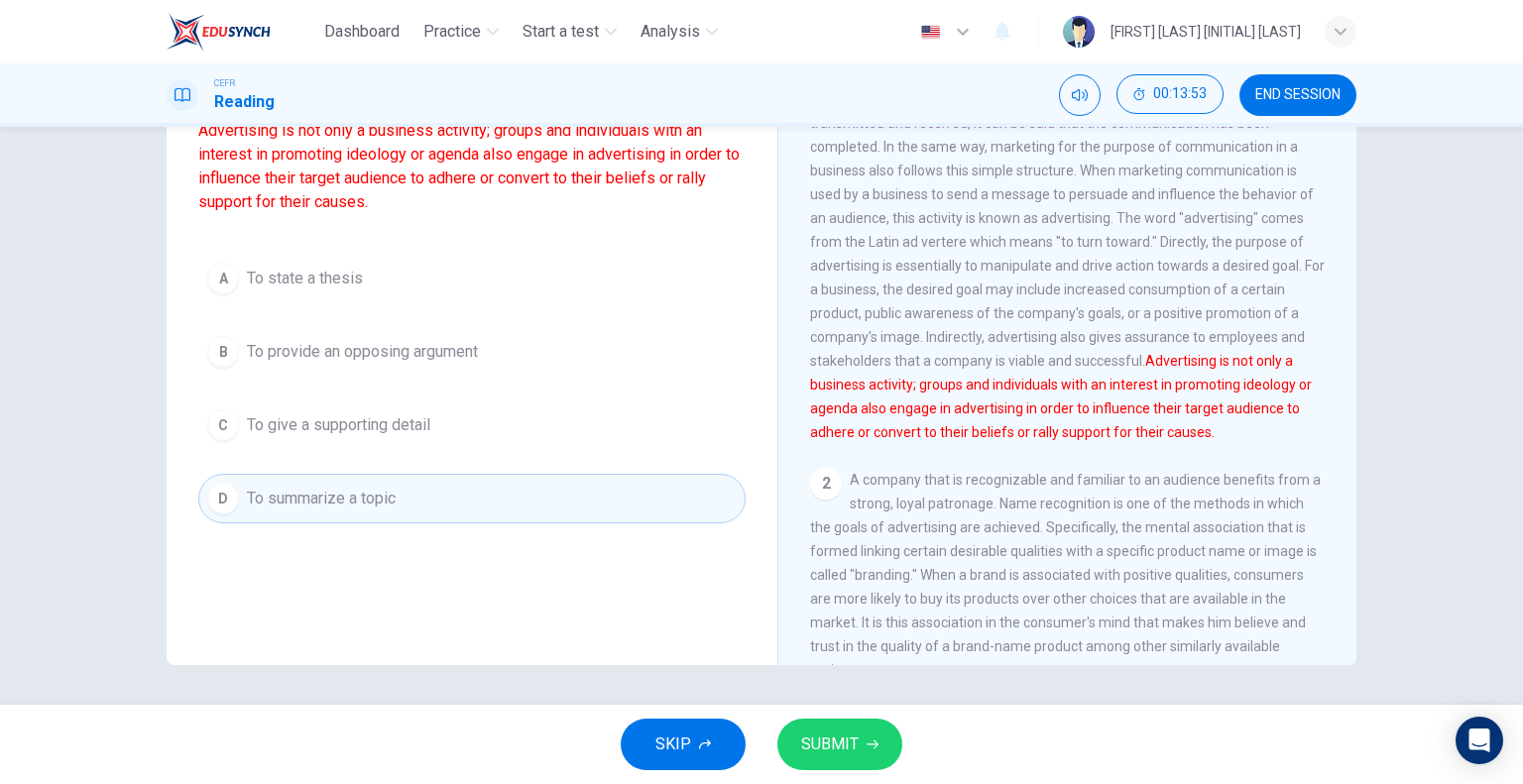click on "SUBMIT" at bounding box center (840, 744) 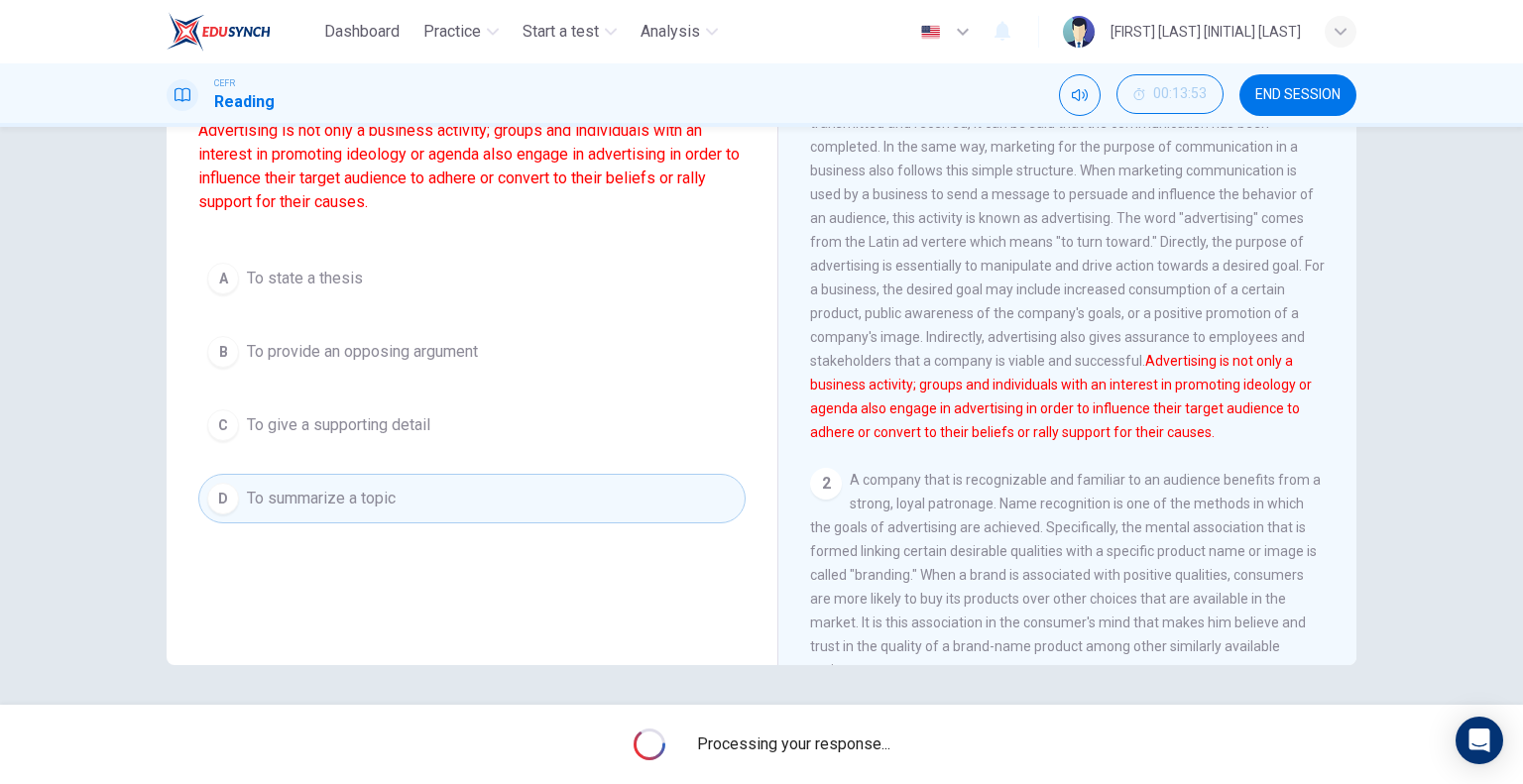 click on "To state a thesis" at bounding box center [304, 279] 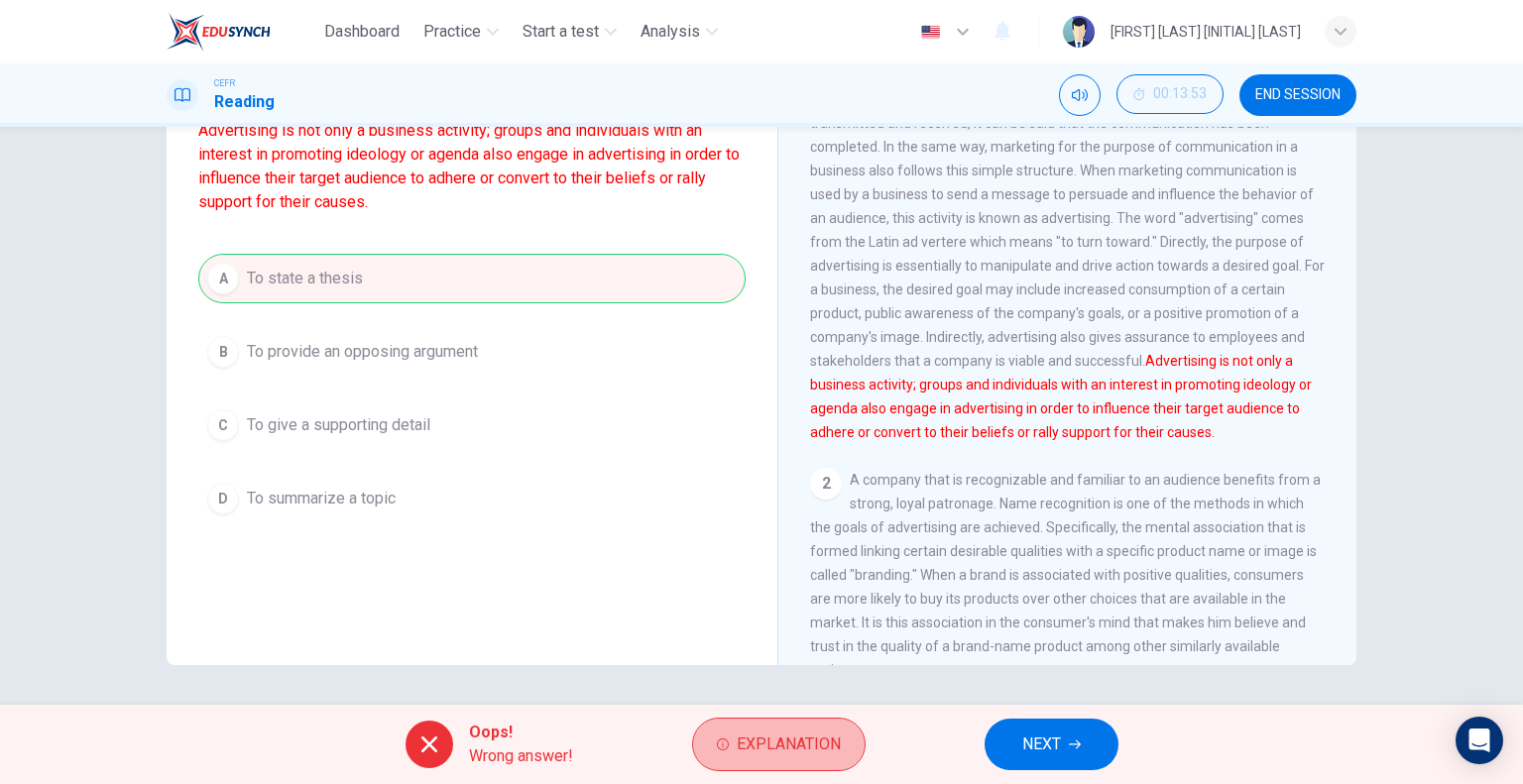 click on "Explanation" at bounding box center (778, 744) 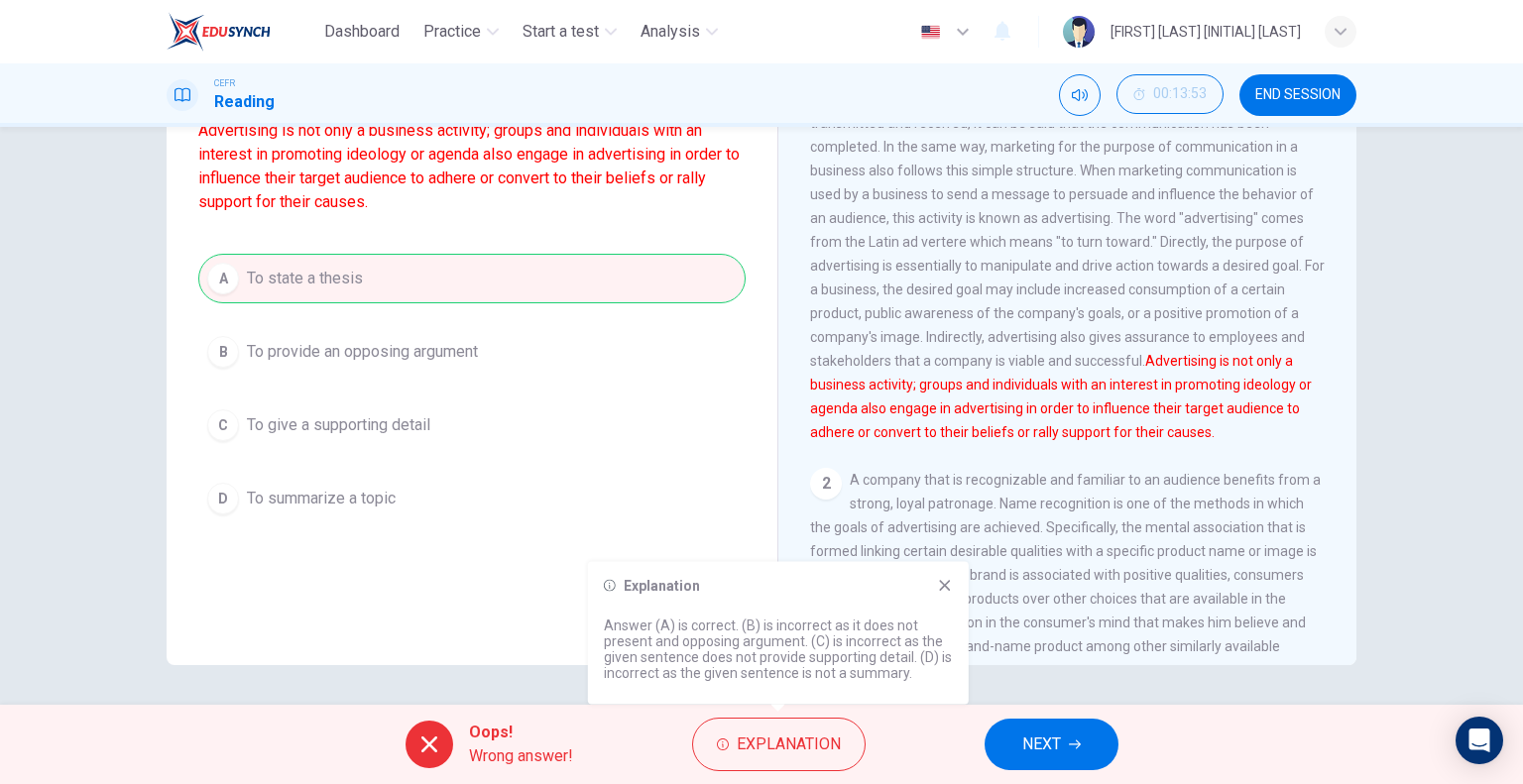 click at bounding box center (945, 586) 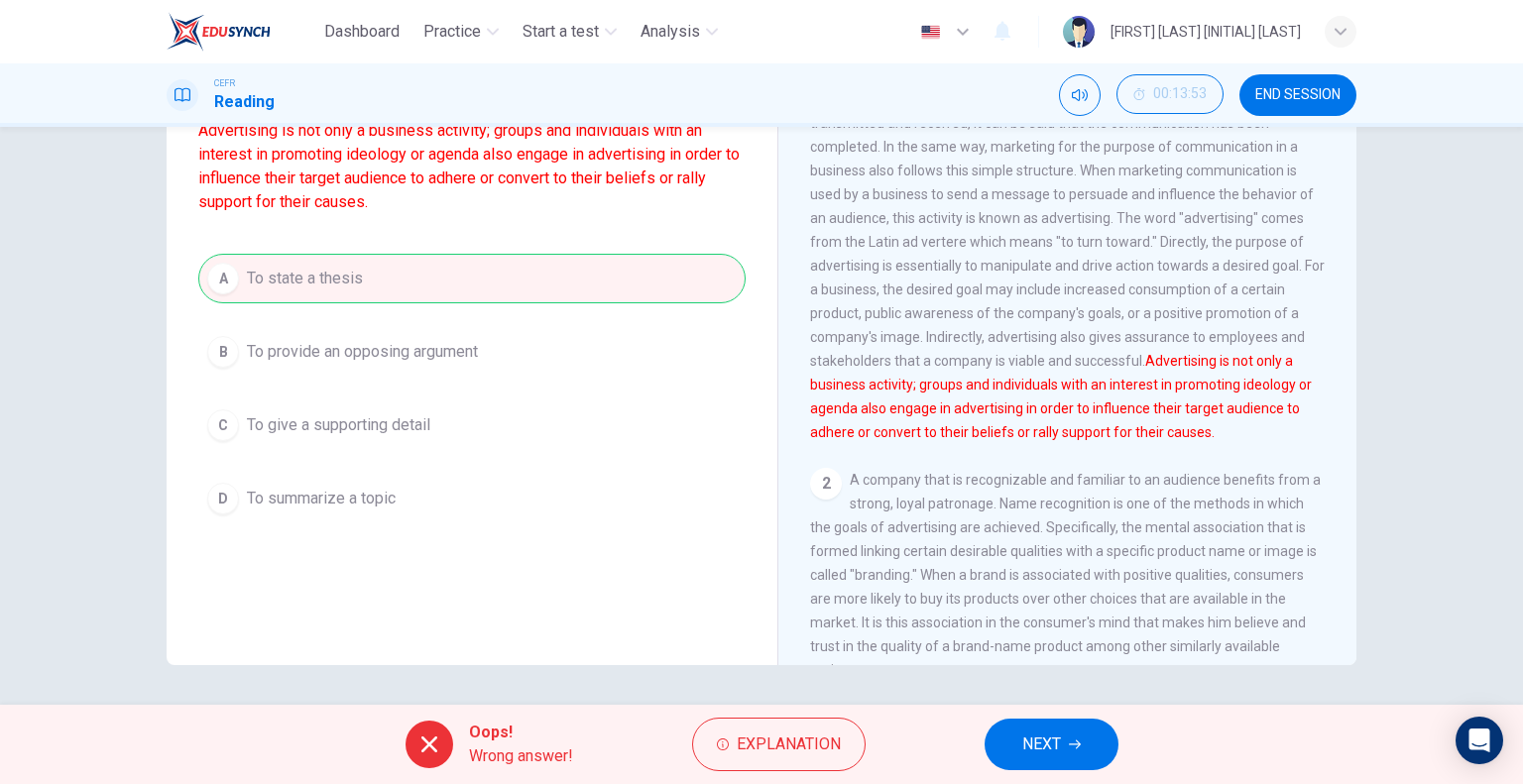 click on "NEXT" at bounding box center [1051, 744] 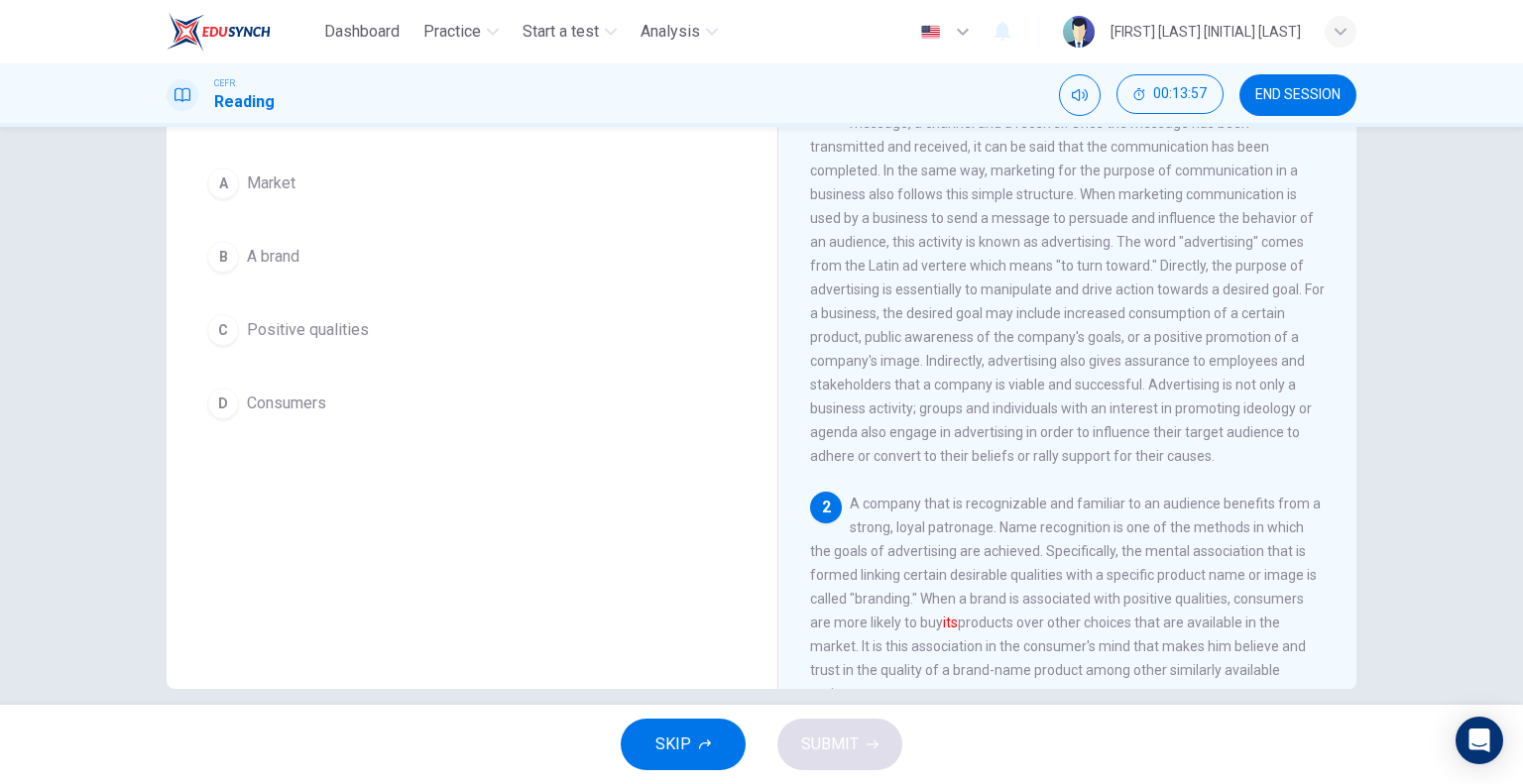 scroll, scrollTop: 190, scrollLeft: 0, axis: vertical 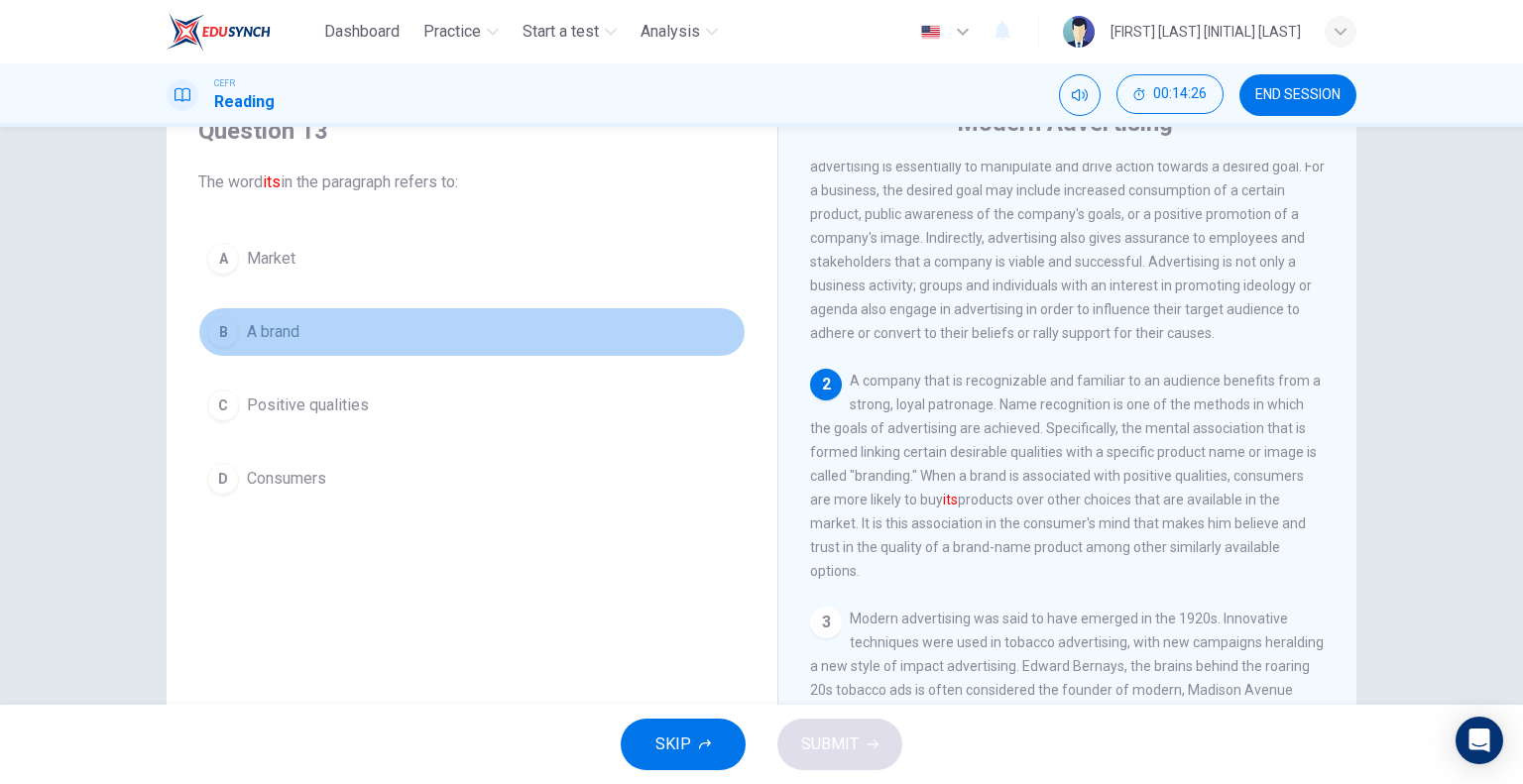 click on "B" at bounding box center [223, 259] 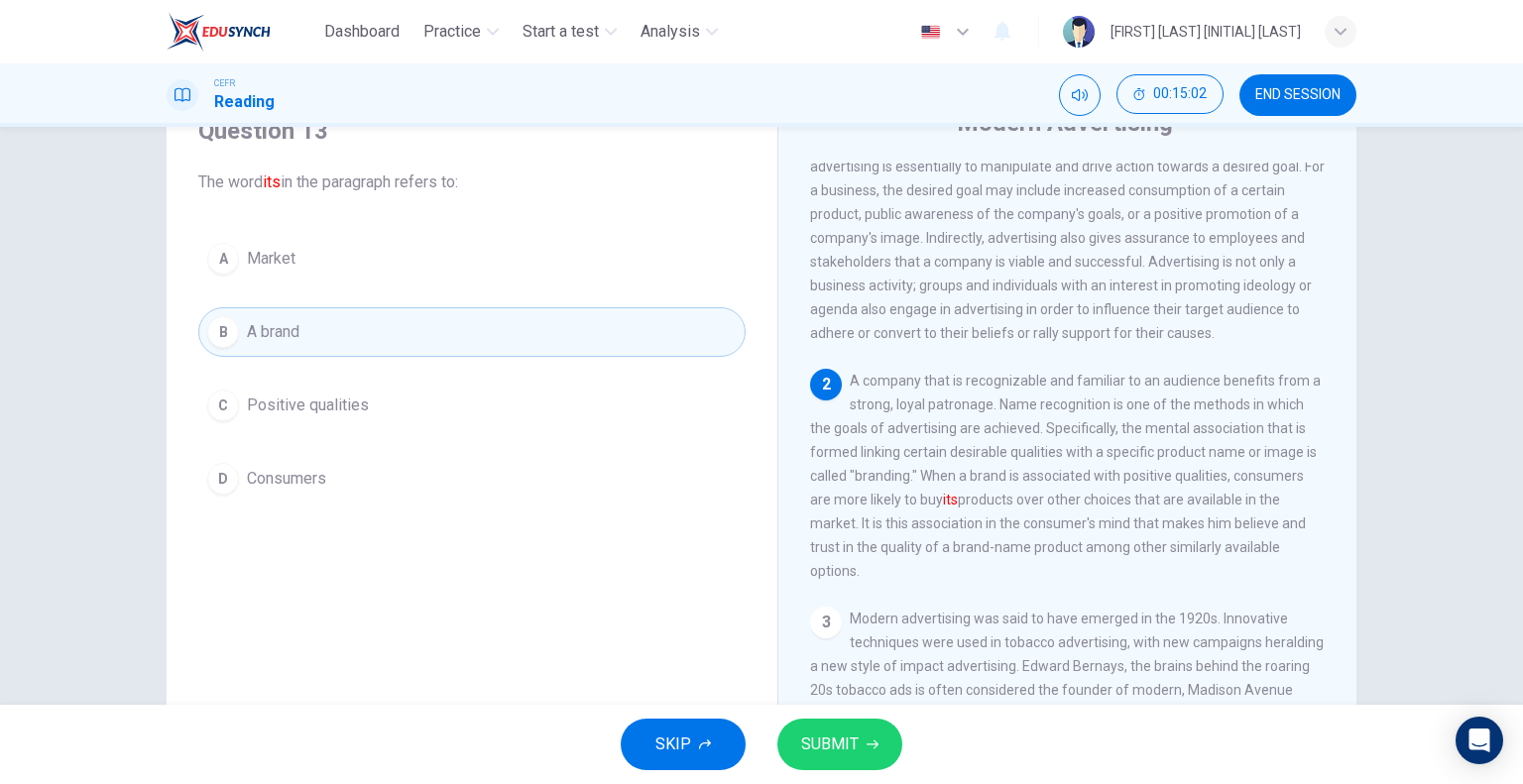 click on "SUBMIT" at bounding box center (840, 744) 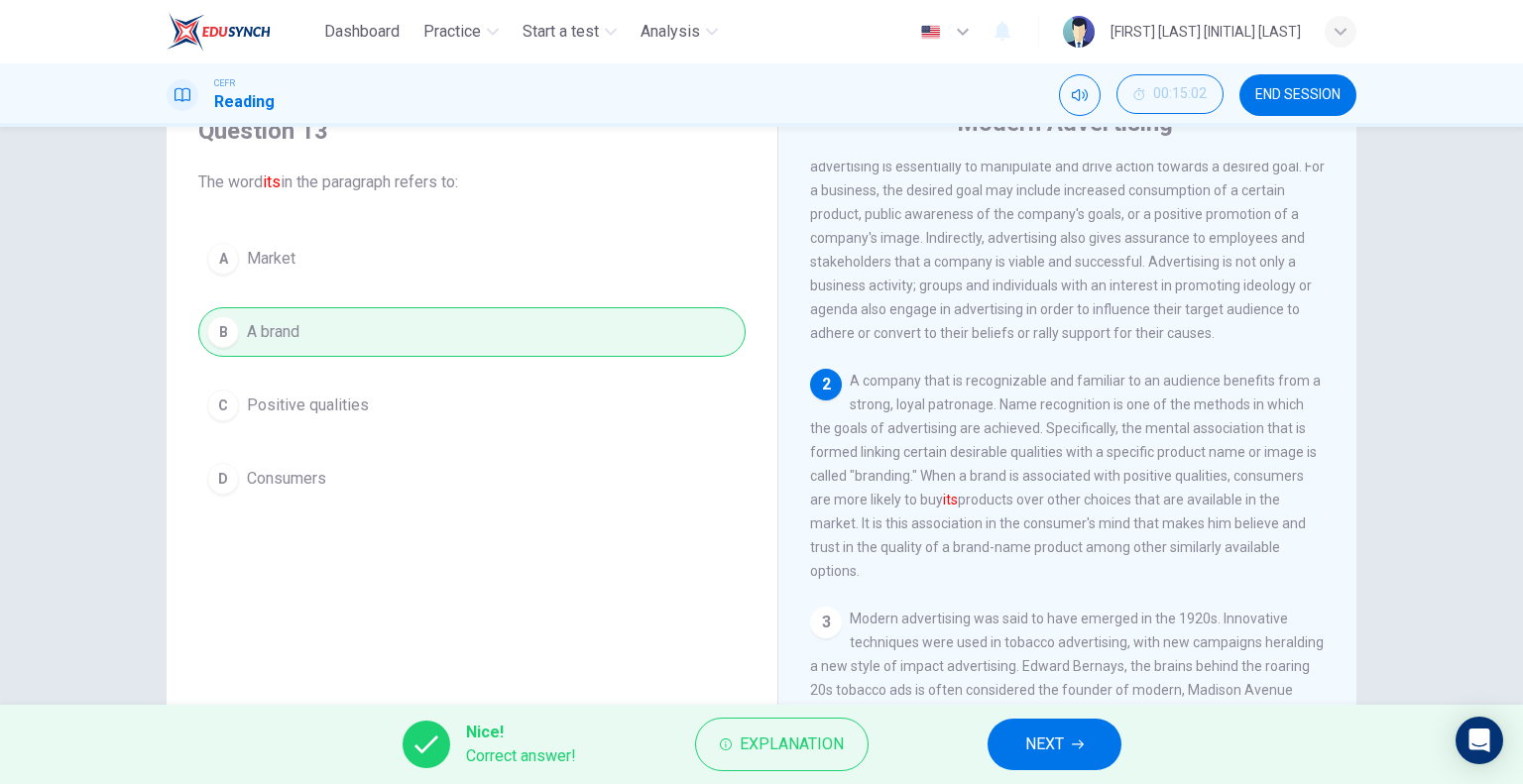 click on "NEXT" at bounding box center [1054, 744] 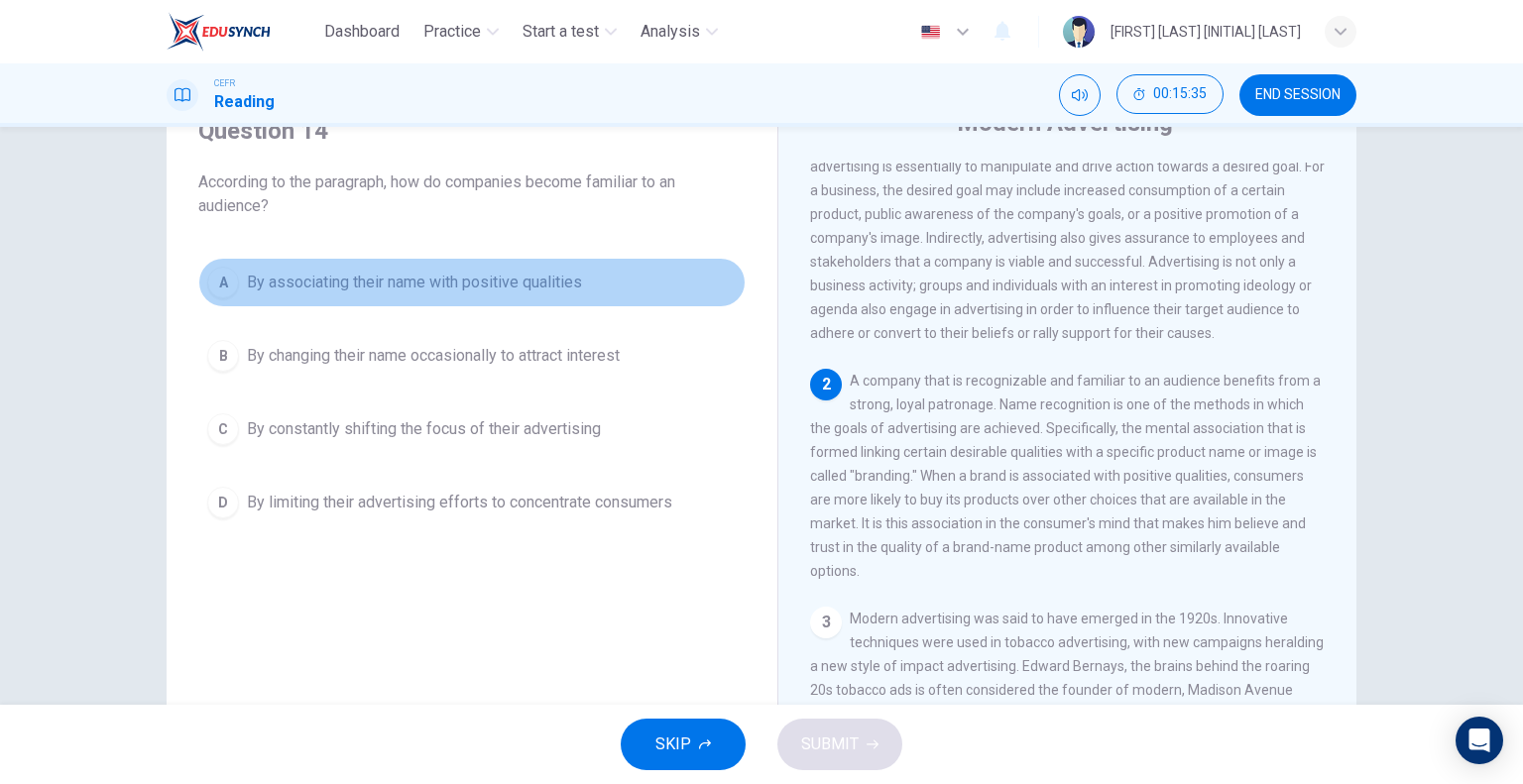 click on "By associating their name with positive qualities" at bounding box center [414, 282] 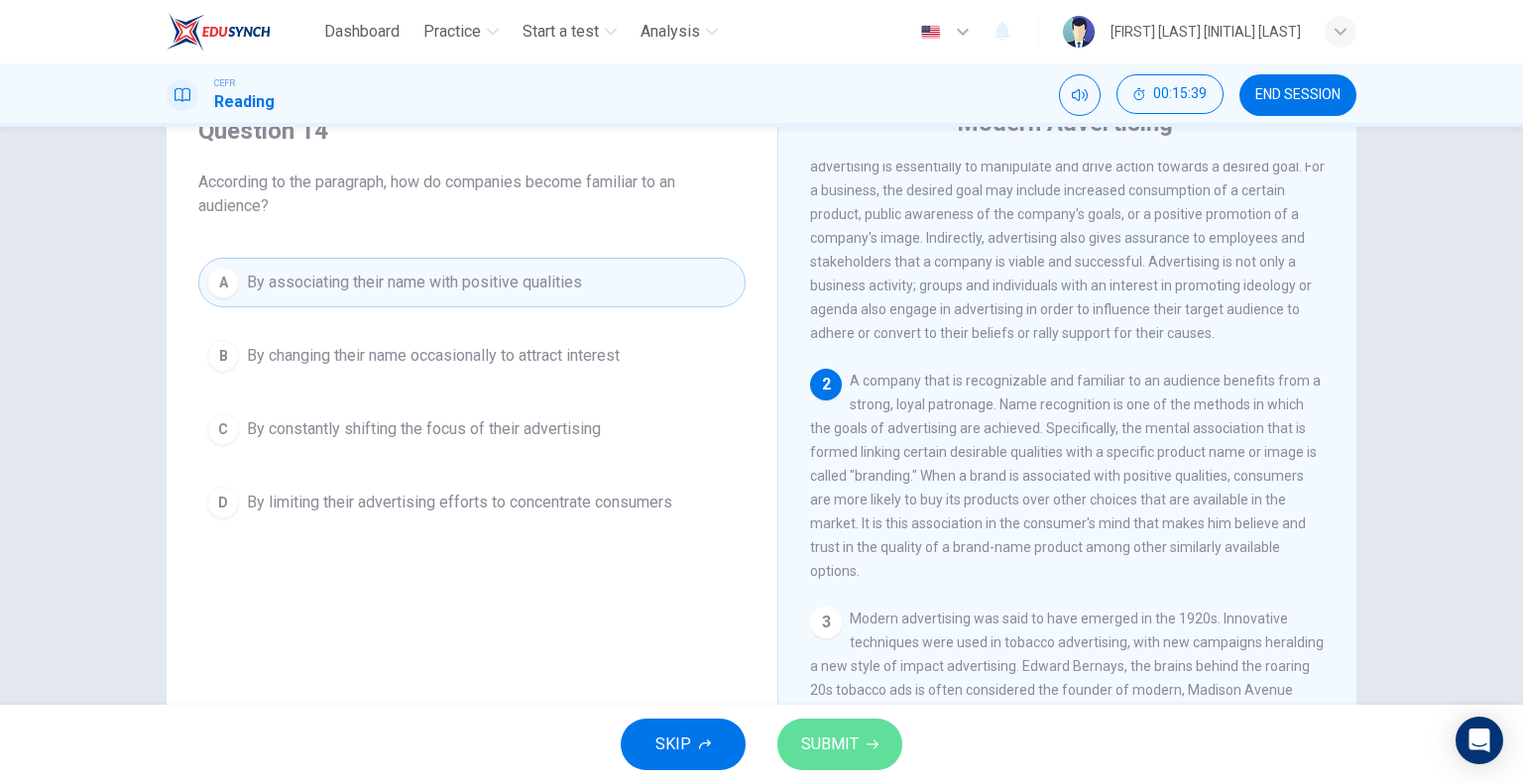 click on "SUBMIT" at bounding box center (840, 744) 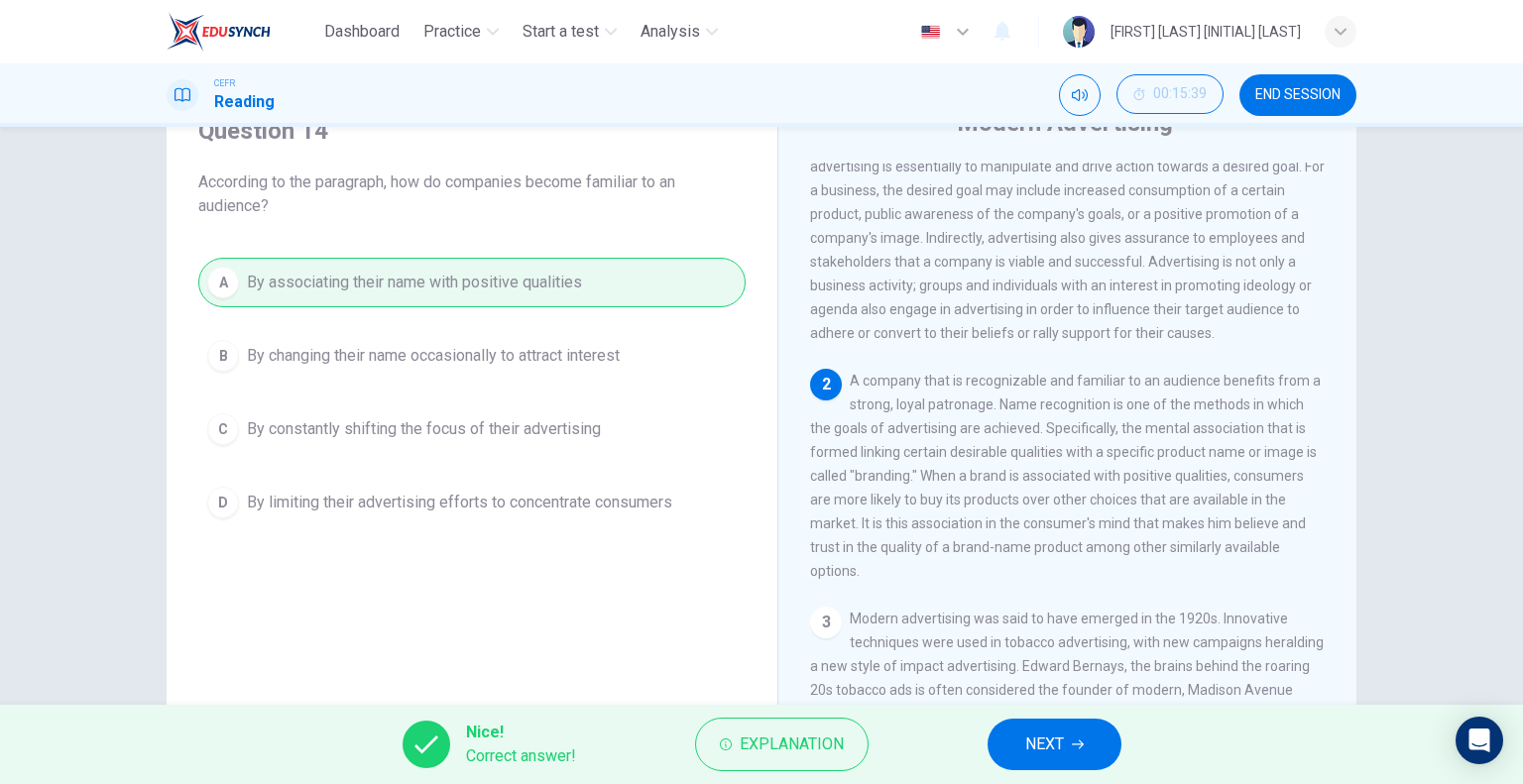 click on "NEXT" at bounding box center (1054, 744) 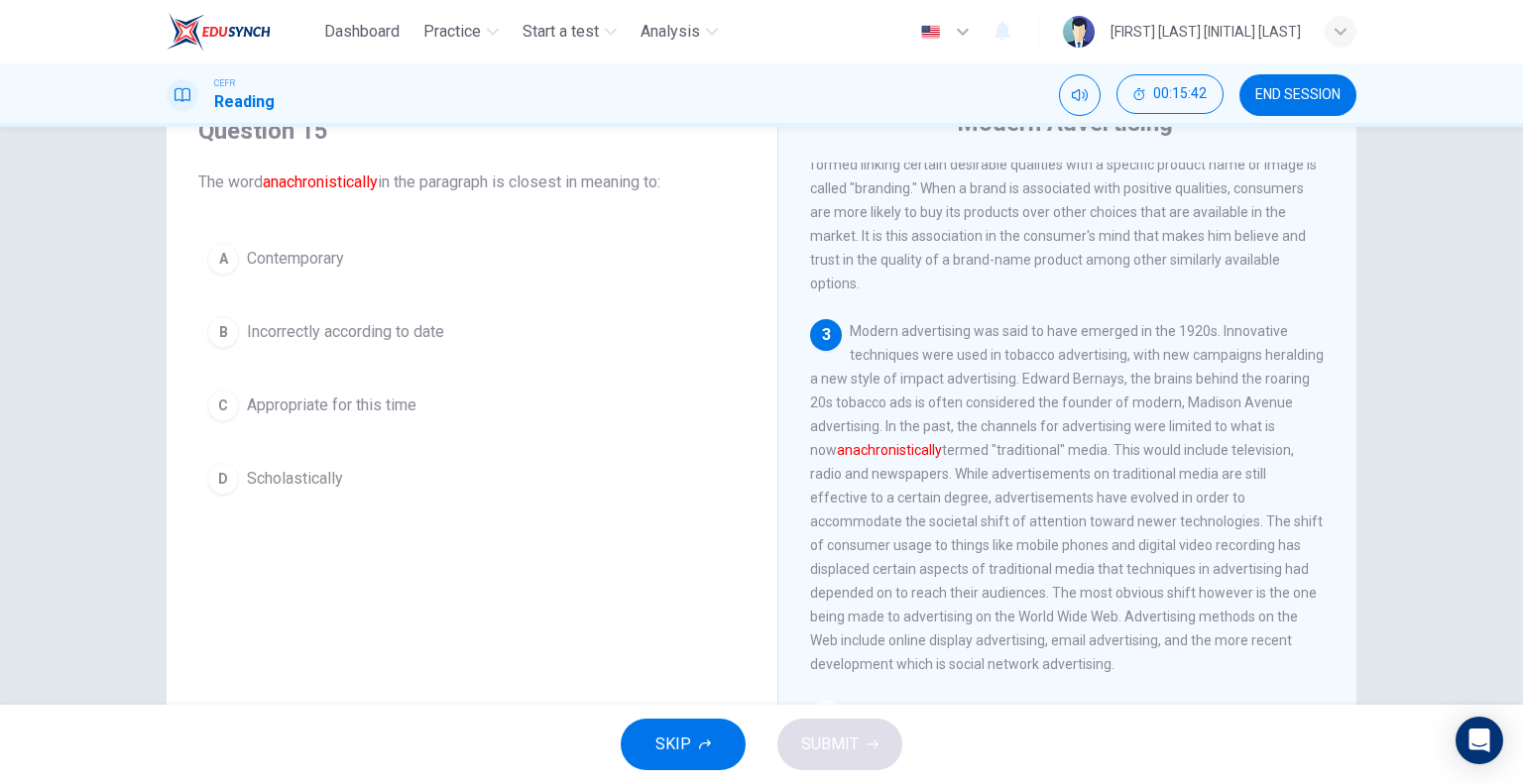 scroll, scrollTop: 496, scrollLeft: 0, axis: vertical 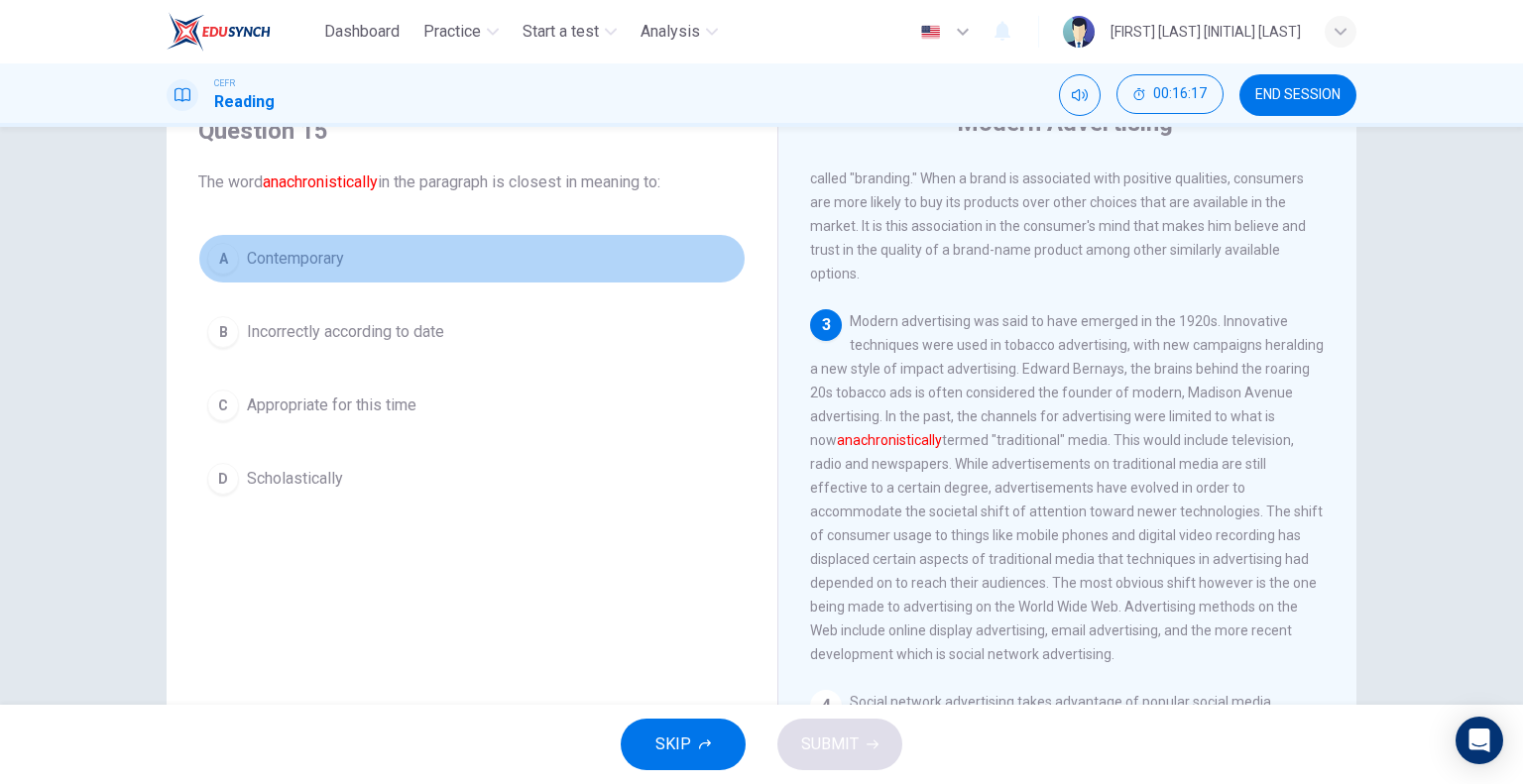 click on "A Contemporary" at bounding box center (472, 259) 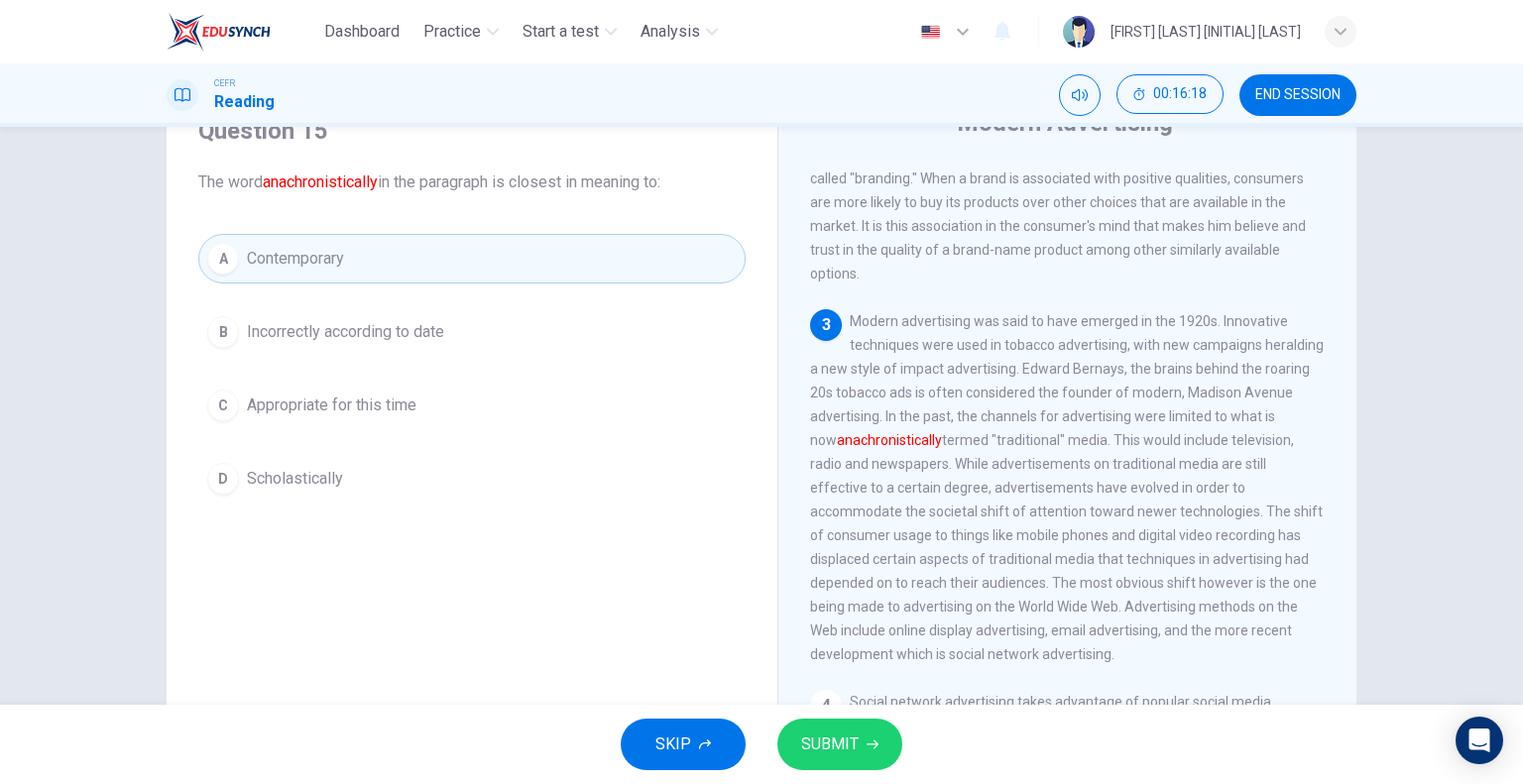 click on "SUBMIT" at bounding box center [830, 744] 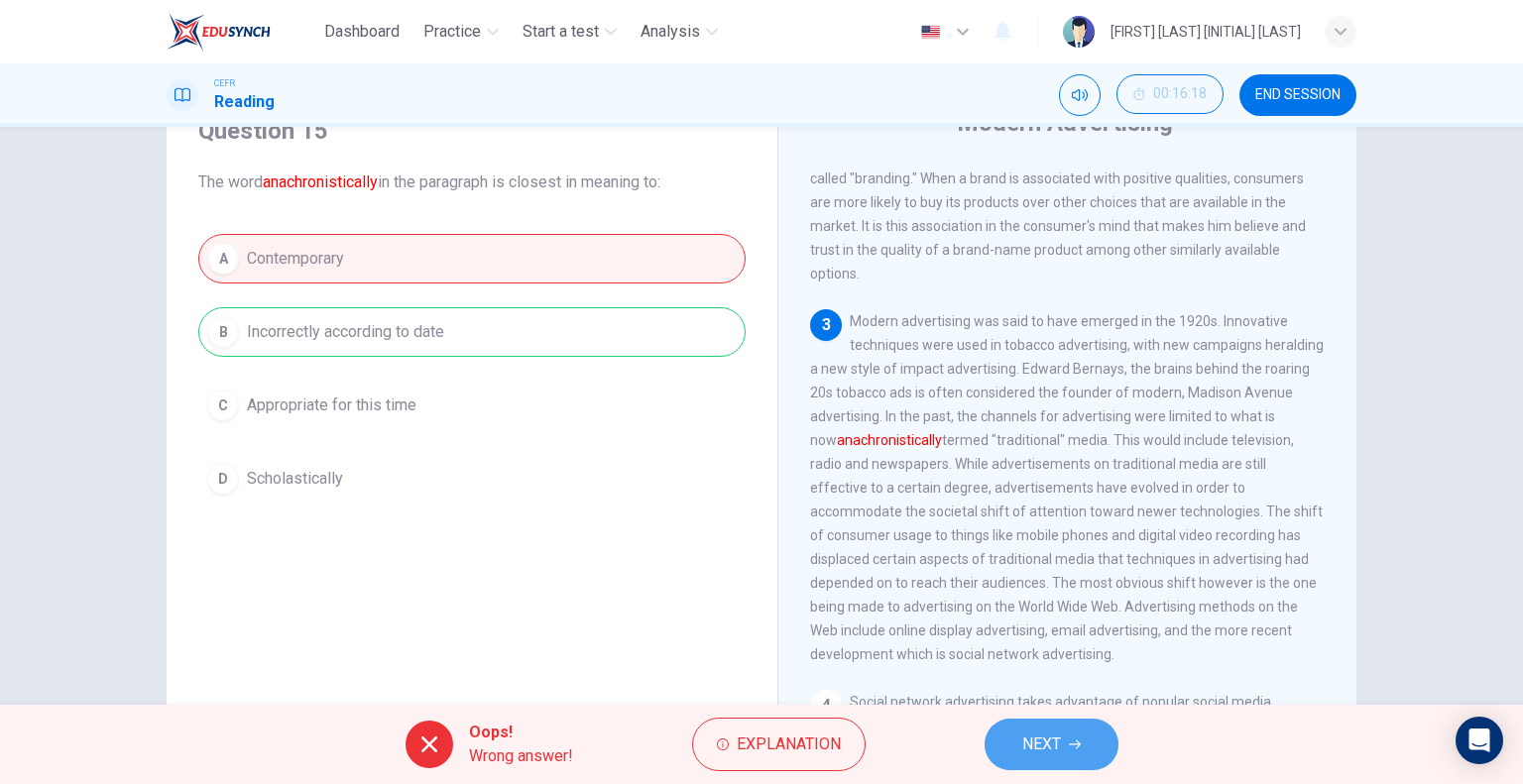 click at bounding box center (1075, 744) 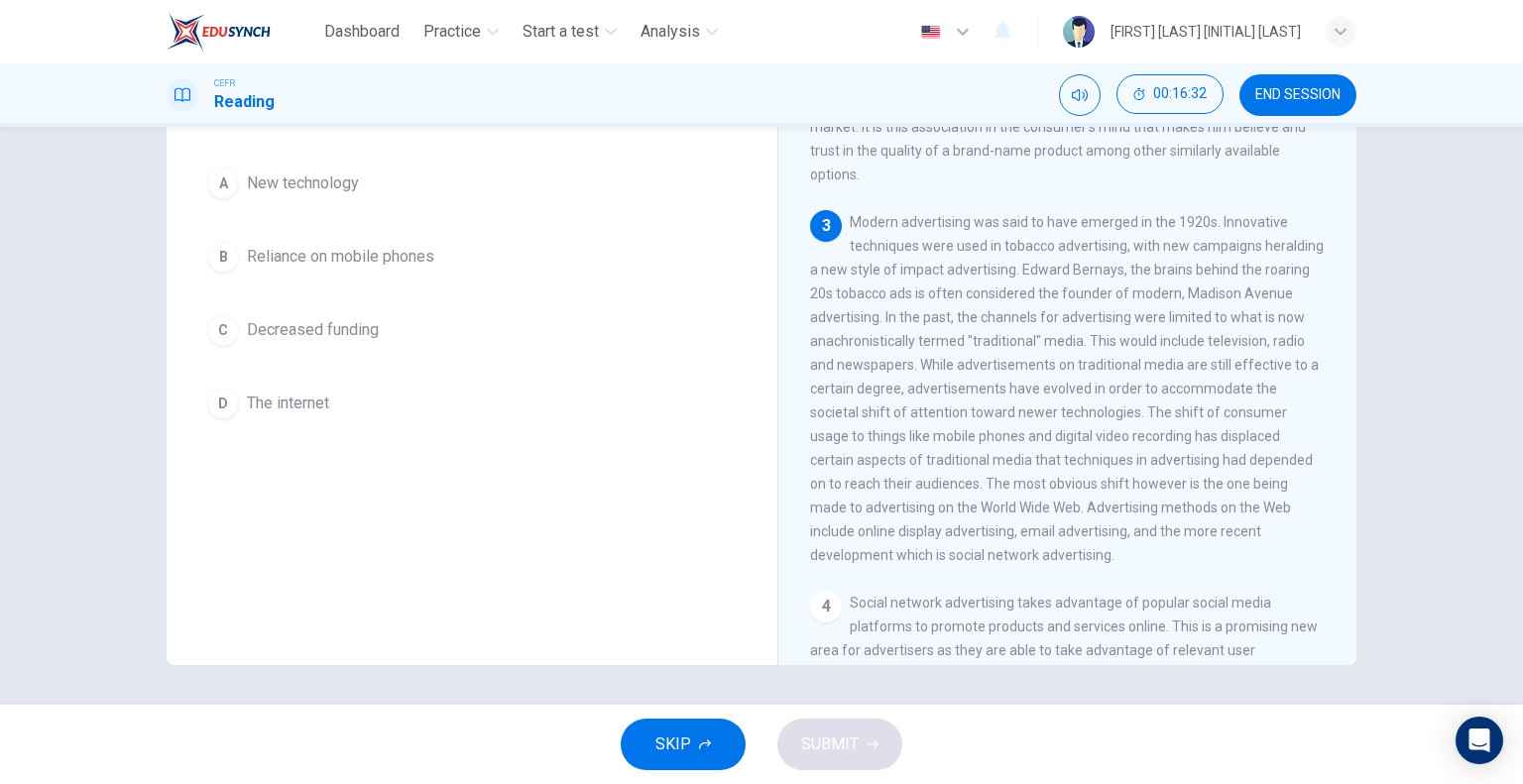 scroll, scrollTop: 91, scrollLeft: 0, axis: vertical 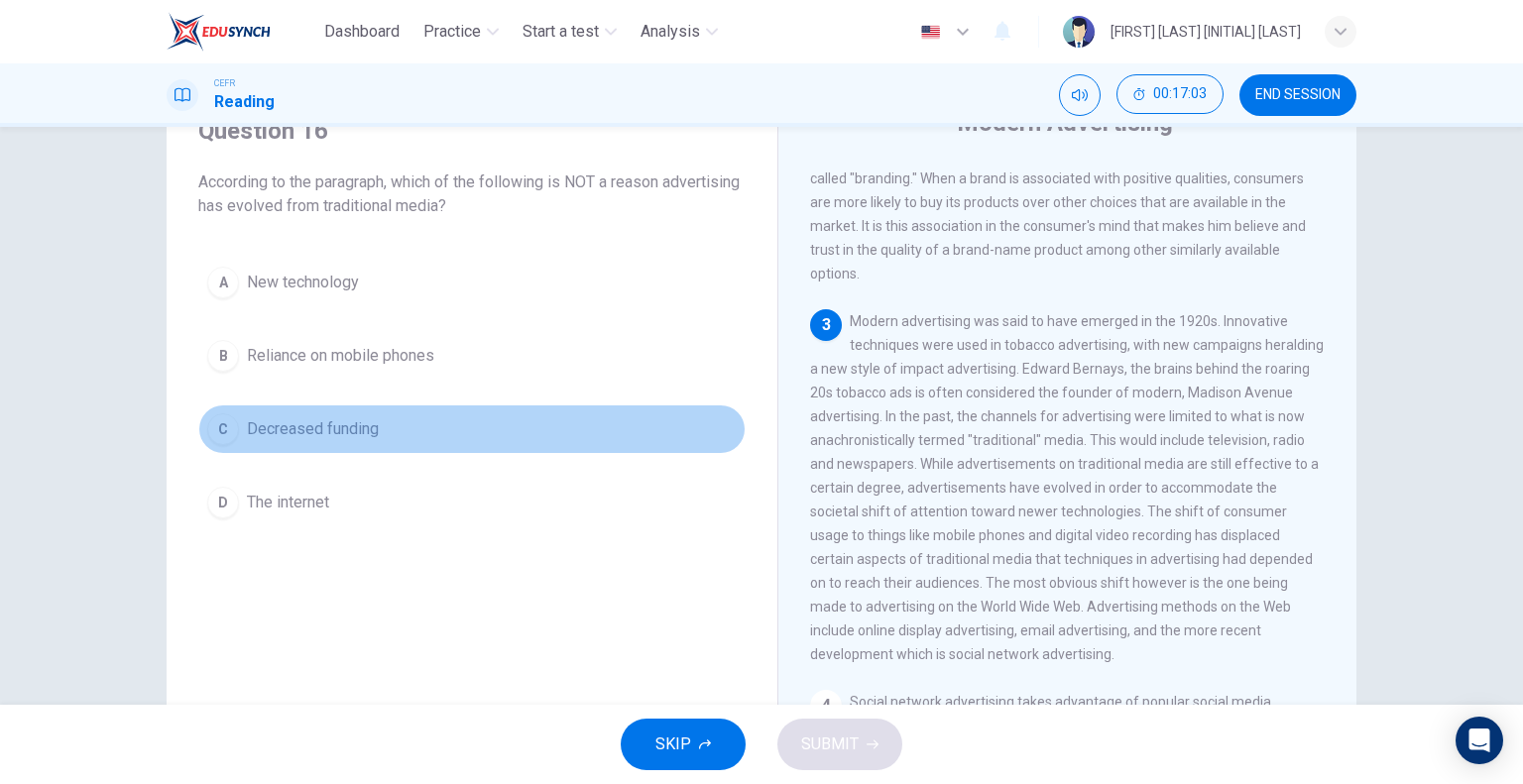 click on "Decreased funding" at bounding box center [302, 282] 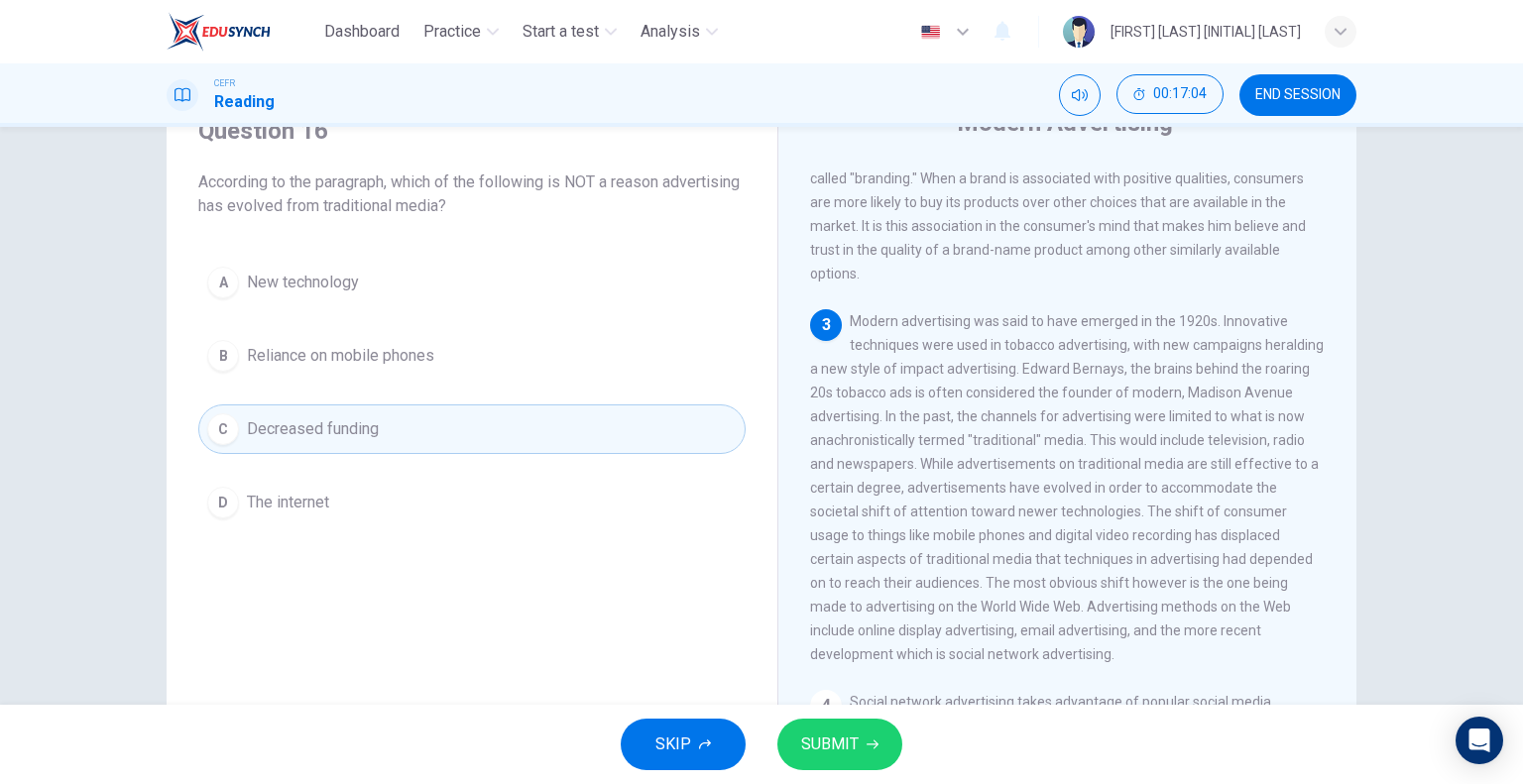 click on "SUBMIT" at bounding box center [840, 744] 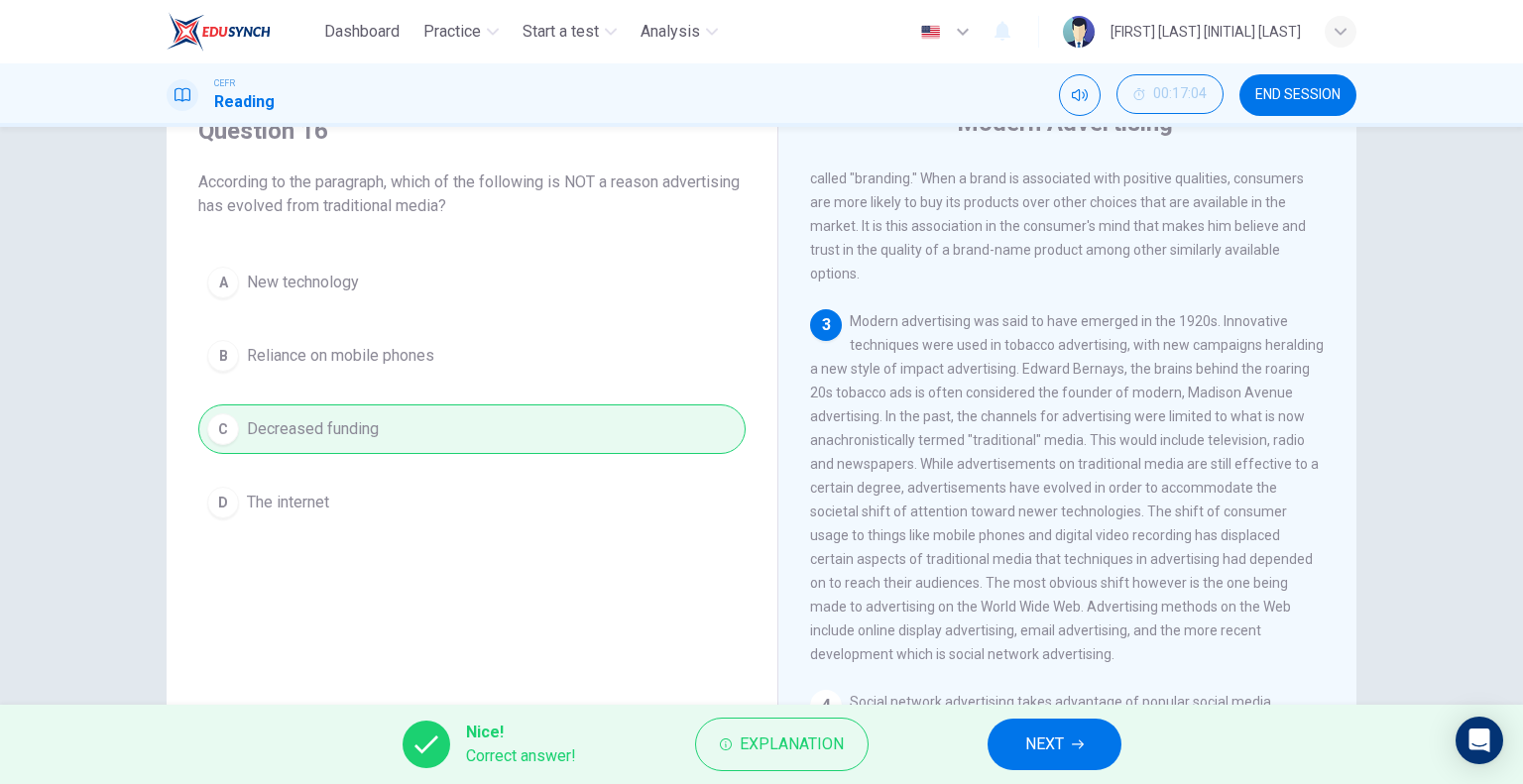 click on "NEXT" at bounding box center [1044, 744] 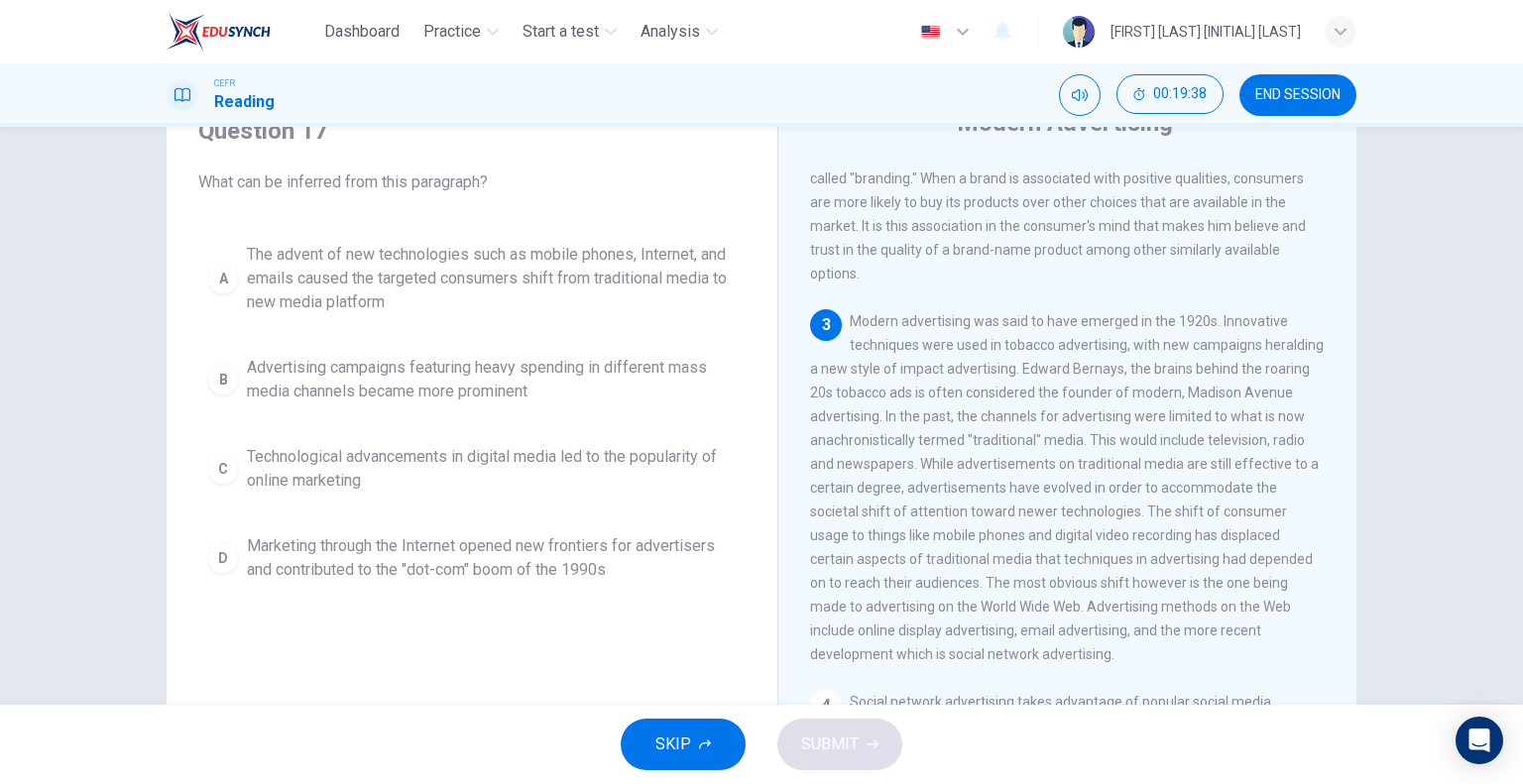 click on "C" at bounding box center (223, 279) 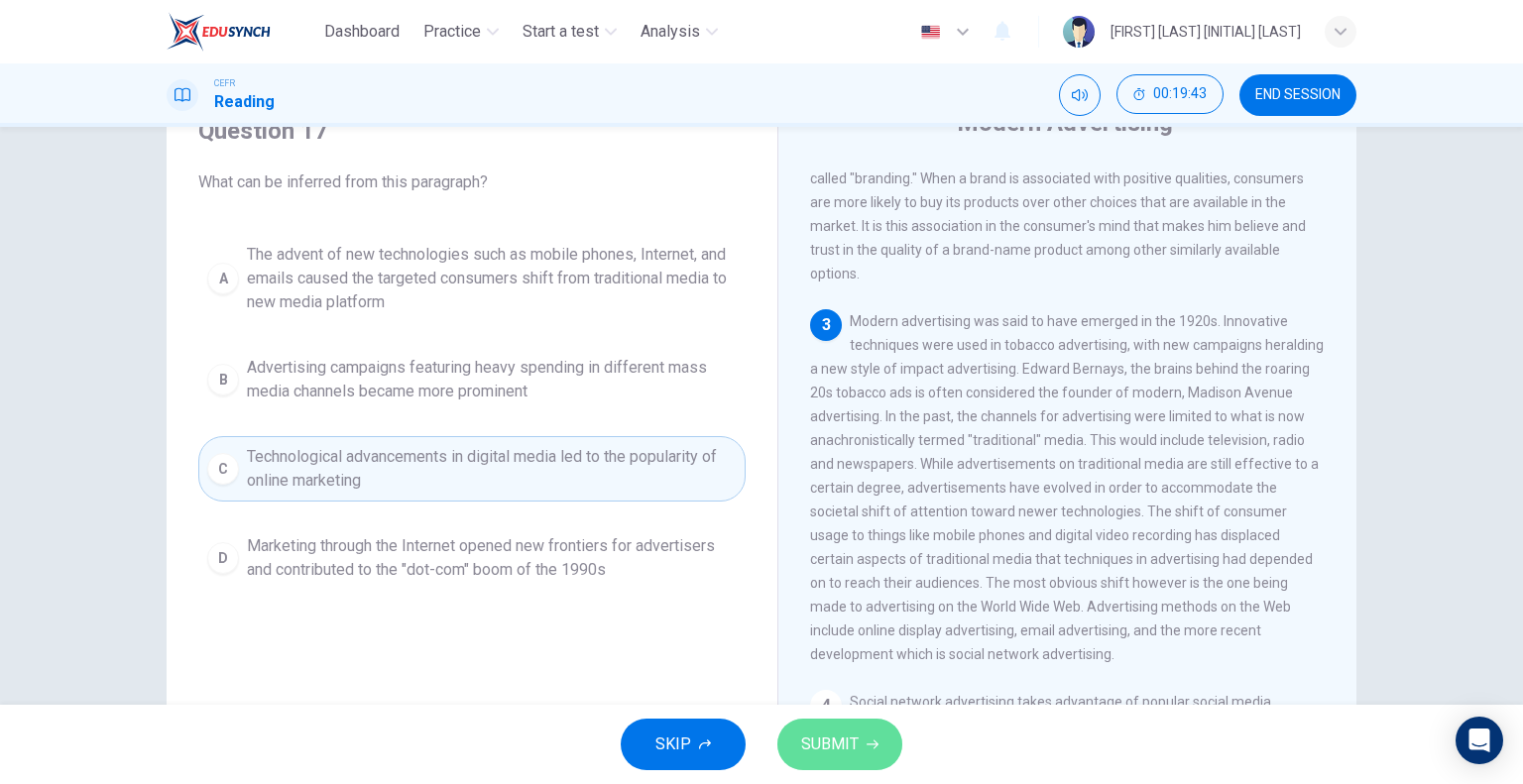 click on "SUBMIT" at bounding box center (840, 744) 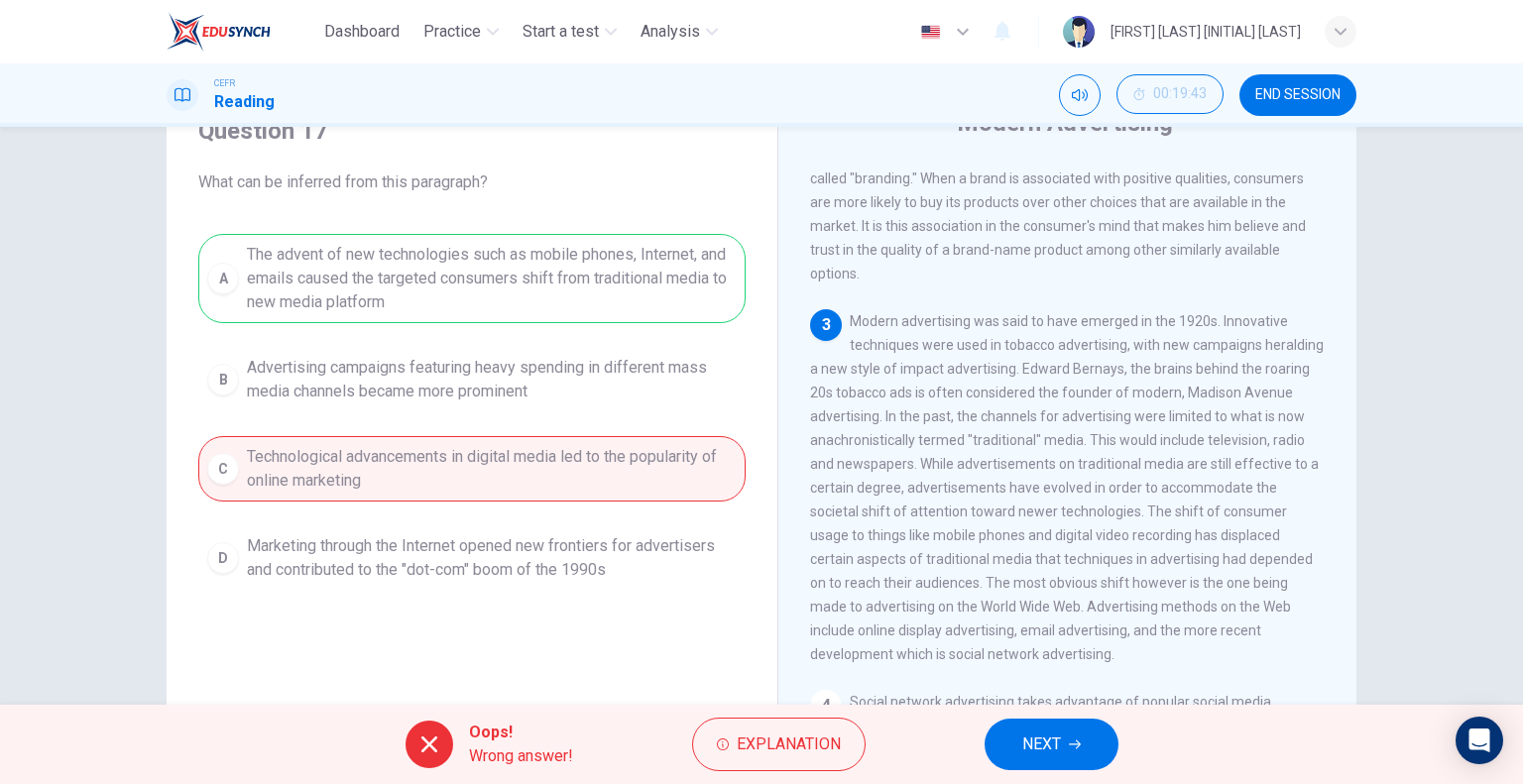 click on "NEXT" at bounding box center [1041, 744] 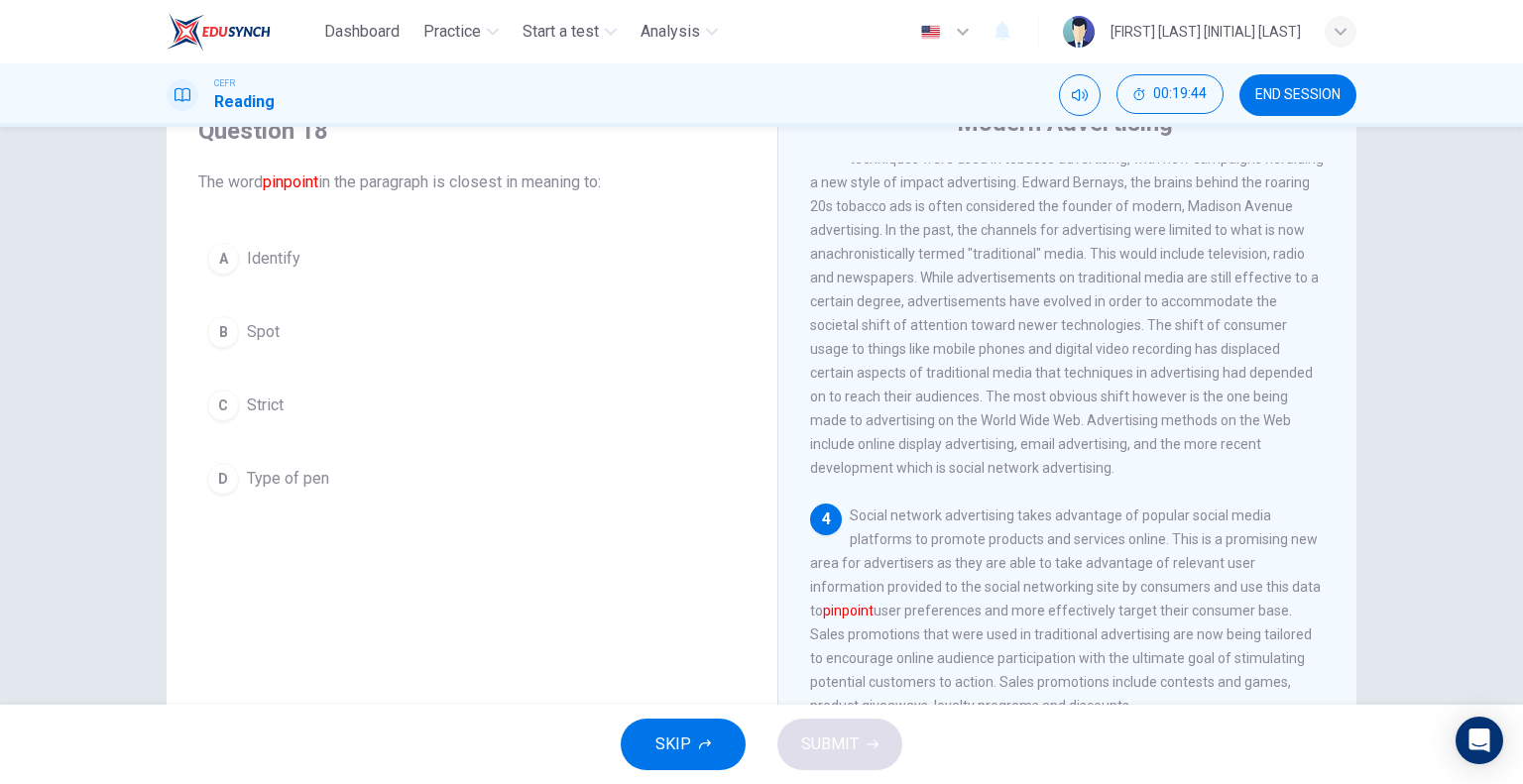 scroll, scrollTop: 694, scrollLeft: 0, axis: vertical 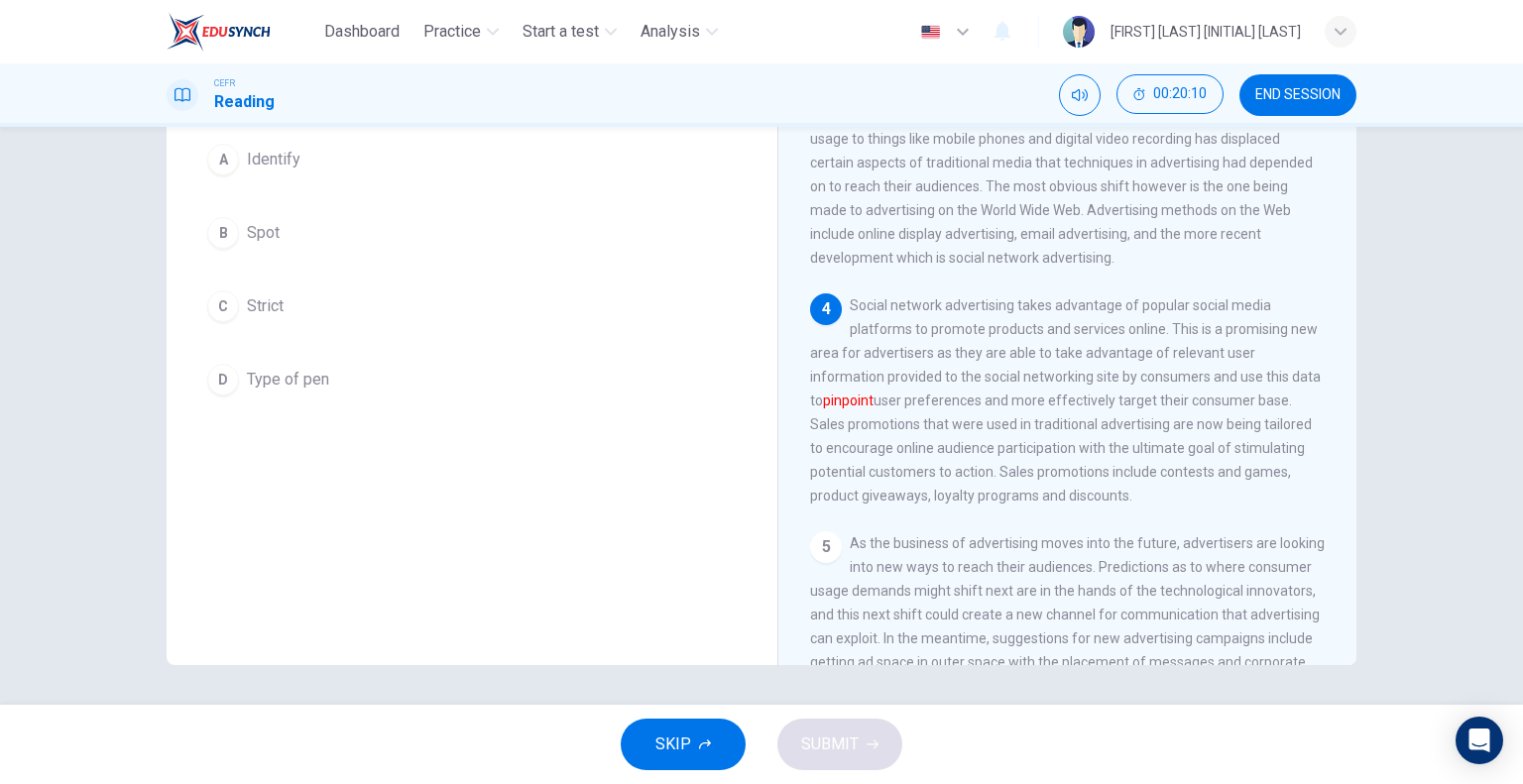 click on "A Identify B Spot C Strict D Type of pen" at bounding box center [472, 270] 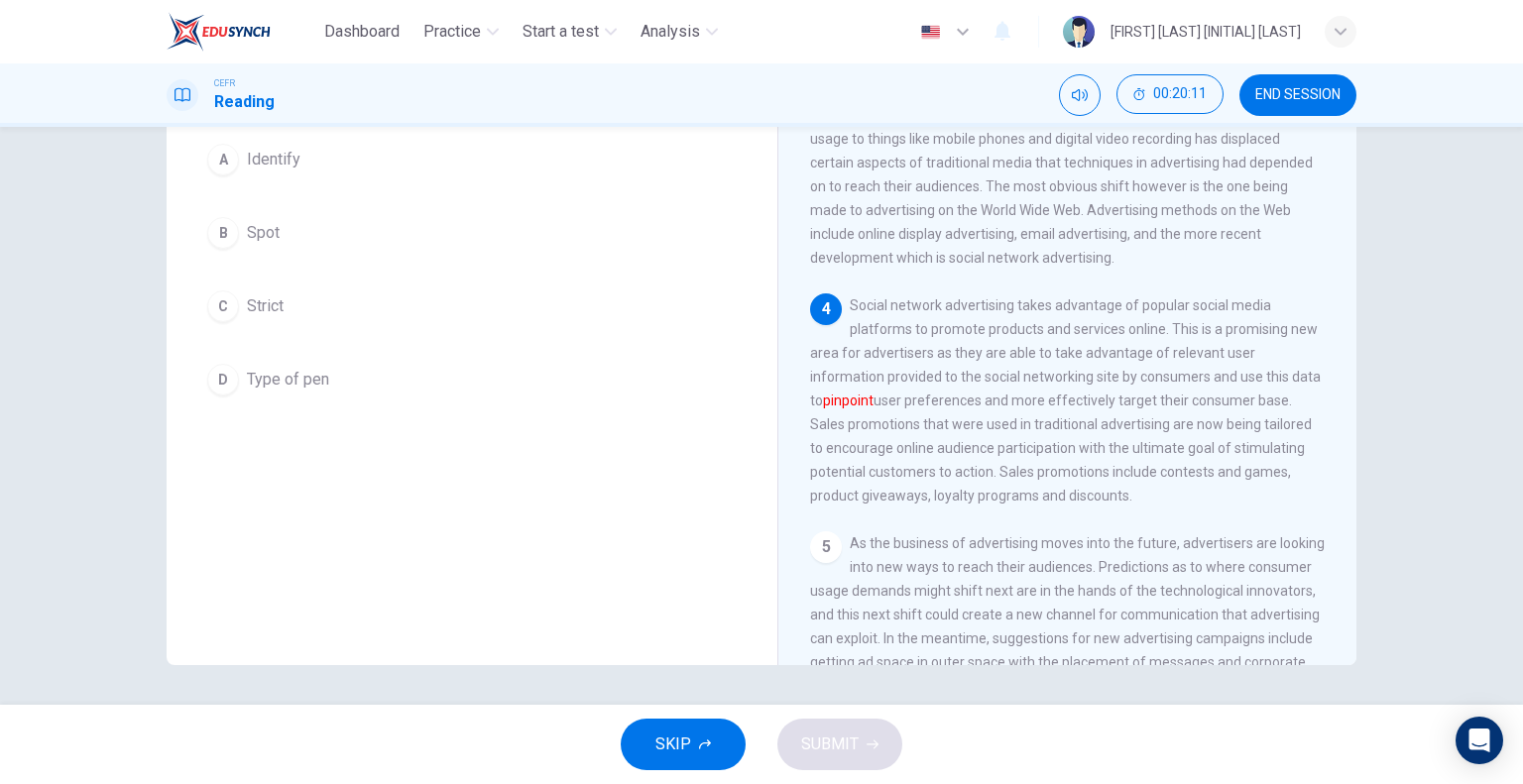 drag, startPoint x: 221, startPoint y: 156, endPoint x: 259, endPoint y: 177, distance: 43.416587 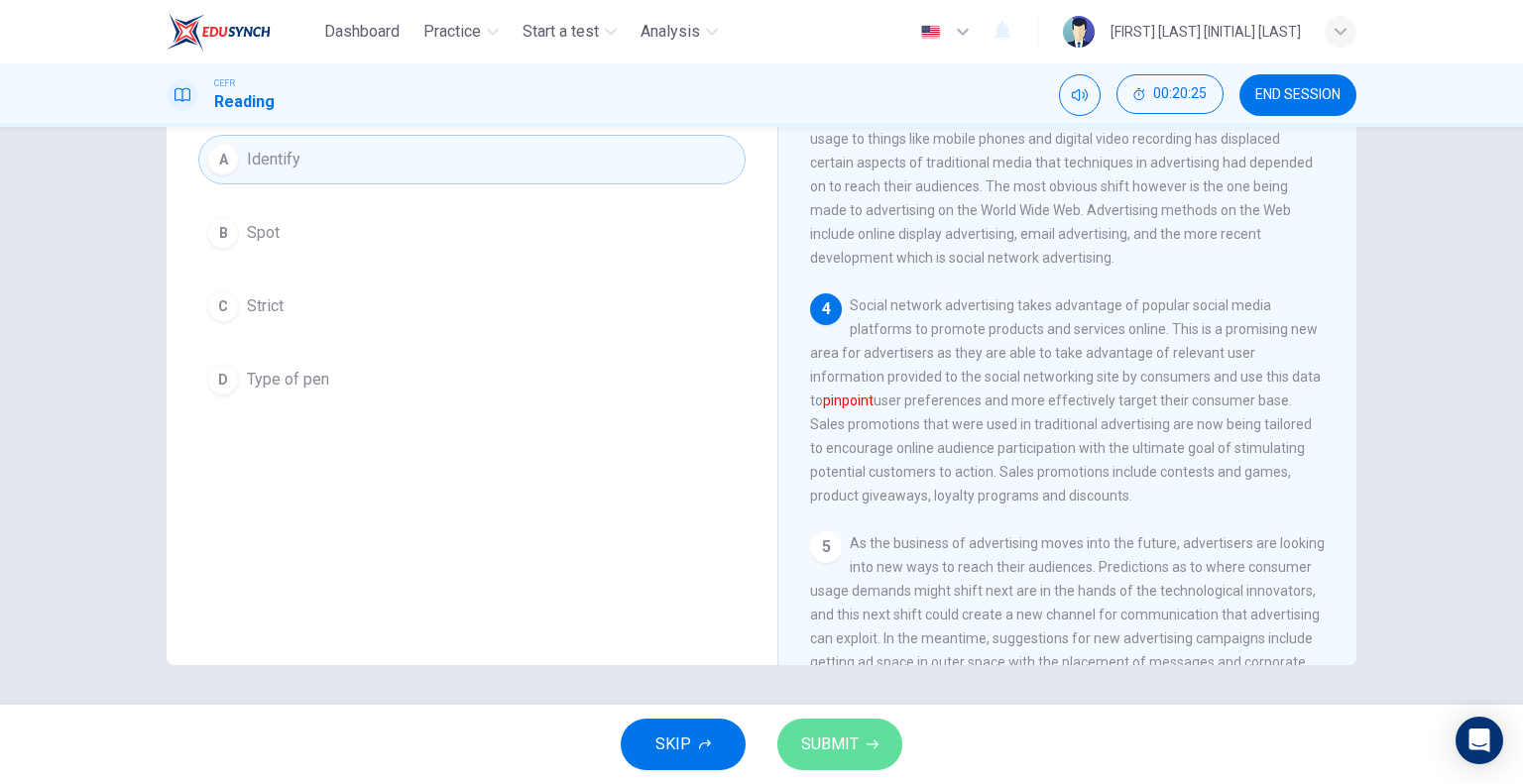 click on "SUBMIT" at bounding box center (830, 744) 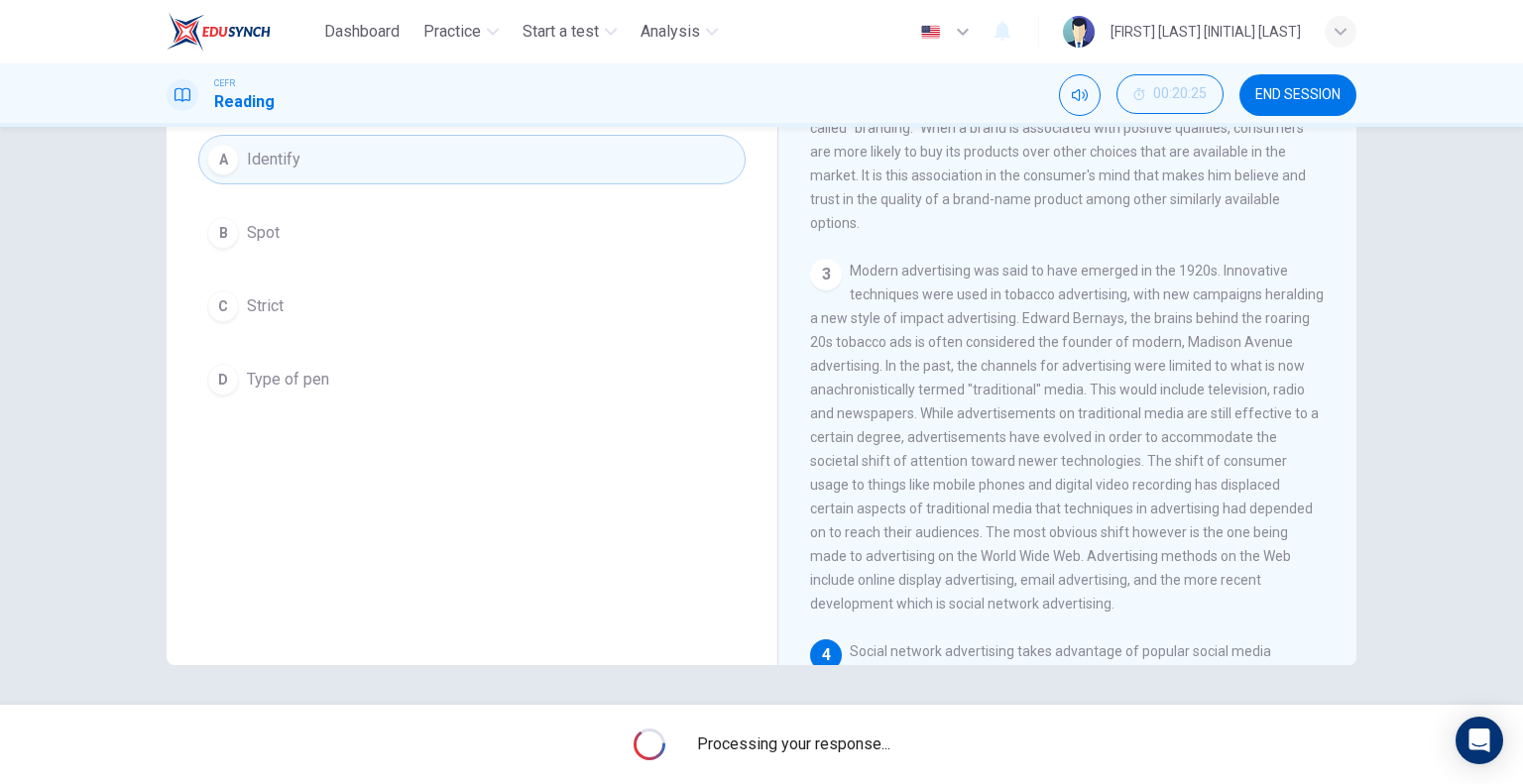 scroll, scrollTop: 396, scrollLeft: 0, axis: vertical 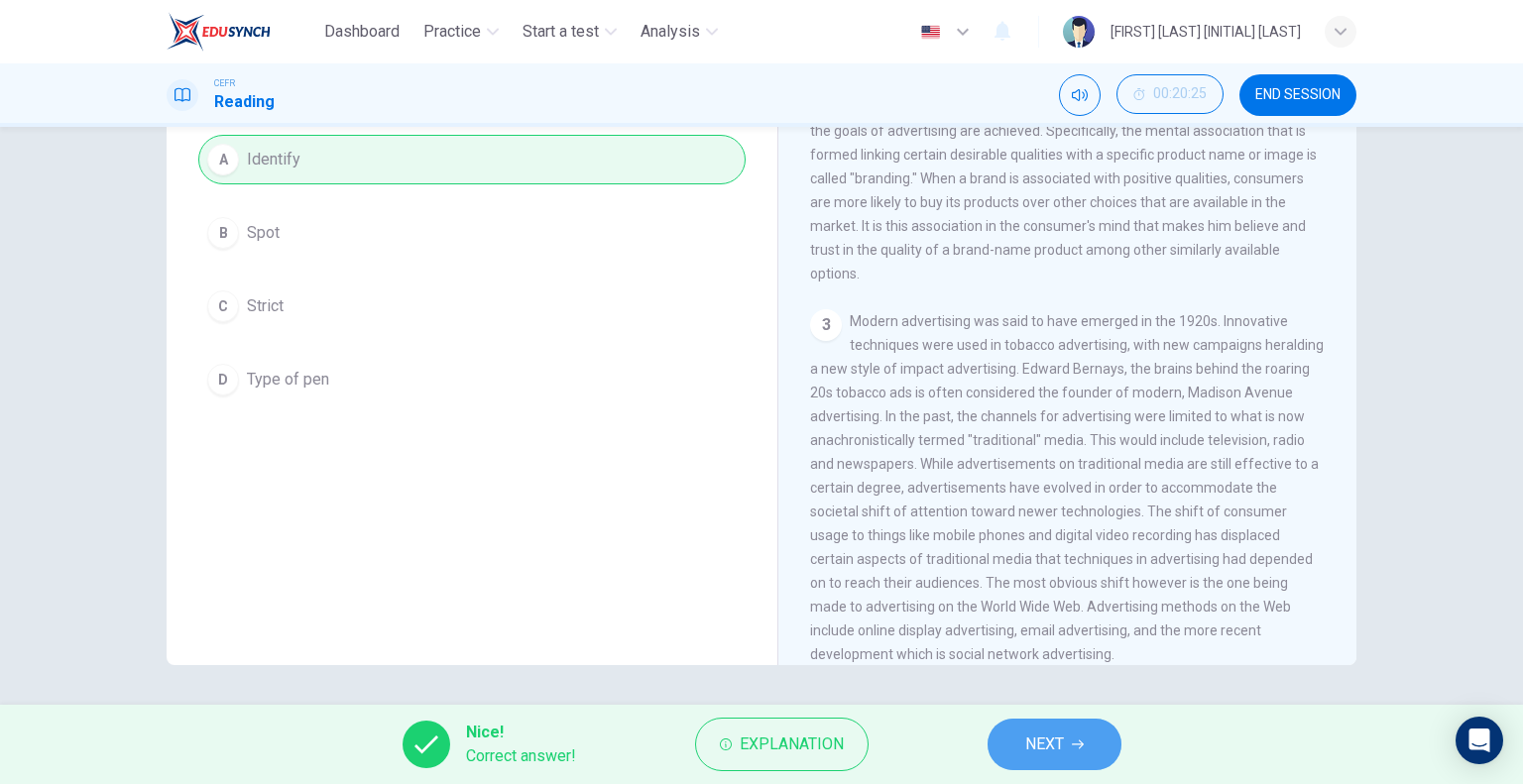 click on "NEXT" at bounding box center [1054, 744] 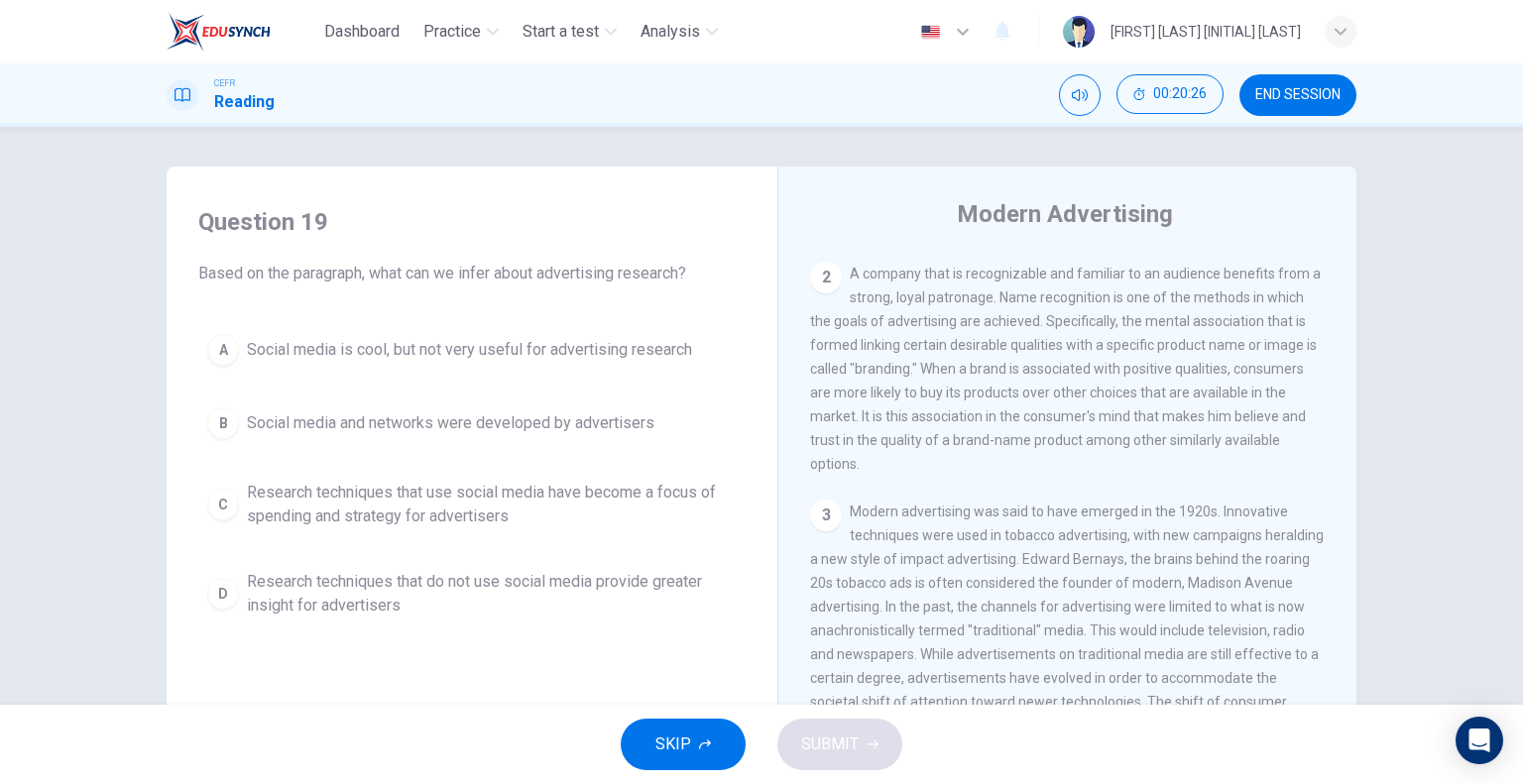 scroll, scrollTop: 190, scrollLeft: 0, axis: vertical 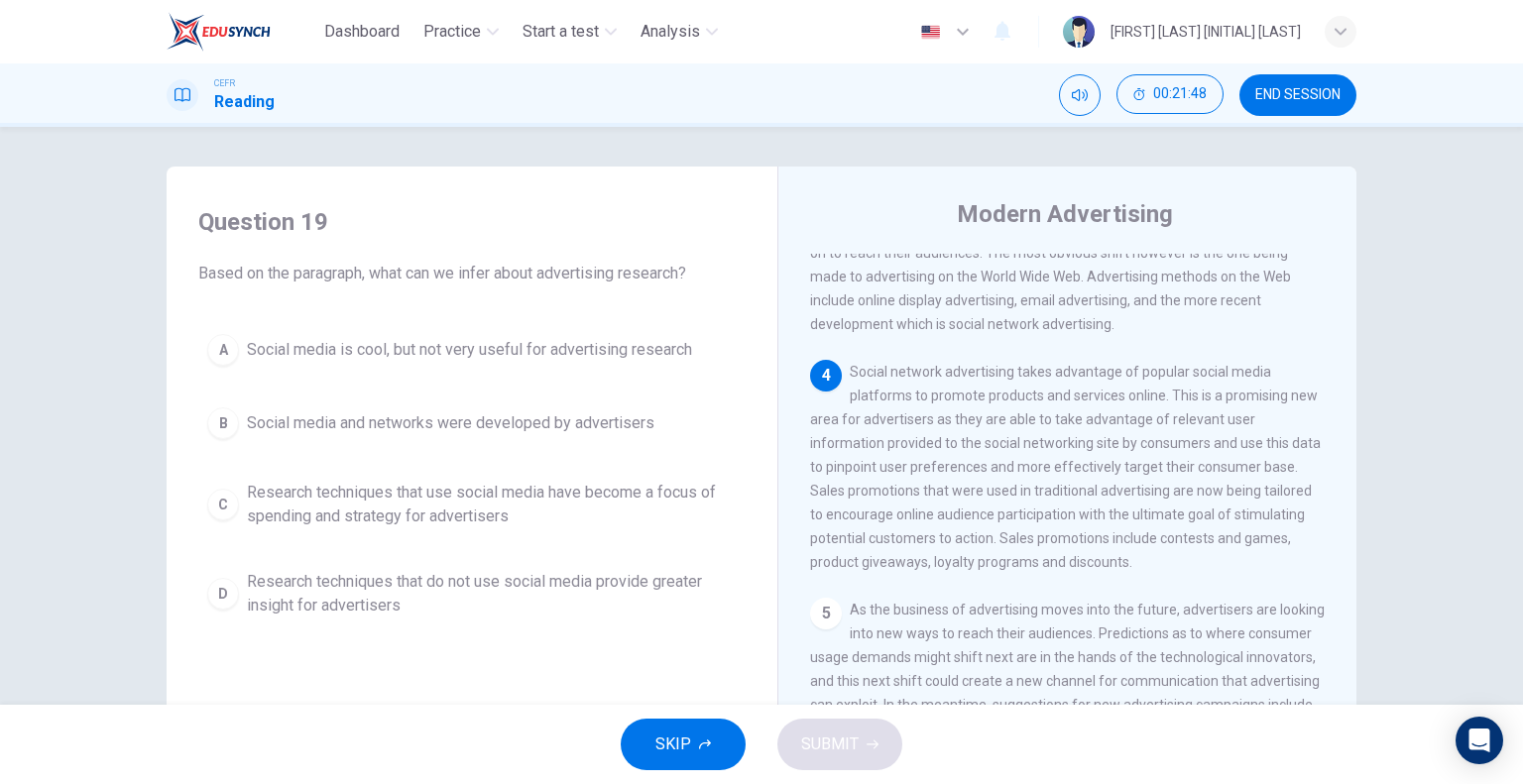 click on "Research techniques that use social media have become a focus of spending and strategy for advertisers" at bounding box center [469, 350] 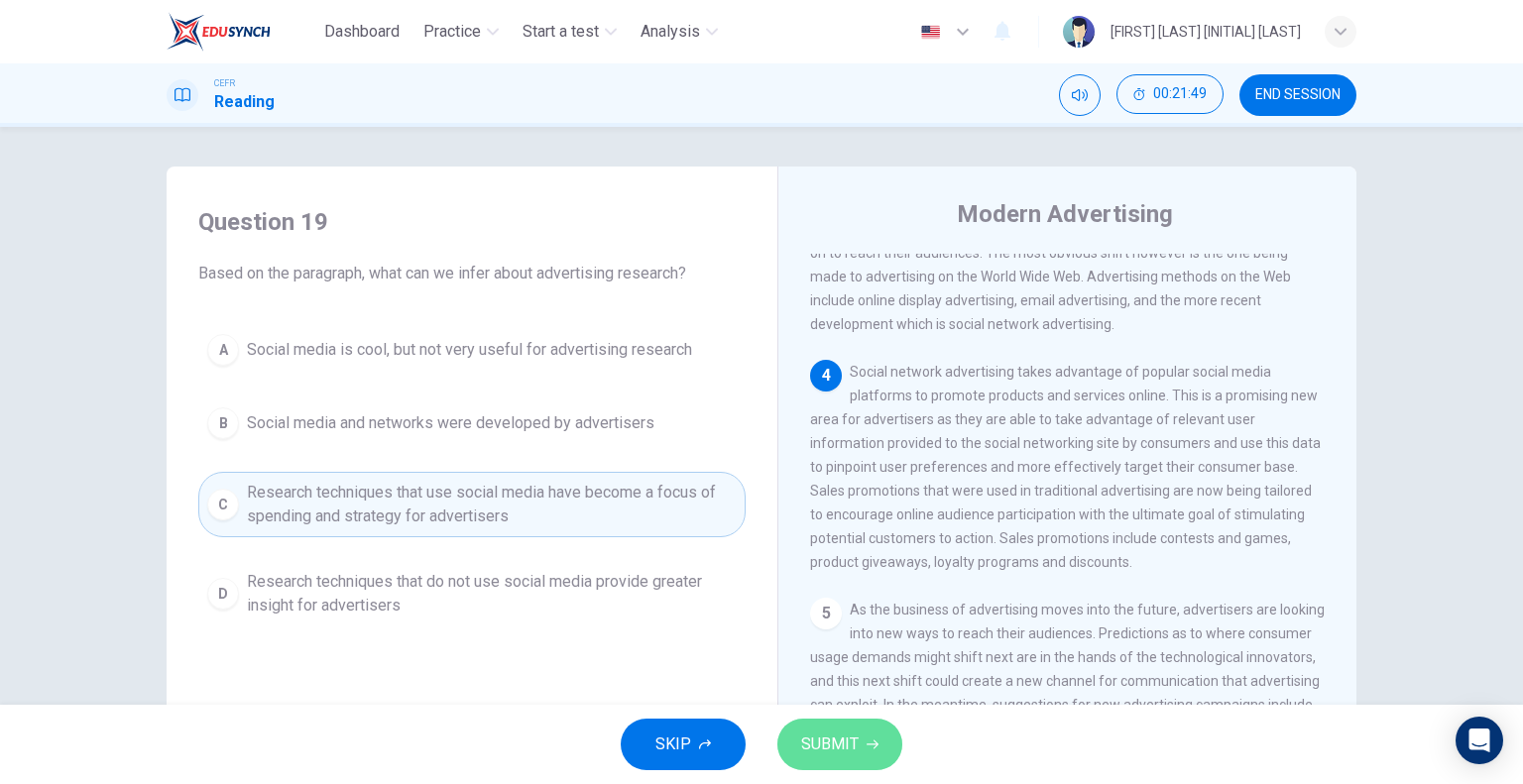 click on "SUBMIT" at bounding box center [840, 744] 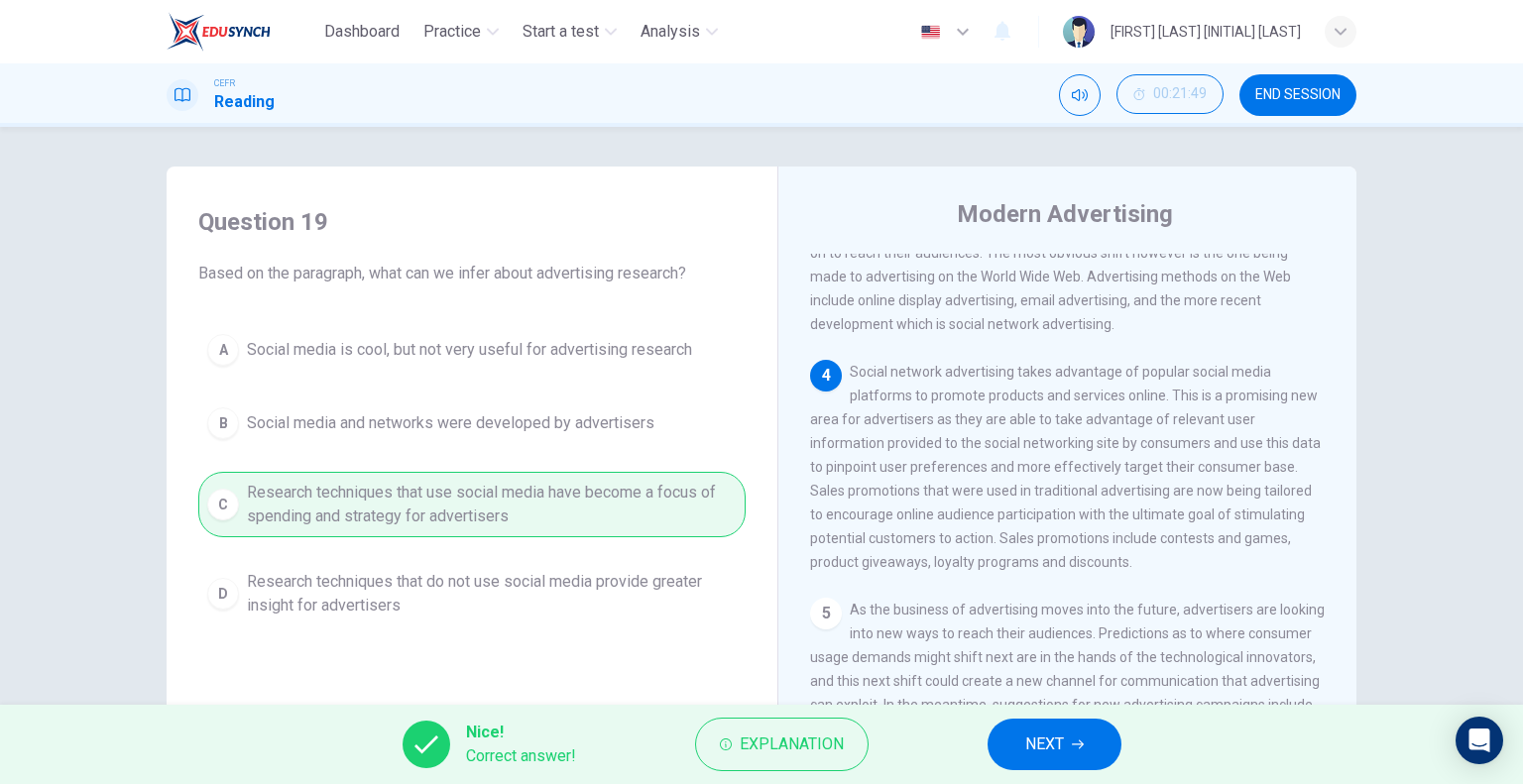 click on "NEXT" at bounding box center [1044, 744] 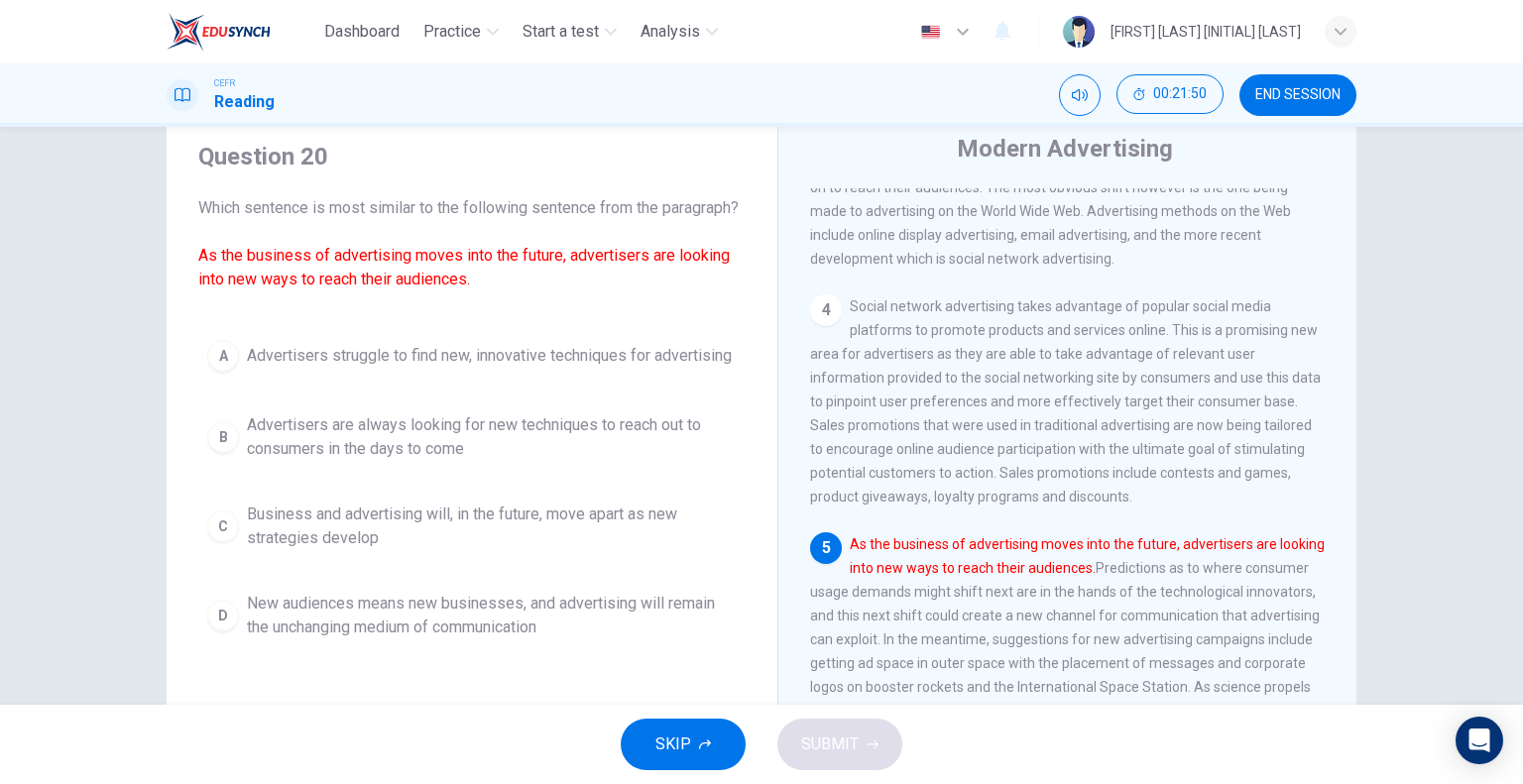 scroll, scrollTop: 99, scrollLeft: 0, axis: vertical 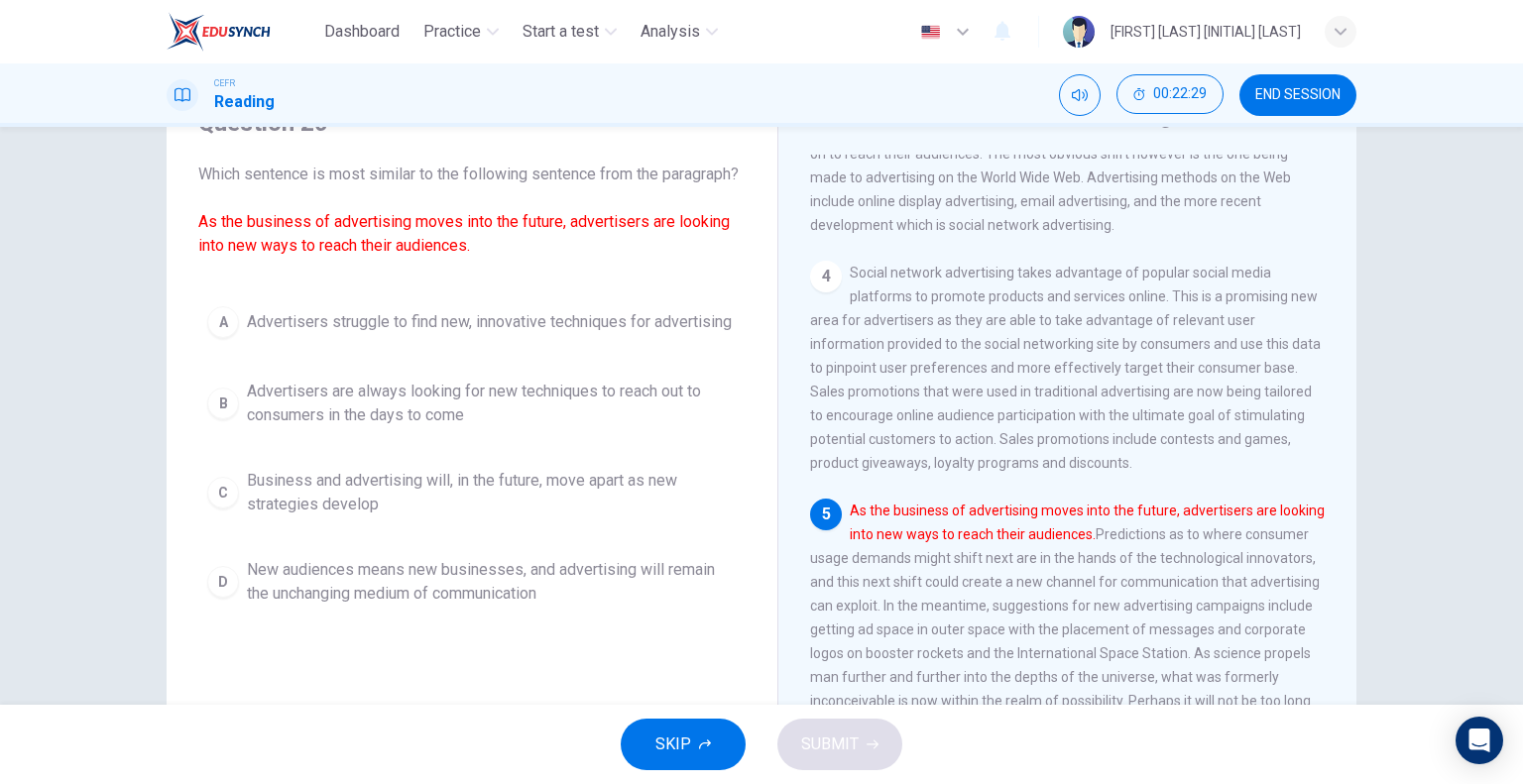 click on "Advertisers are always looking for new techniques to reach out to consumers in the days to come" at bounding box center (489, 322) 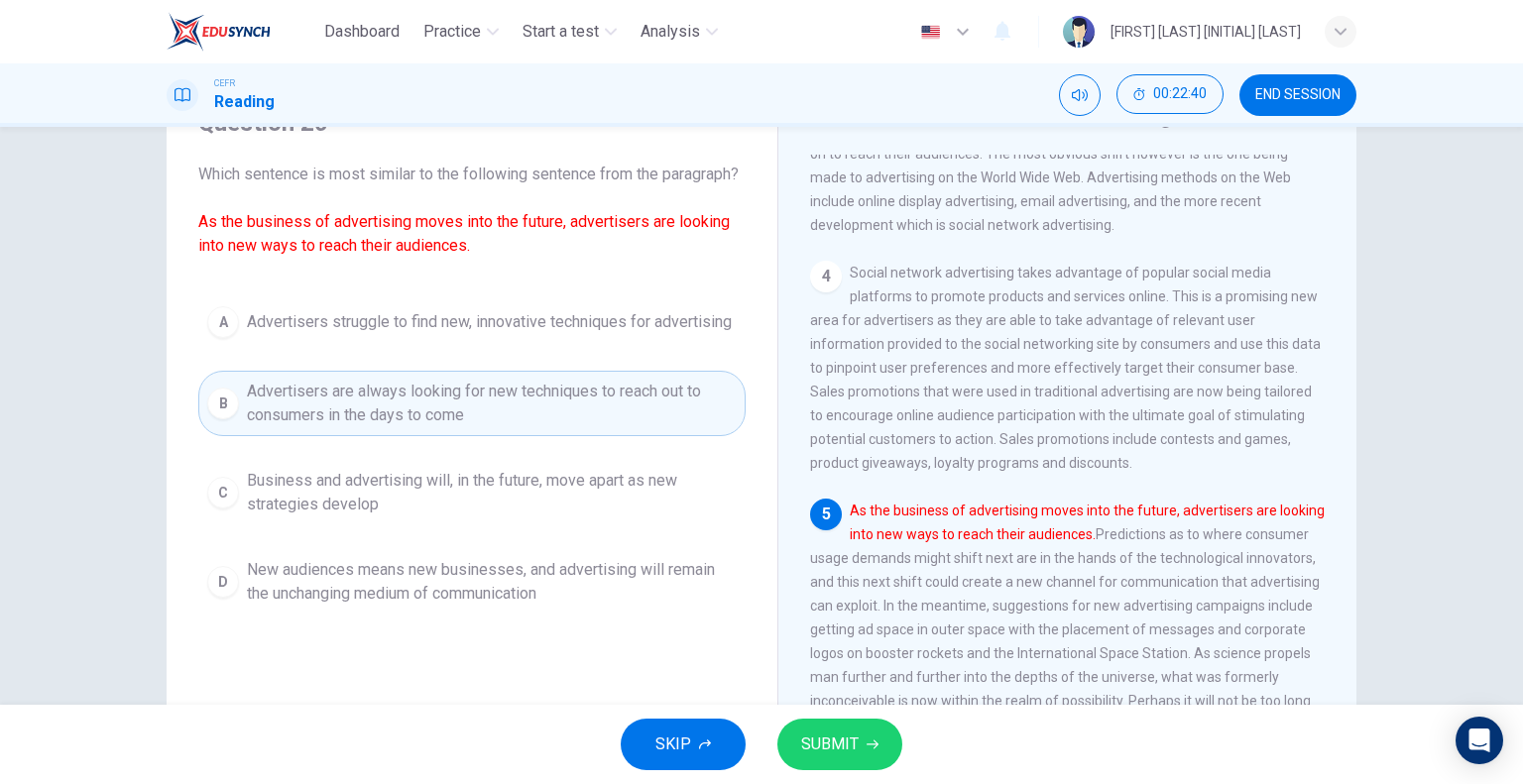 click on "SUBMIT" at bounding box center [830, 744] 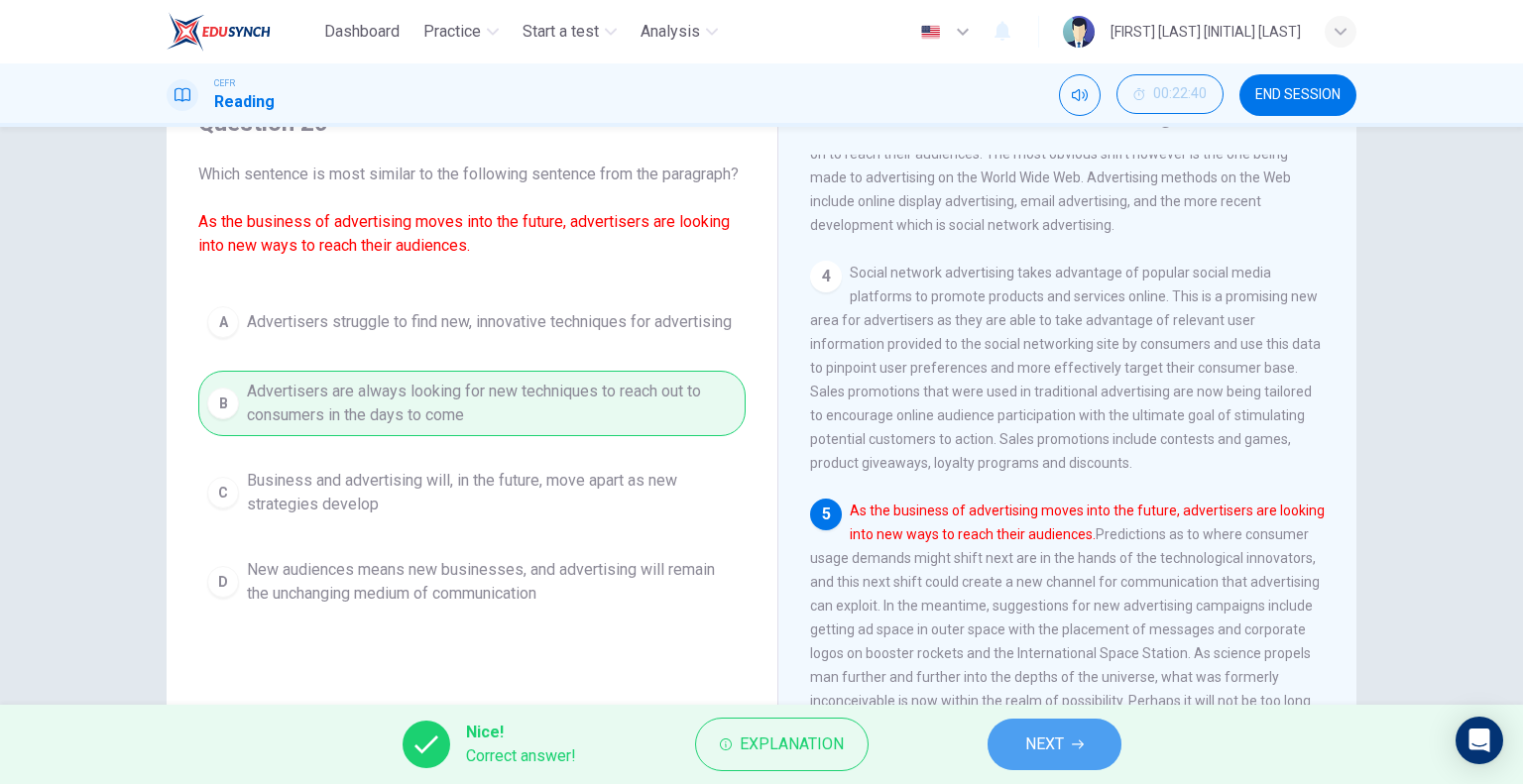 click on "NEXT" at bounding box center [1044, 744] 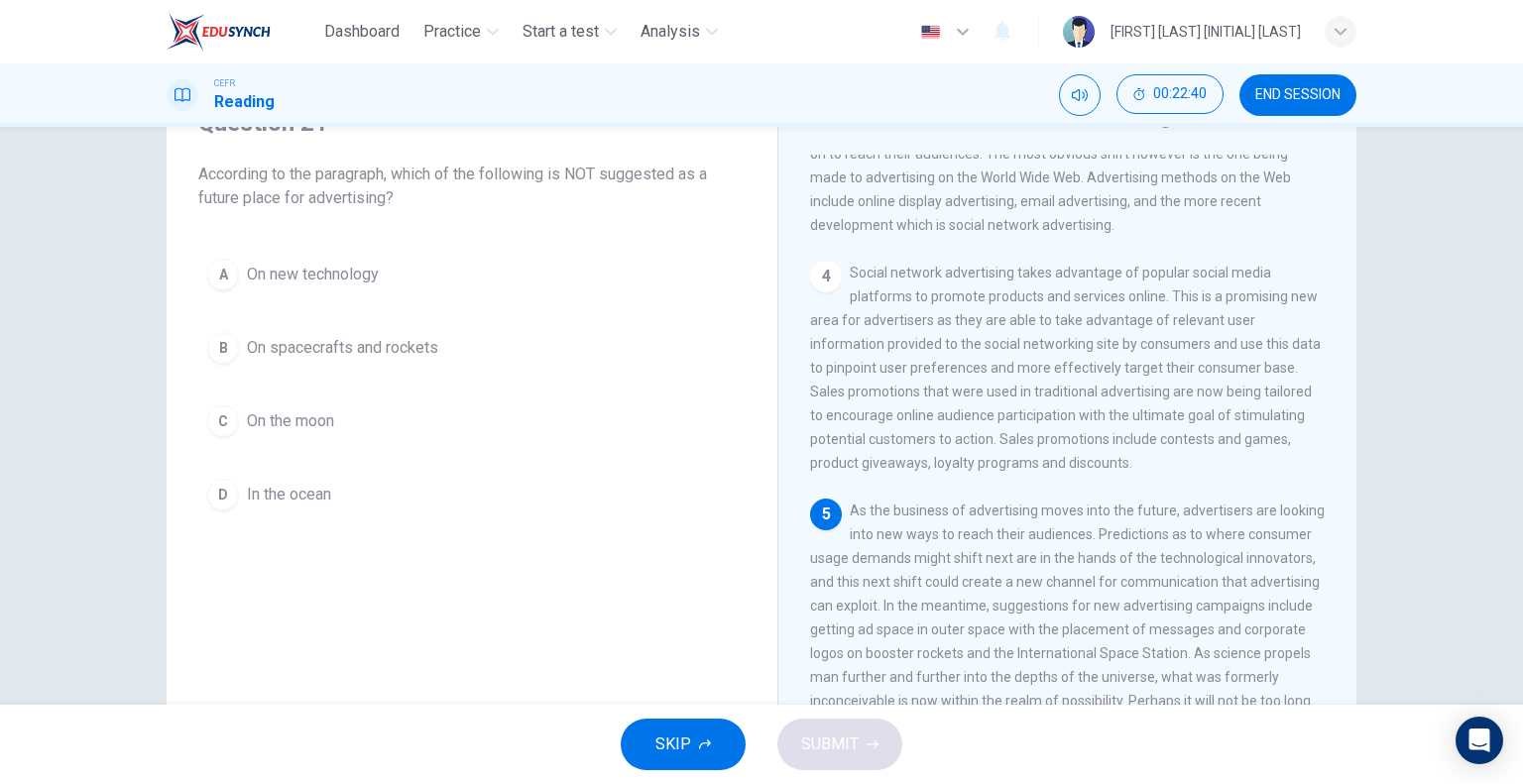 scroll, scrollTop: 0, scrollLeft: 0, axis: both 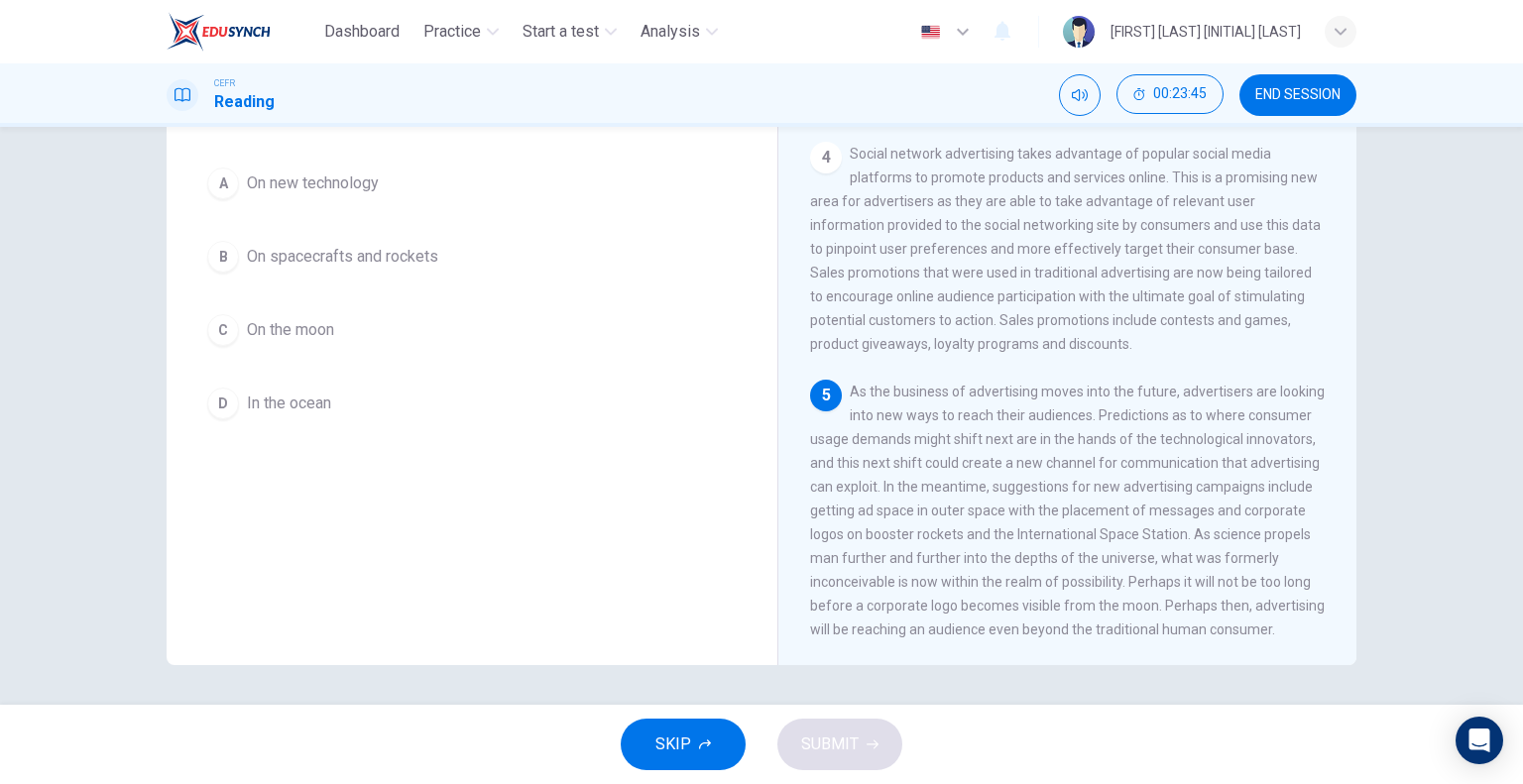 click on "In the ocean" at bounding box center [312, 183] 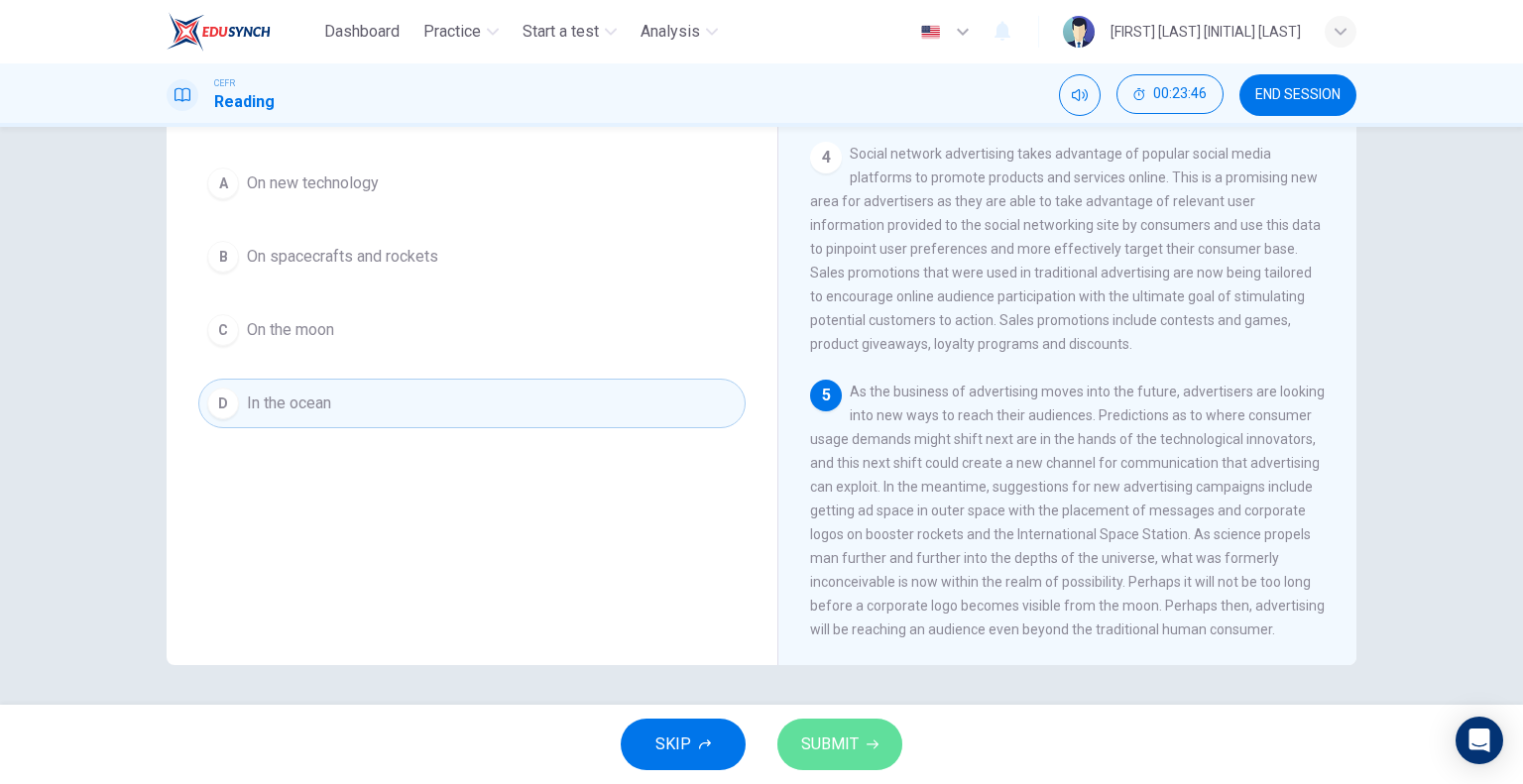 click at bounding box center [873, 744] 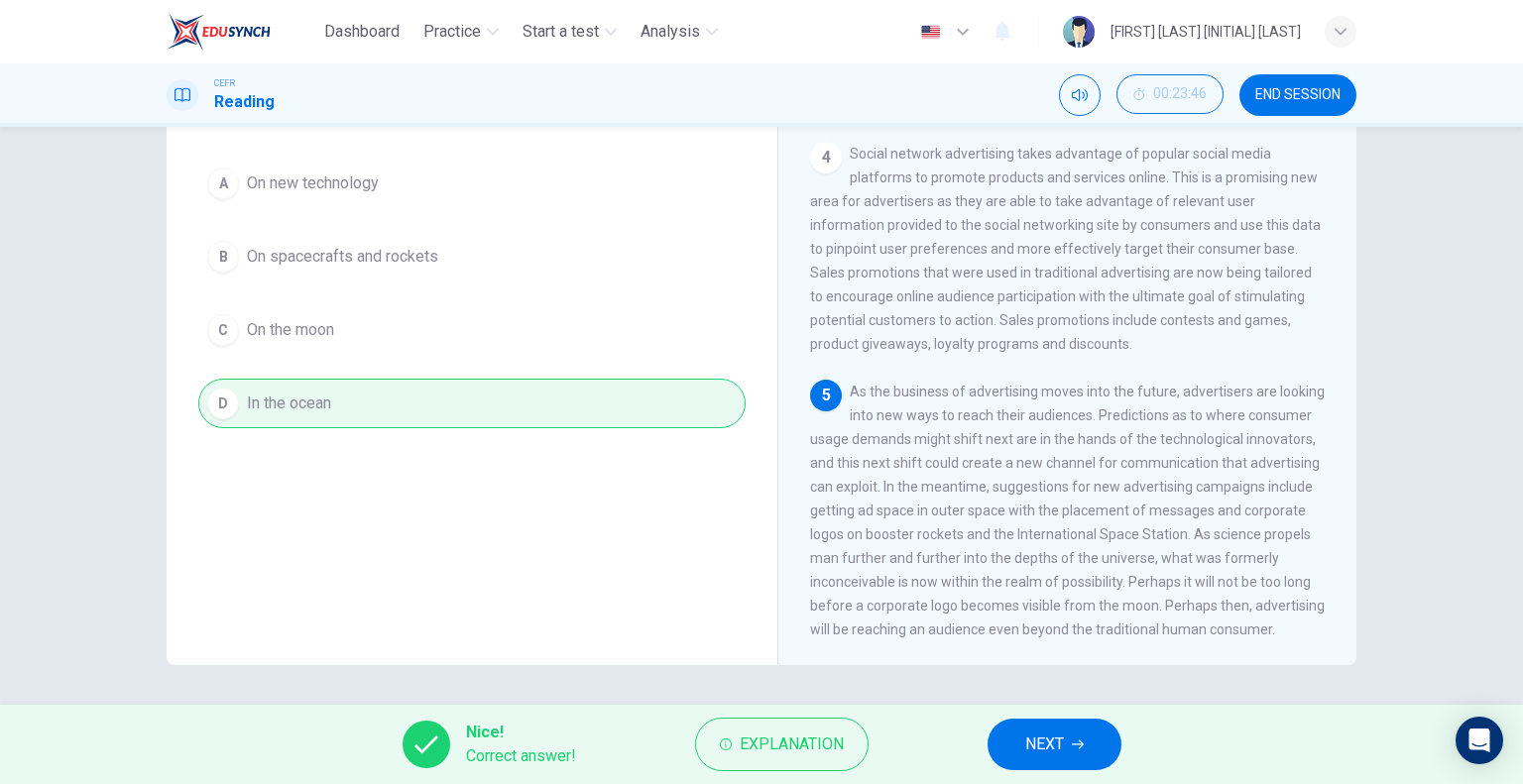 click on "NEXT" at bounding box center (1044, 744) 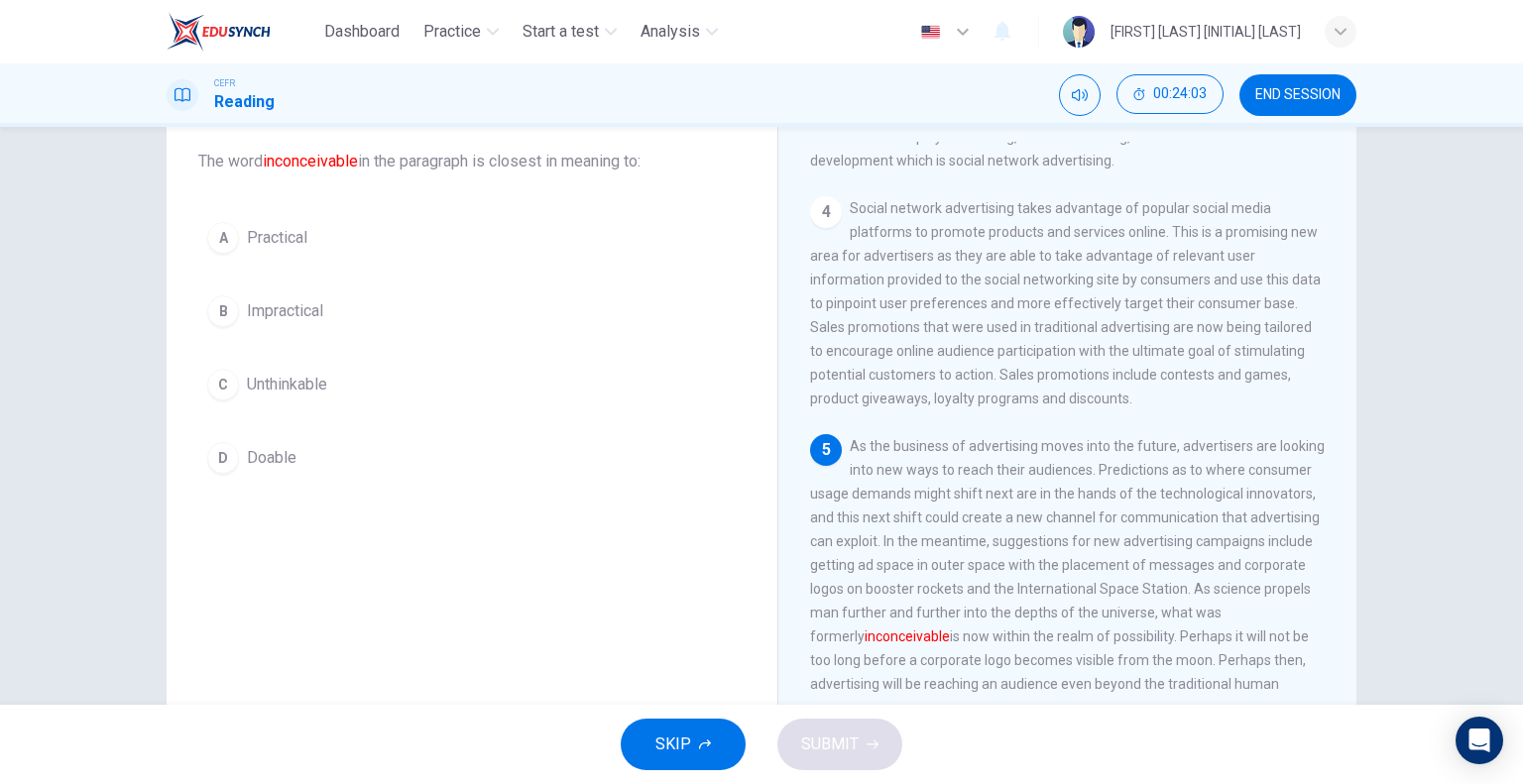 scroll, scrollTop: 91, scrollLeft: 0, axis: vertical 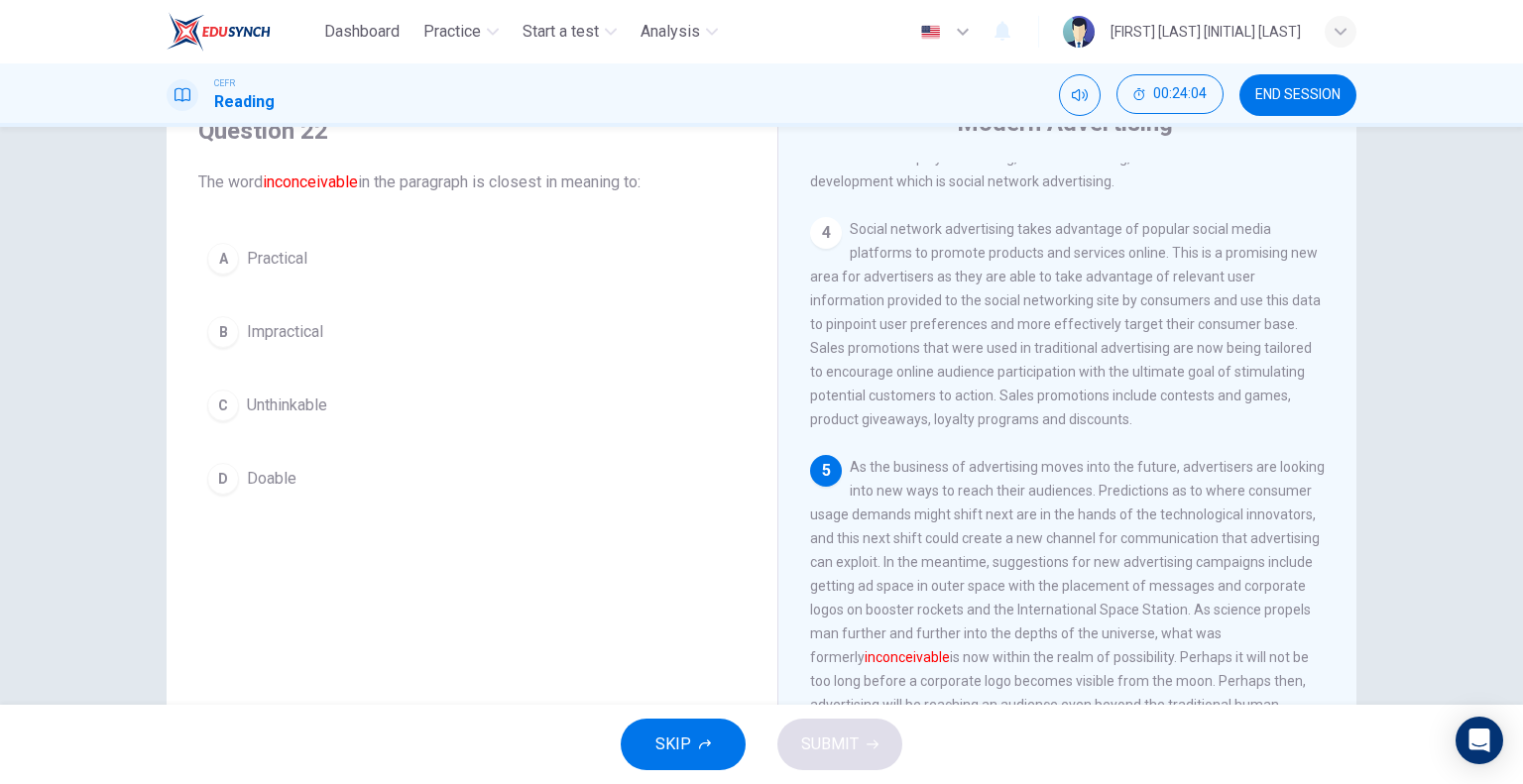 click on "B" at bounding box center [223, 259] 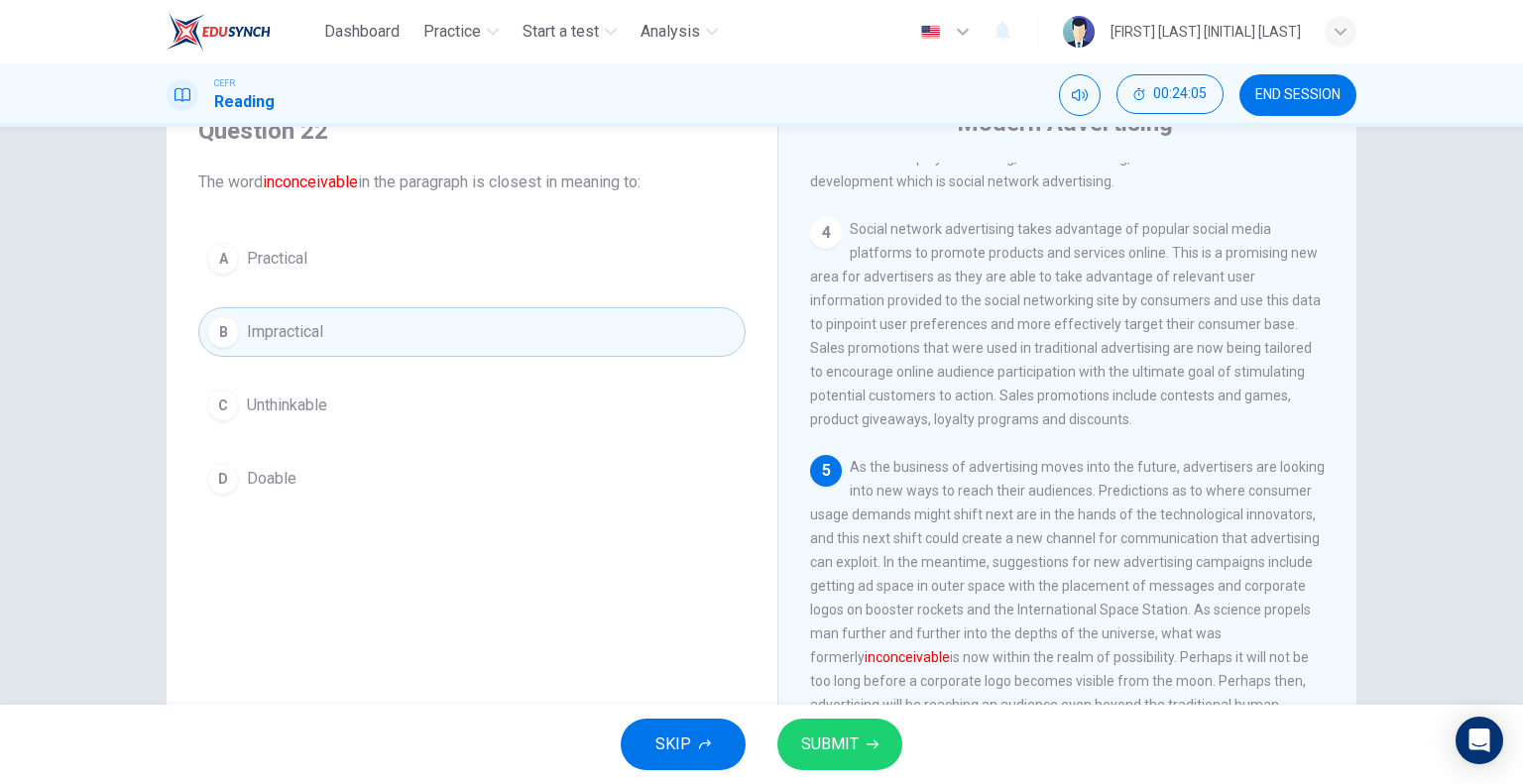 click on "SUBMIT" at bounding box center (830, 744) 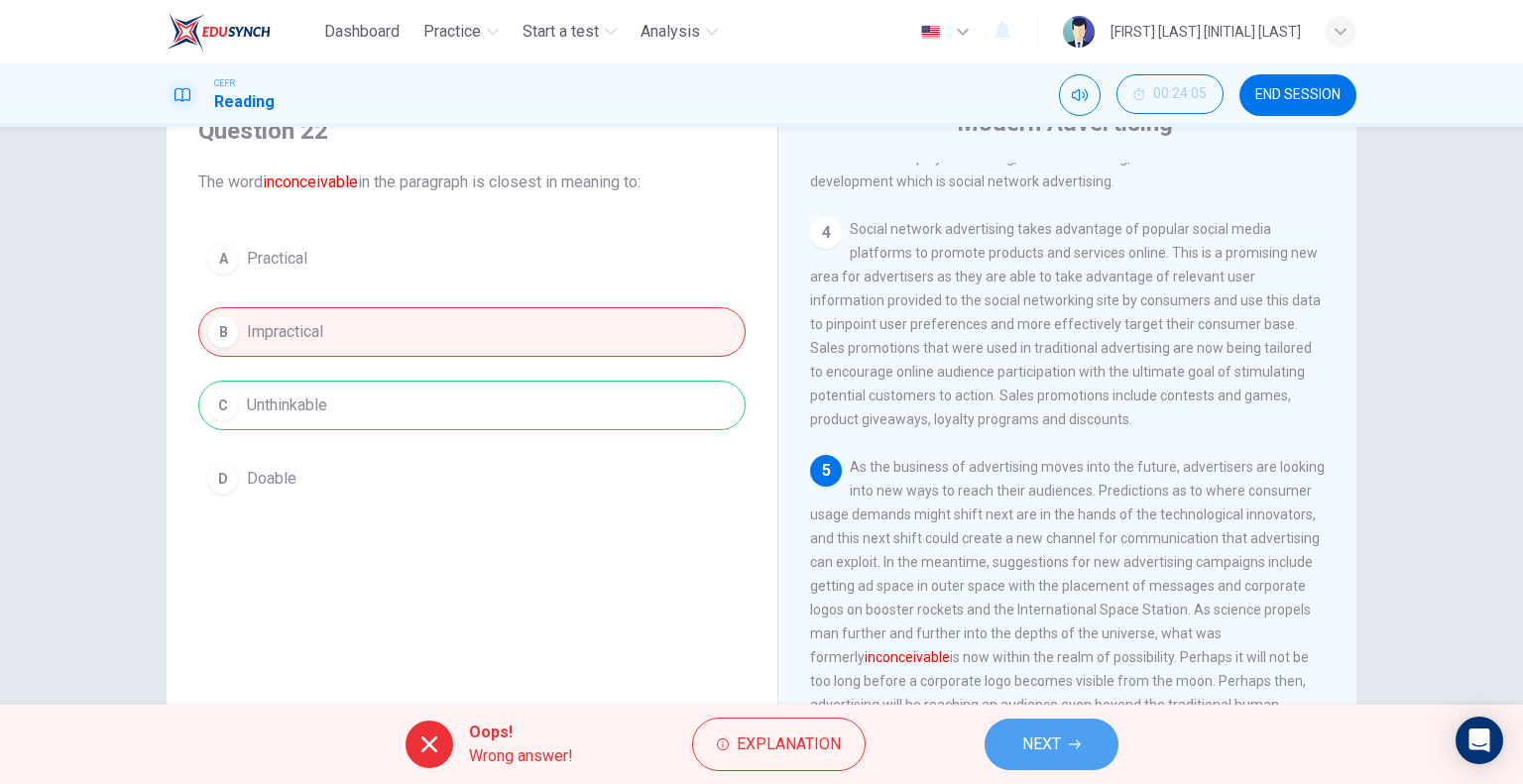 click on "NEXT" at bounding box center [1041, 744] 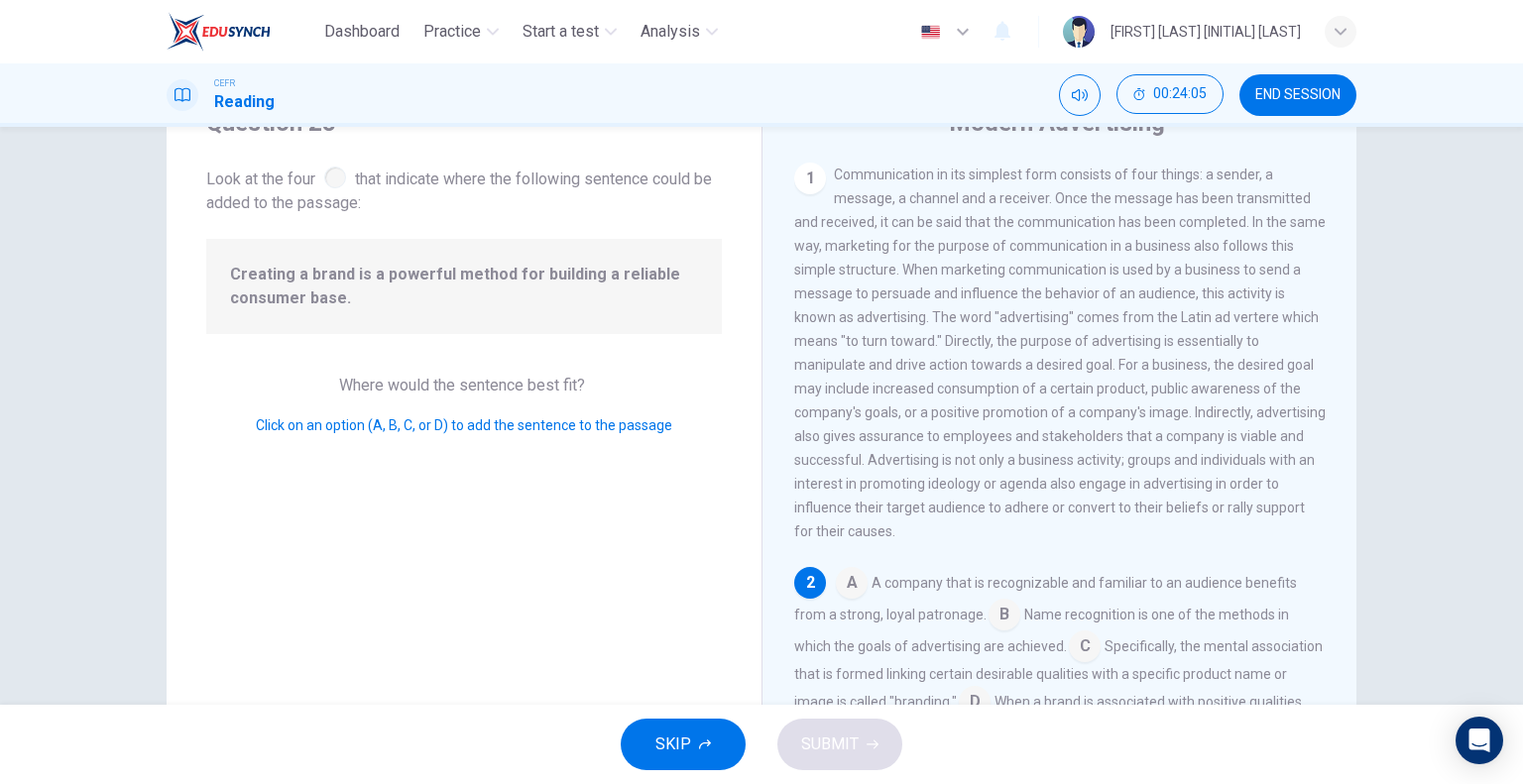 scroll, scrollTop: 243, scrollLeft: 0, axis: vertical 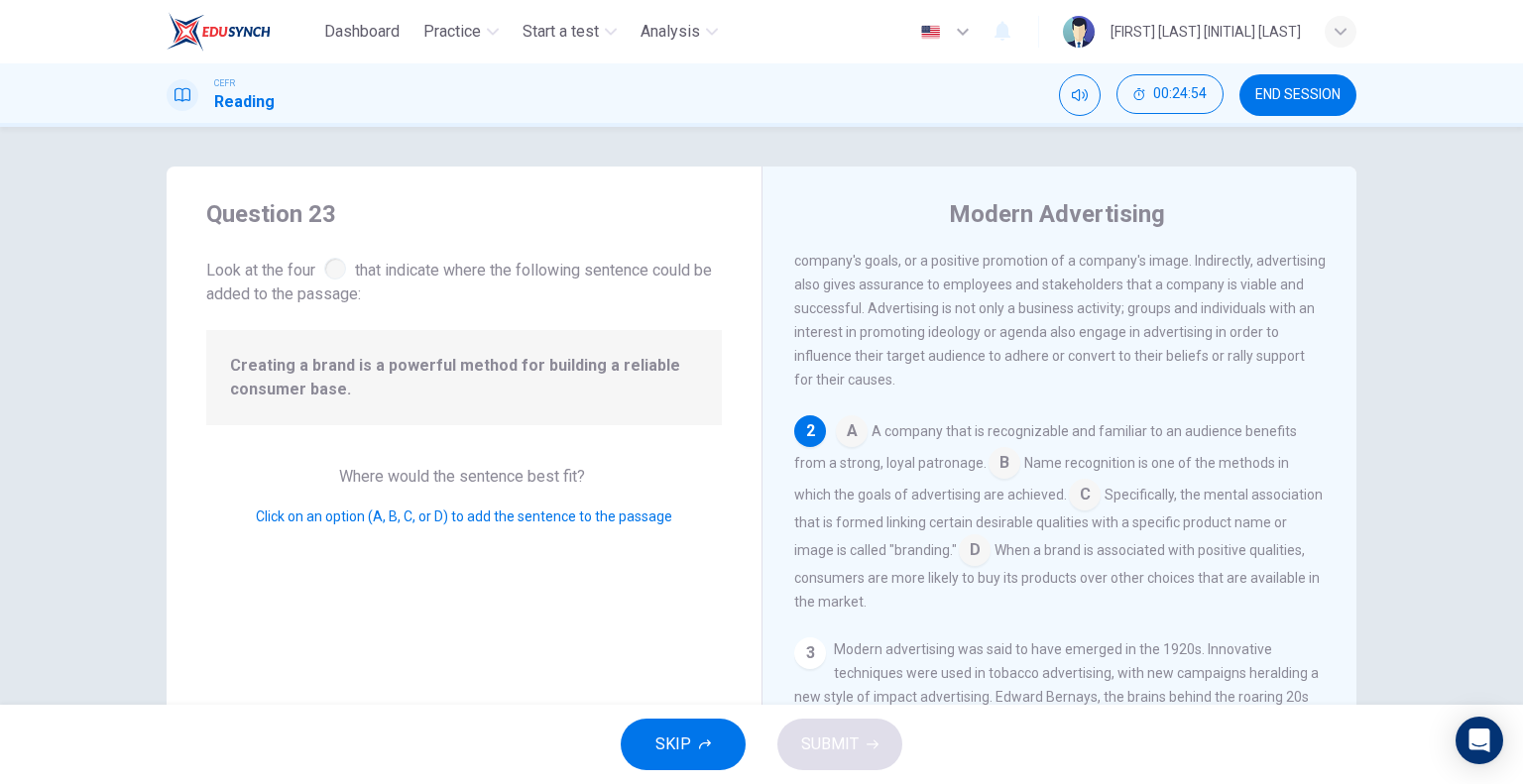 click at bounding box center (852, 433) 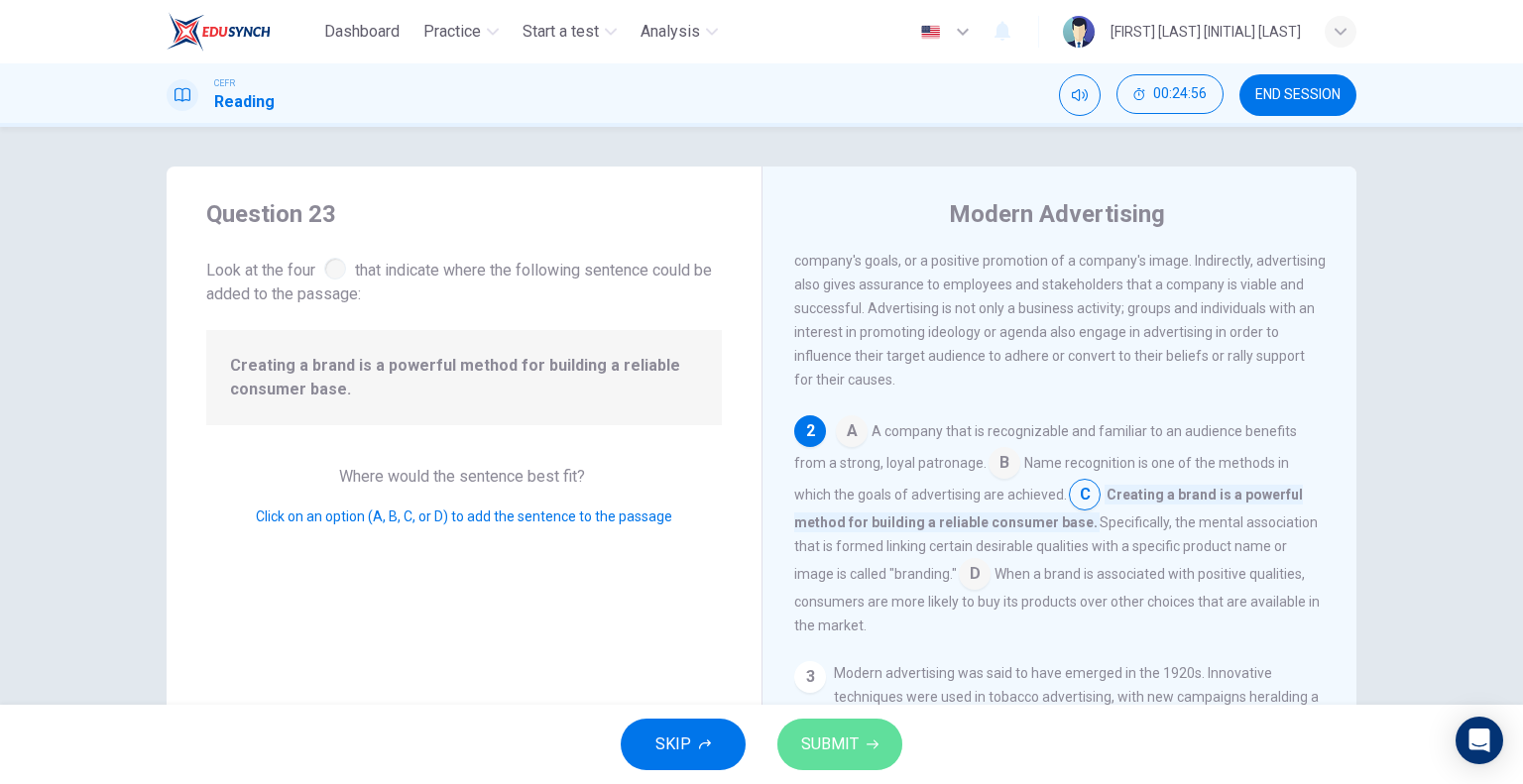 click on "SUBMIT" at bounding box center (830, 744) 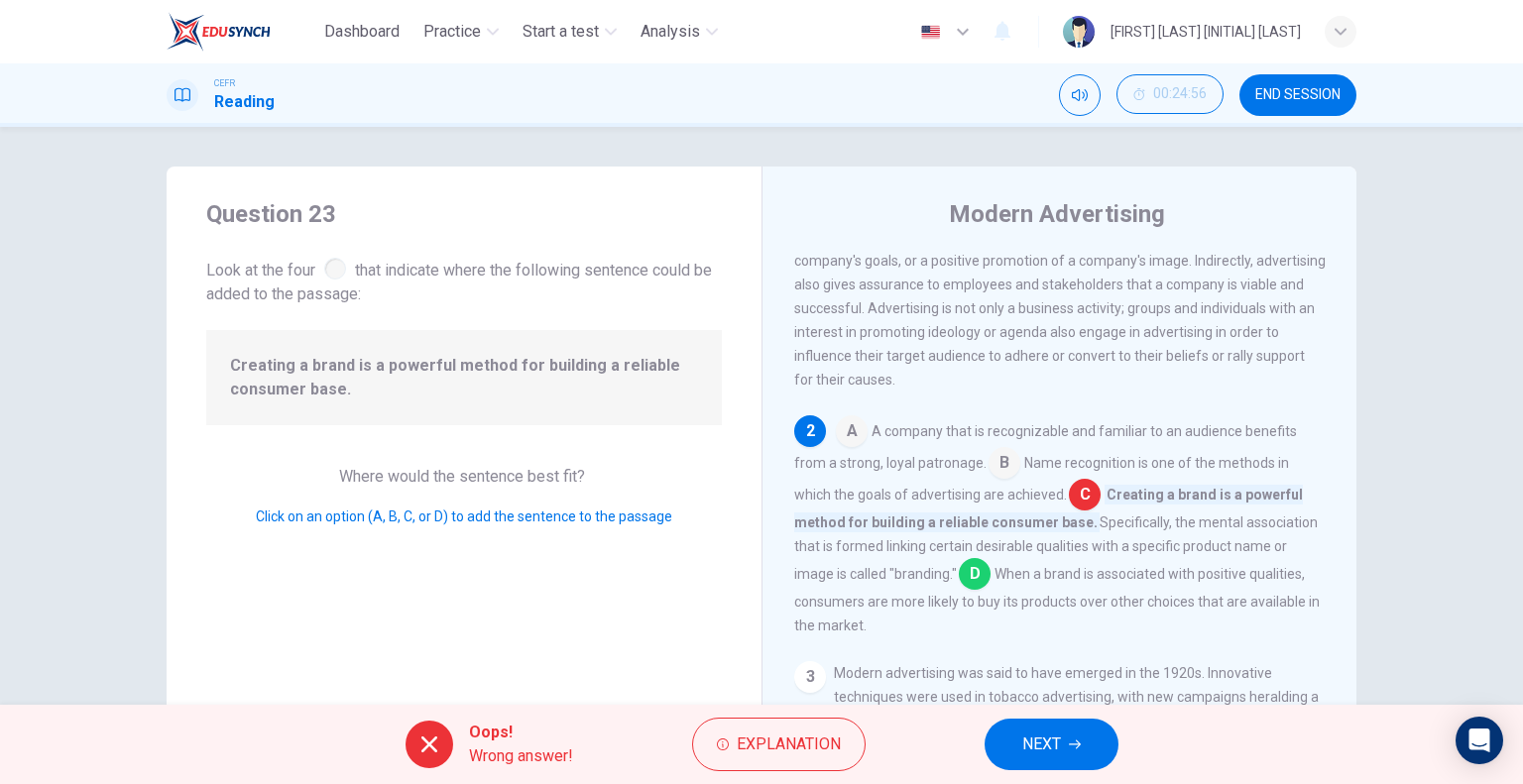 click on "END SESSION" at bounding box center (1298, 95) 